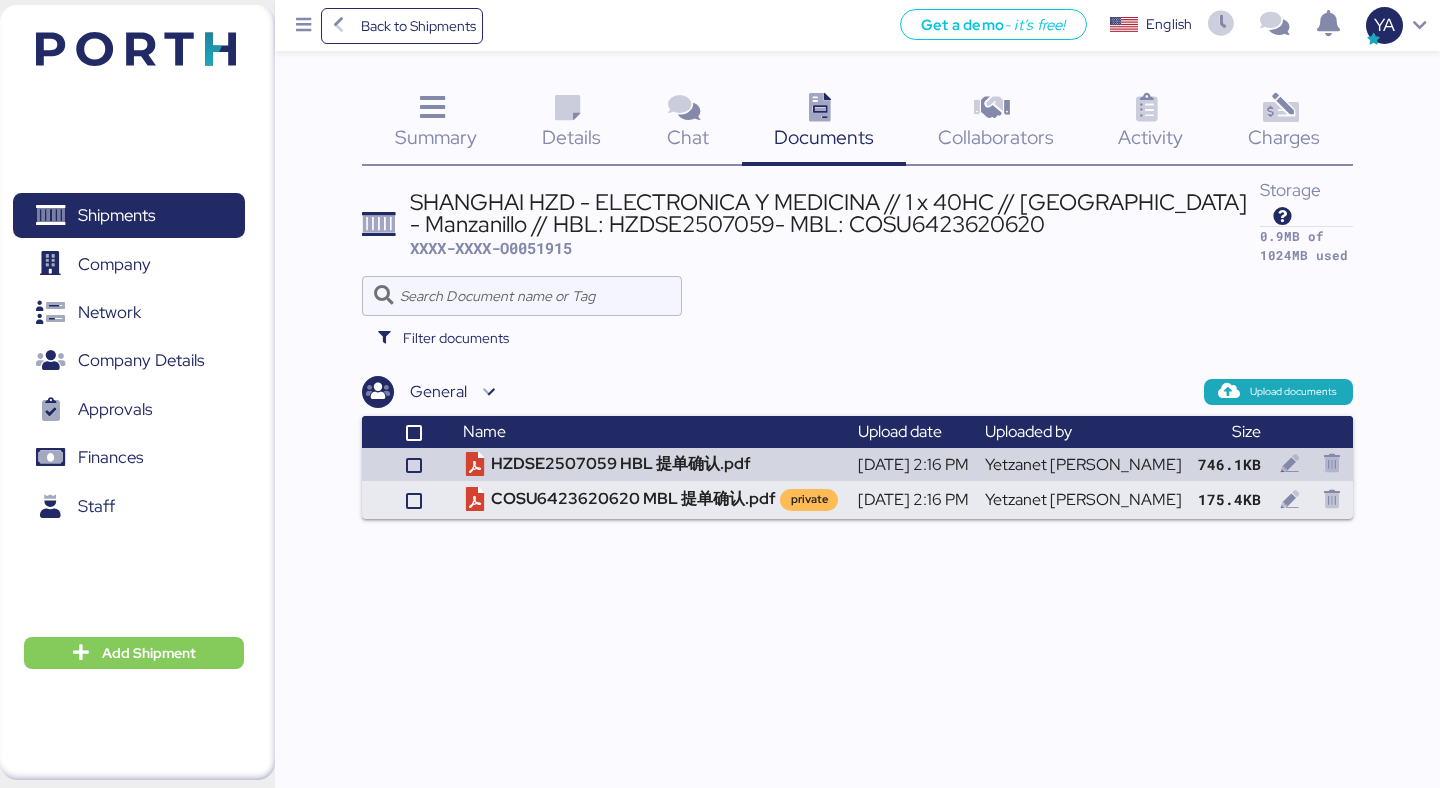 scroll, scrollTop: 0, scrollLeft: 0, axis: both 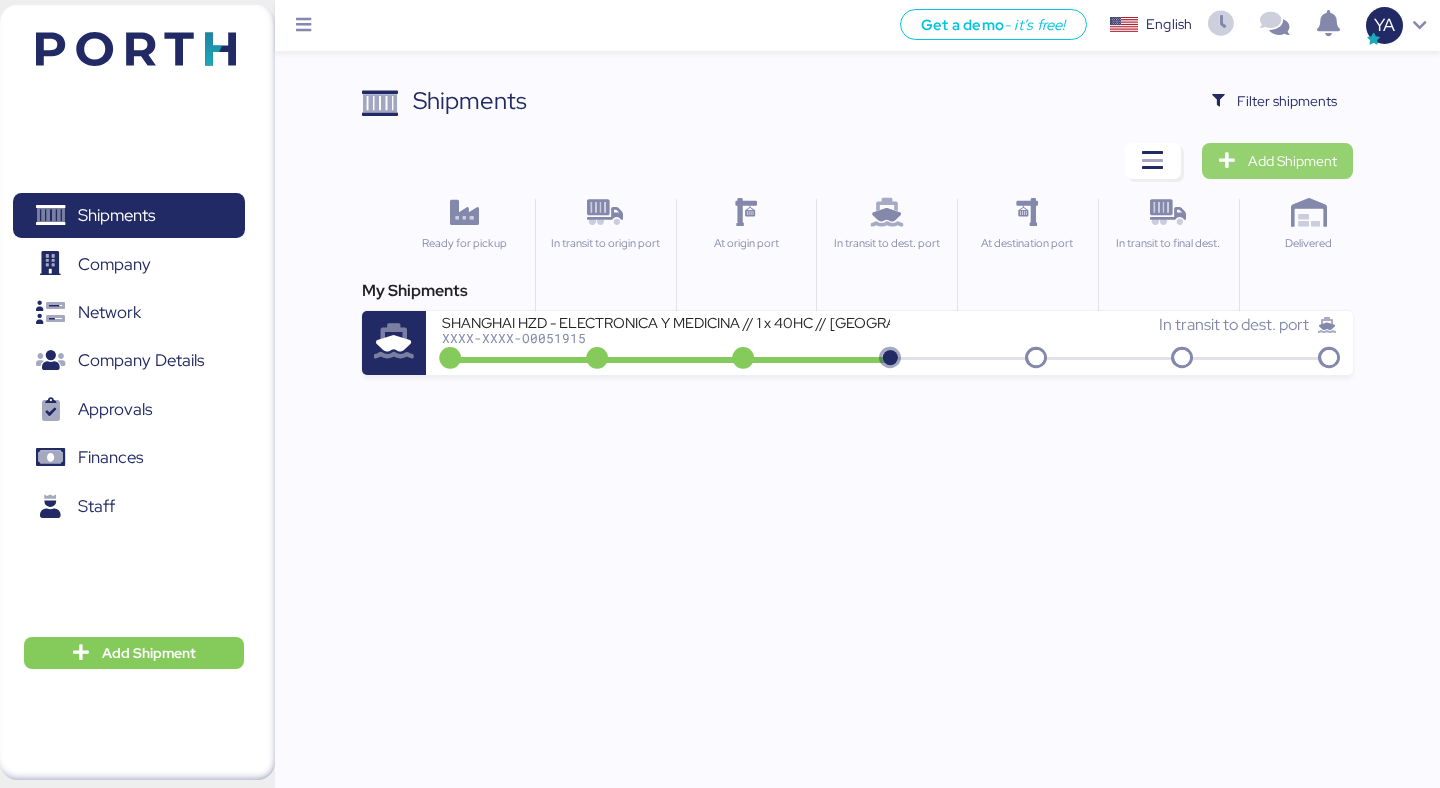 click on "Add Shipment" at bounding box center [1277, 161] 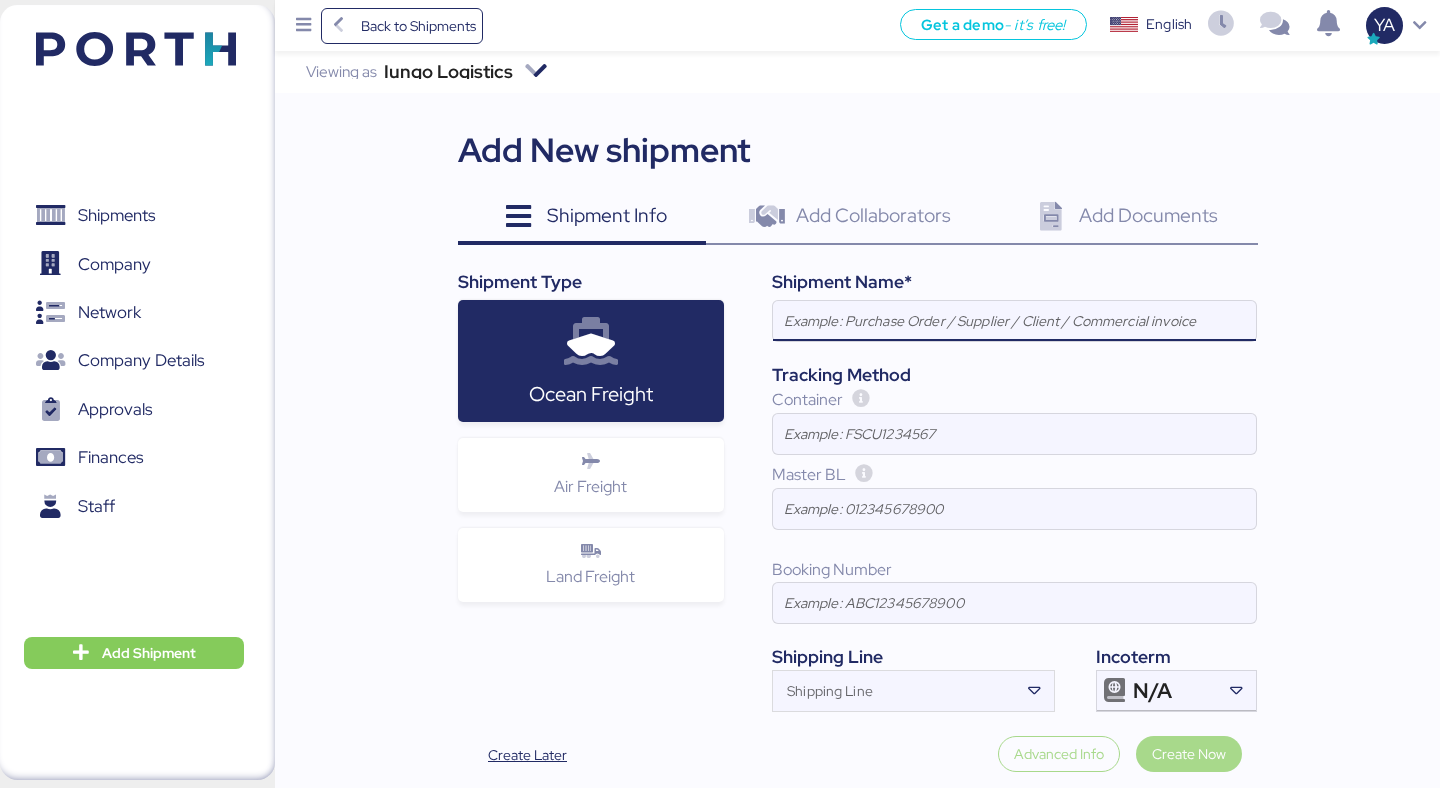 paste on "NINGBO DINGWANG // DCM Draexlmaier // 2x20OT // Ningbo - Manzanillo // MBL: COSU6411928720 HBL: GYSE2503042 BKG: 6411928720" 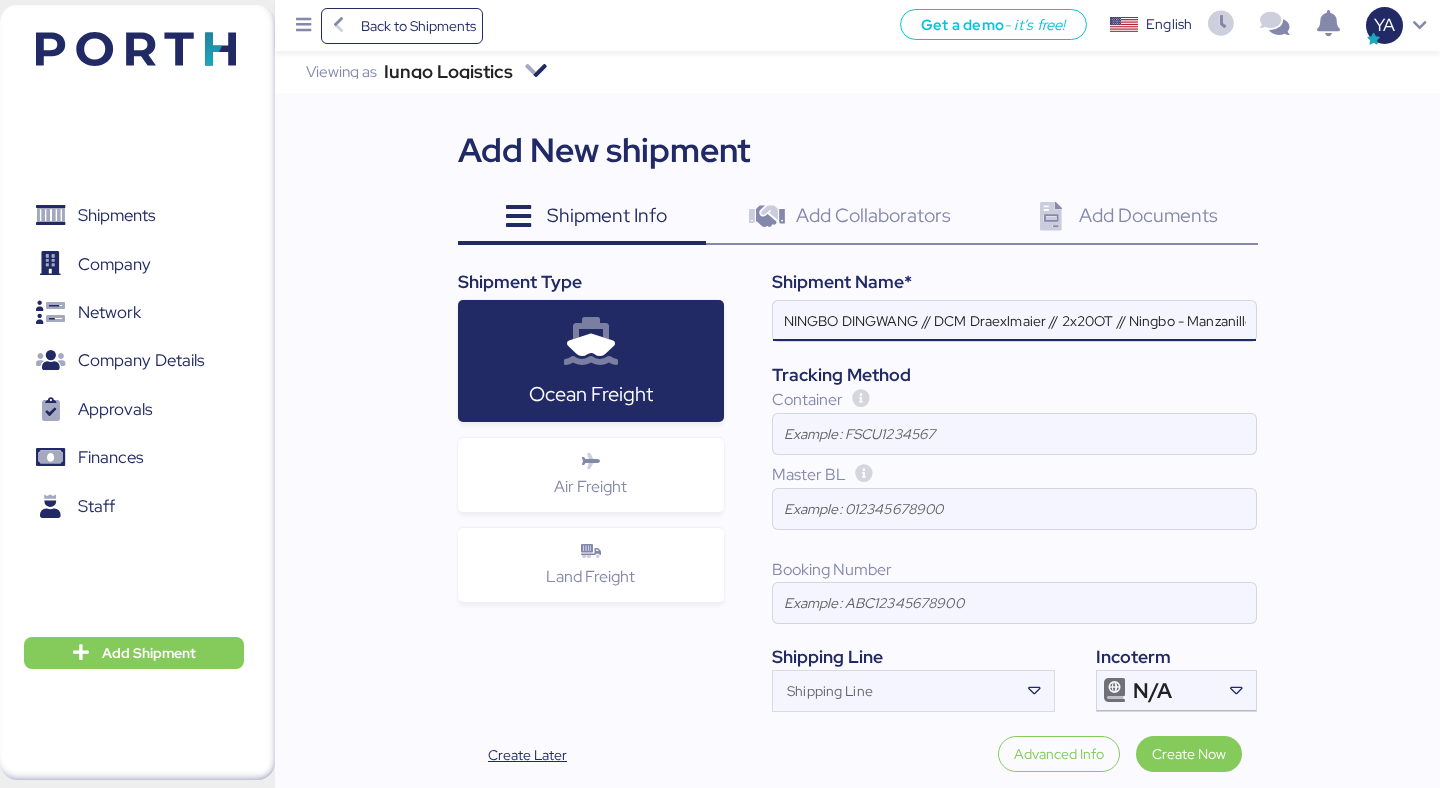 scroll, scrollTop: 0, scrollLeft: 433, axis: horizontal 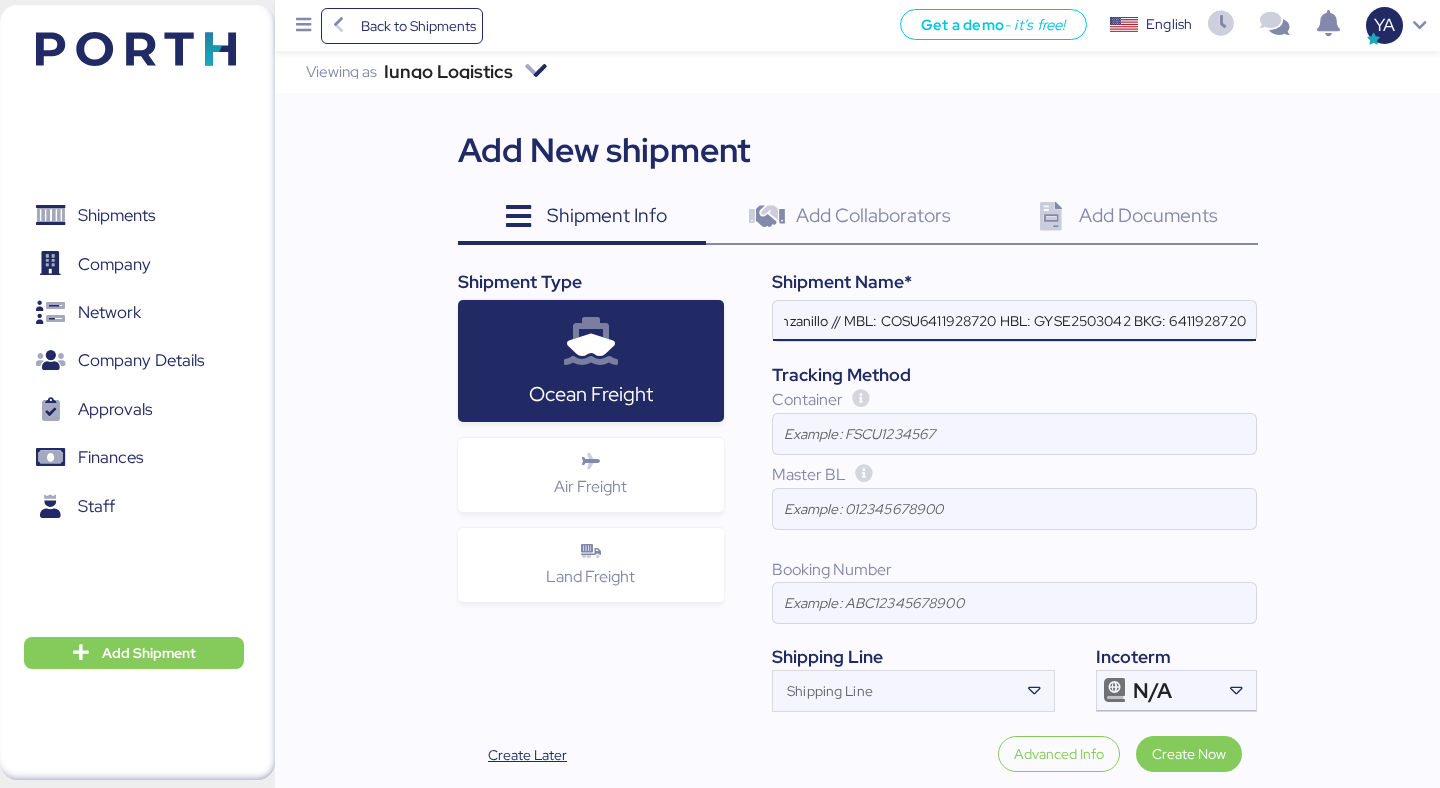 click on "NINGBO DINGWANG // DCM Draexlmaier // 2x20OT // Ningbo - Manzanillo // MBL: COSU6411928720 HBL: GYSE2503042 BKG: 6411928720" at bounding box center (1014, 321) 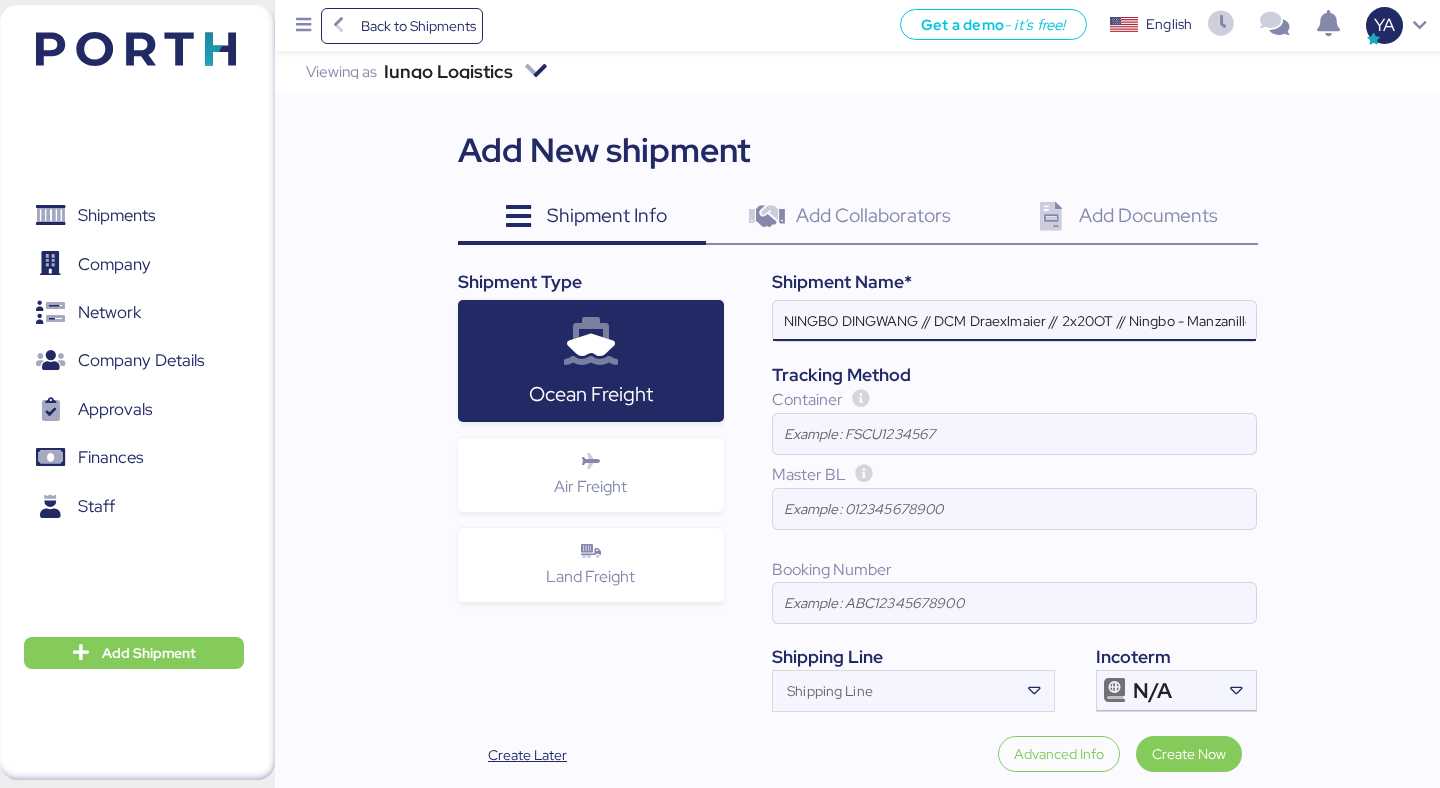 drag, startPoint x: 939, startPoint y: 321, endPoint x: 1044, endPoint y: 325, distance: 105.076164 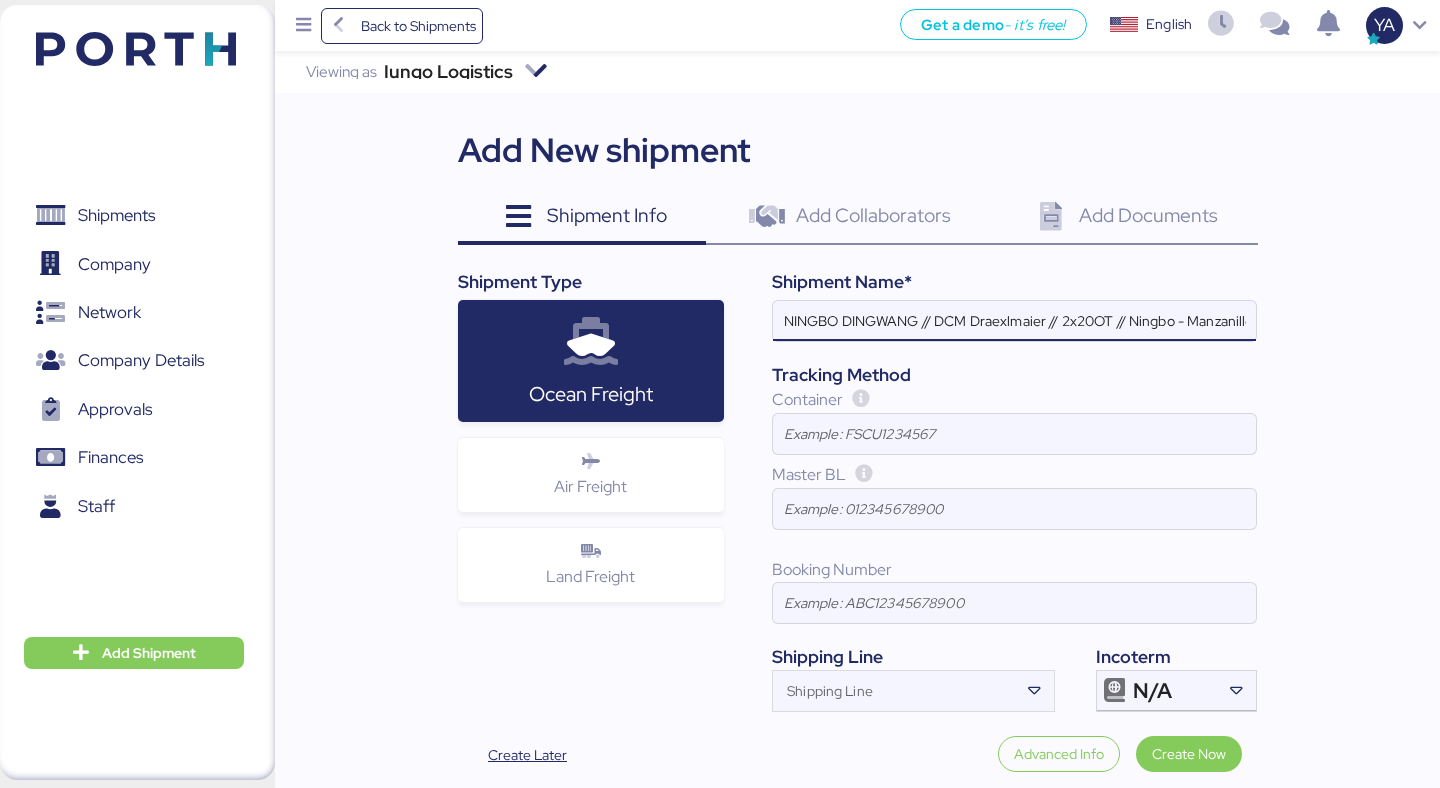 click on "NINGBO DINGWANG // DCM Draexlmaier // 2x20OT // Ningbo - Manzanillo // MBL: COSU6411928720 HBL: GYSE2503042 BKG: 6411928720" at bounding box center (1014, 321) 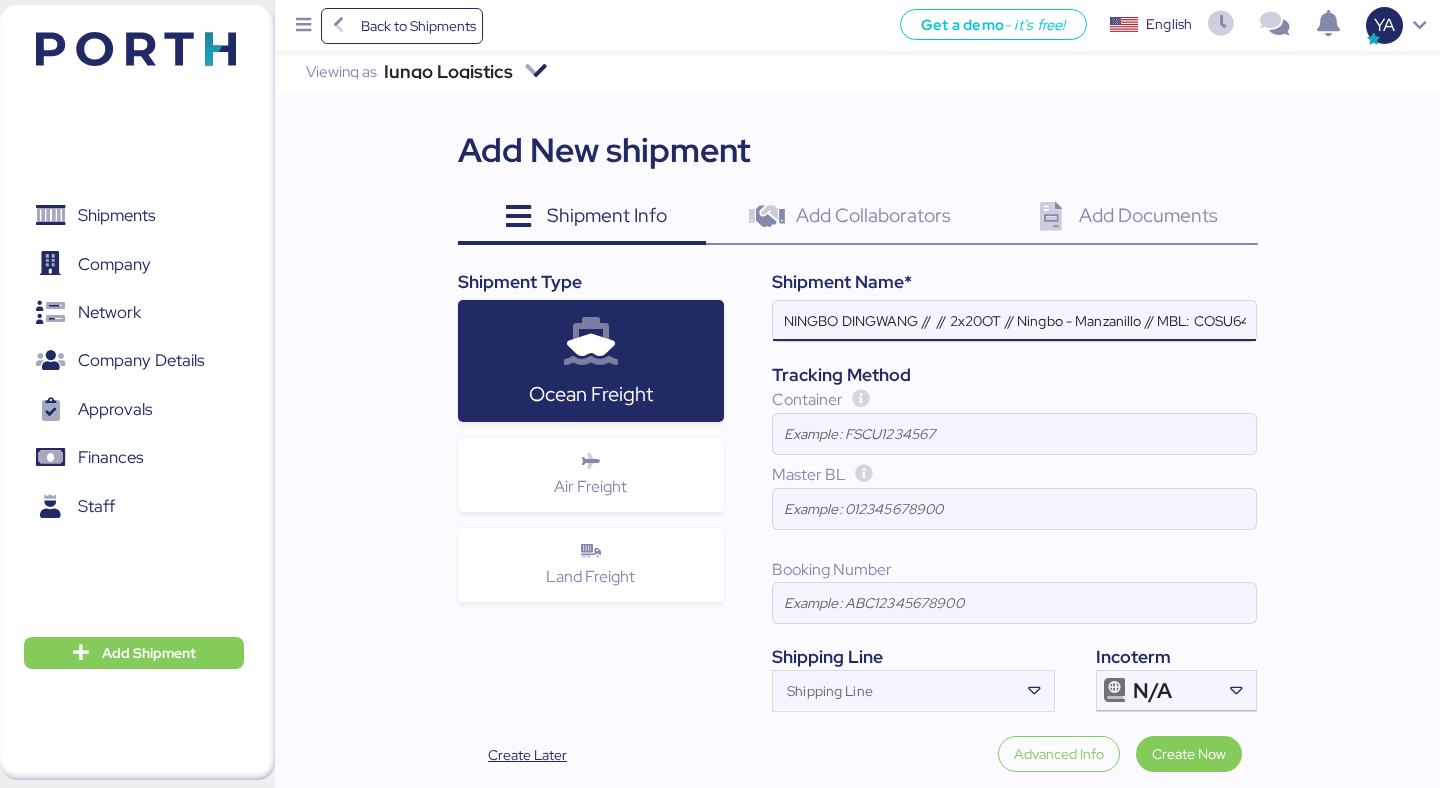 click on "NINGBO DINGWANG //  // 2x20OT // Ningbo - Manzanillo // MBL: COSU6411928720 HBL: GYSE2503042 BKG: 6411928720" at bounding box center (1014, 321) 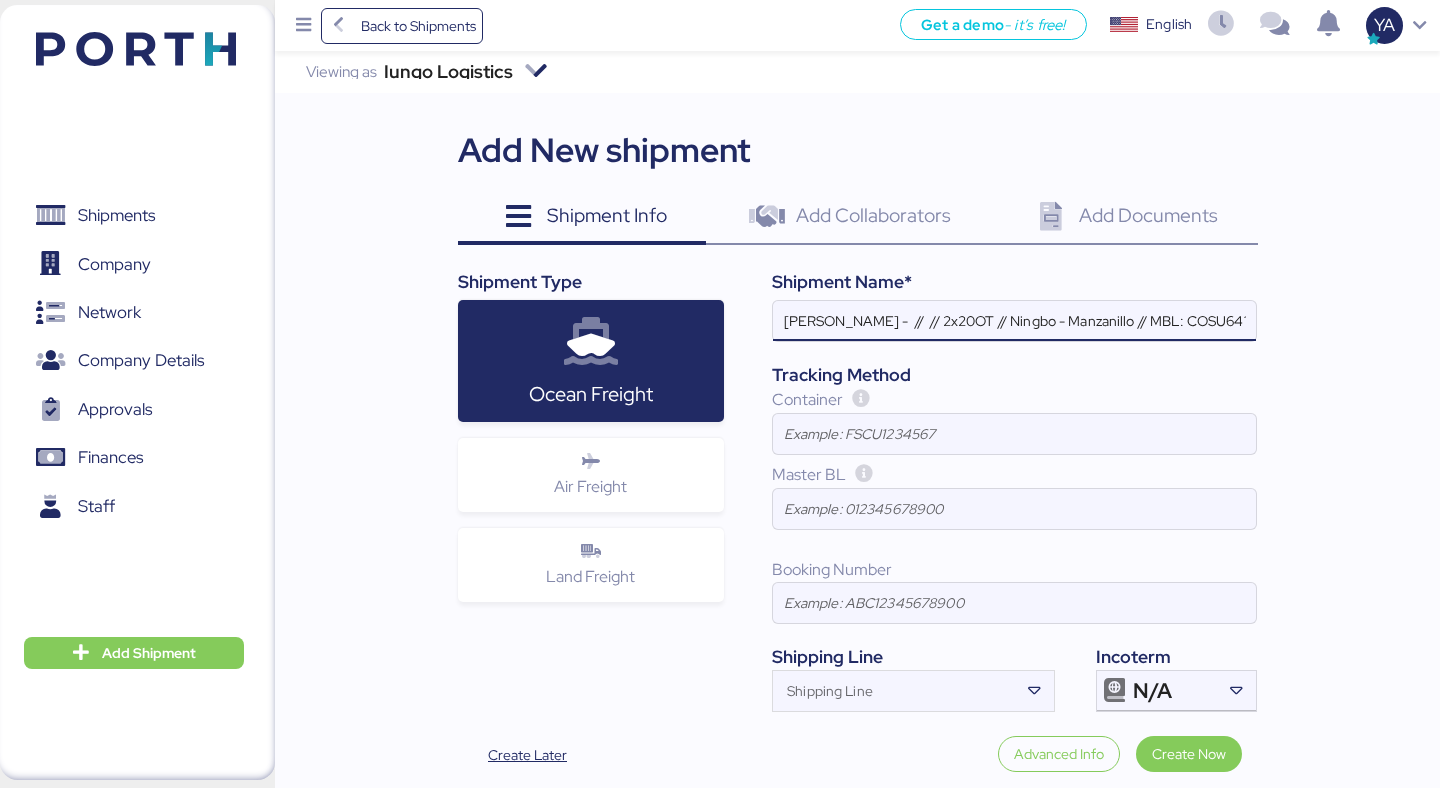 paste on "NBHX TRIM MÉXICO" 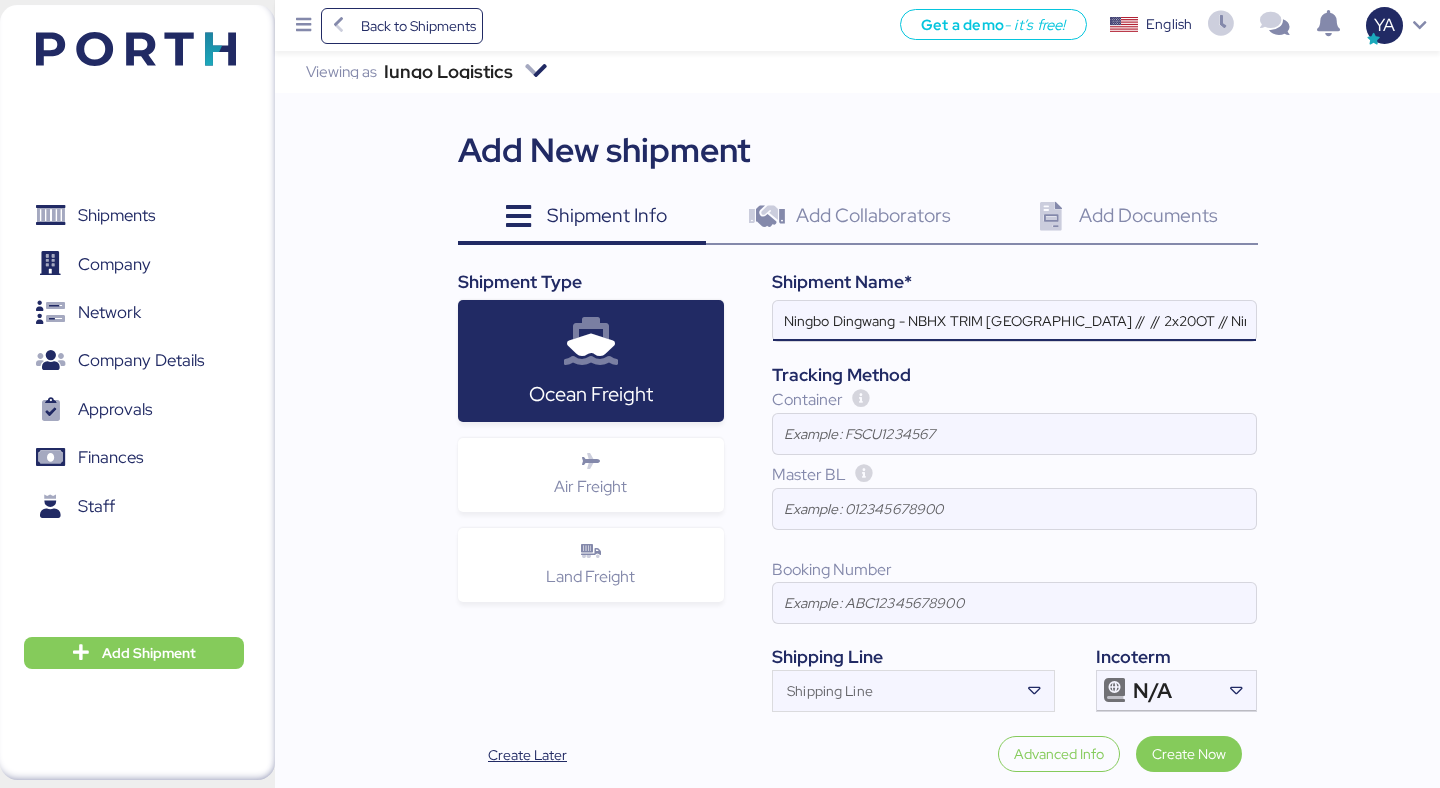 click on "Ningbo Dingwang - NBHX TRIM MÉXICO //  // 2x20OT // Ningbo - Manzanillo // MBL: COSU6411928720 HBL: GYSE2503042 BKG: 6411928720" at bounding box center (1014, 321) 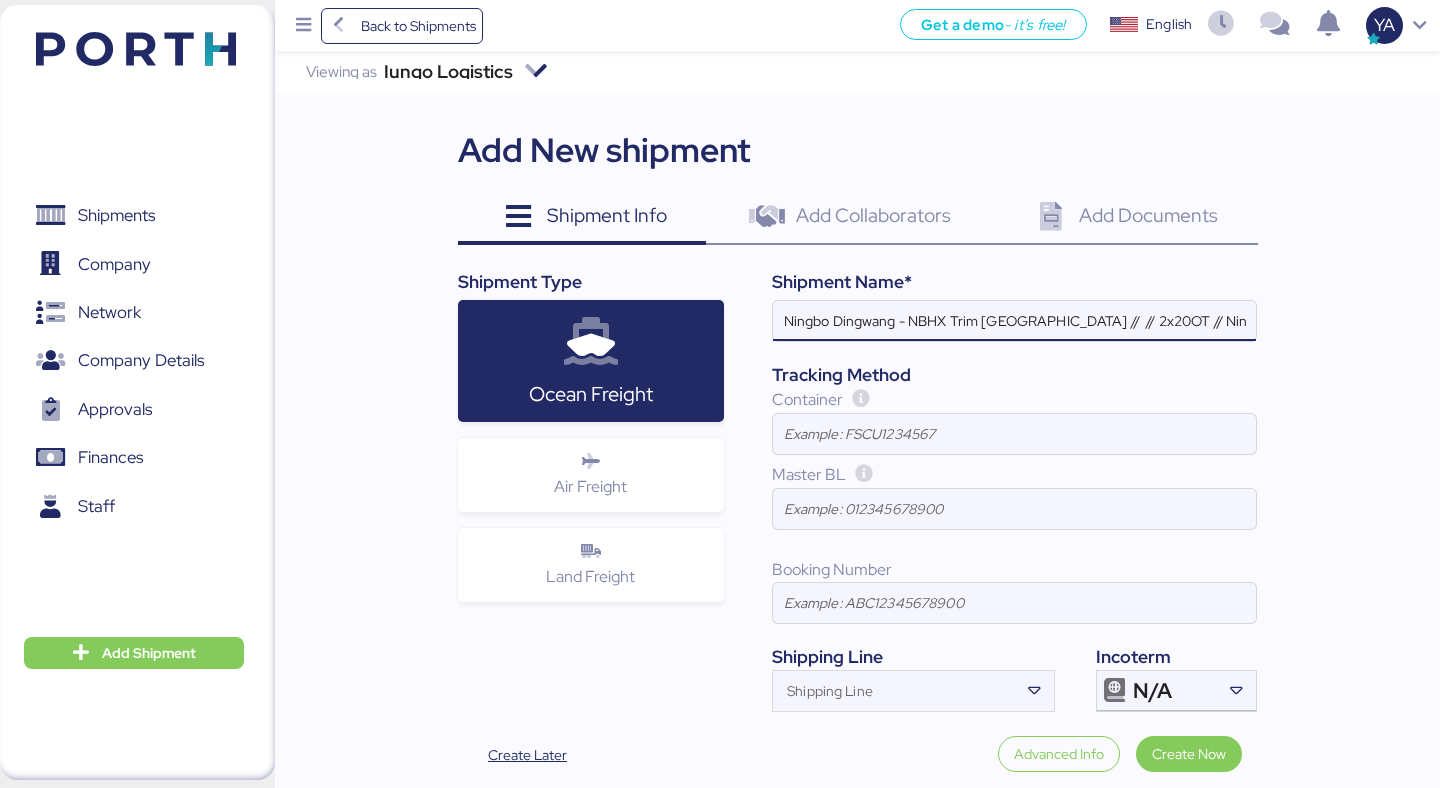 click on "Ningbo Dingwang - NBHX Trim méxico MÉXICO //  // 2x20OT // Ningbo - Manzanillo // MBL: COSU6411928720 HBL: GYSE2503042 BKG: 6411928720" at bounding box center [1014, 321] 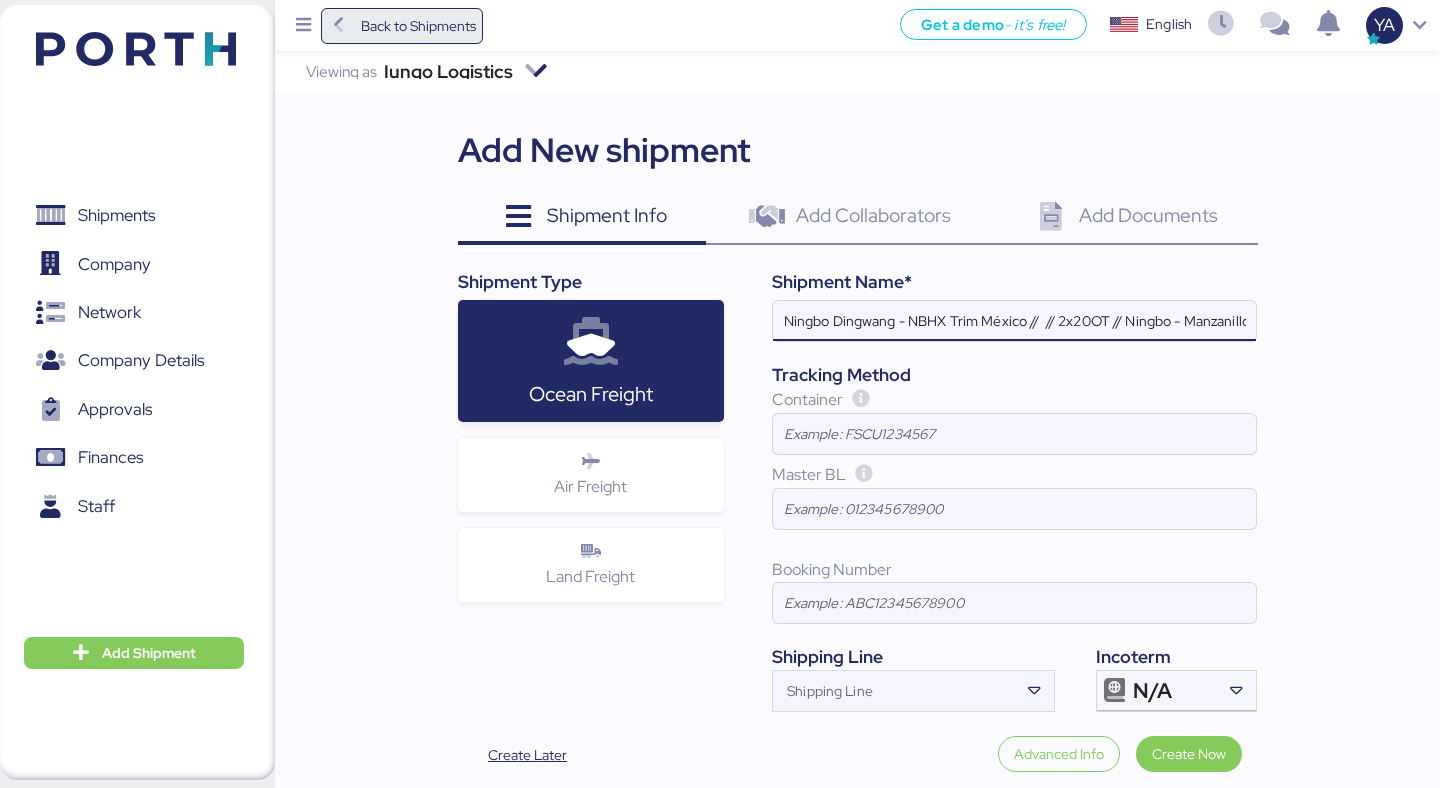 type on "Ningbo Dingwang - NBHX Trim México //  // 2x20OT // Ningbo - Manzanillo // MBL: COSU6411928720 HBL: GYSE2503042 BKG: 6411928720" 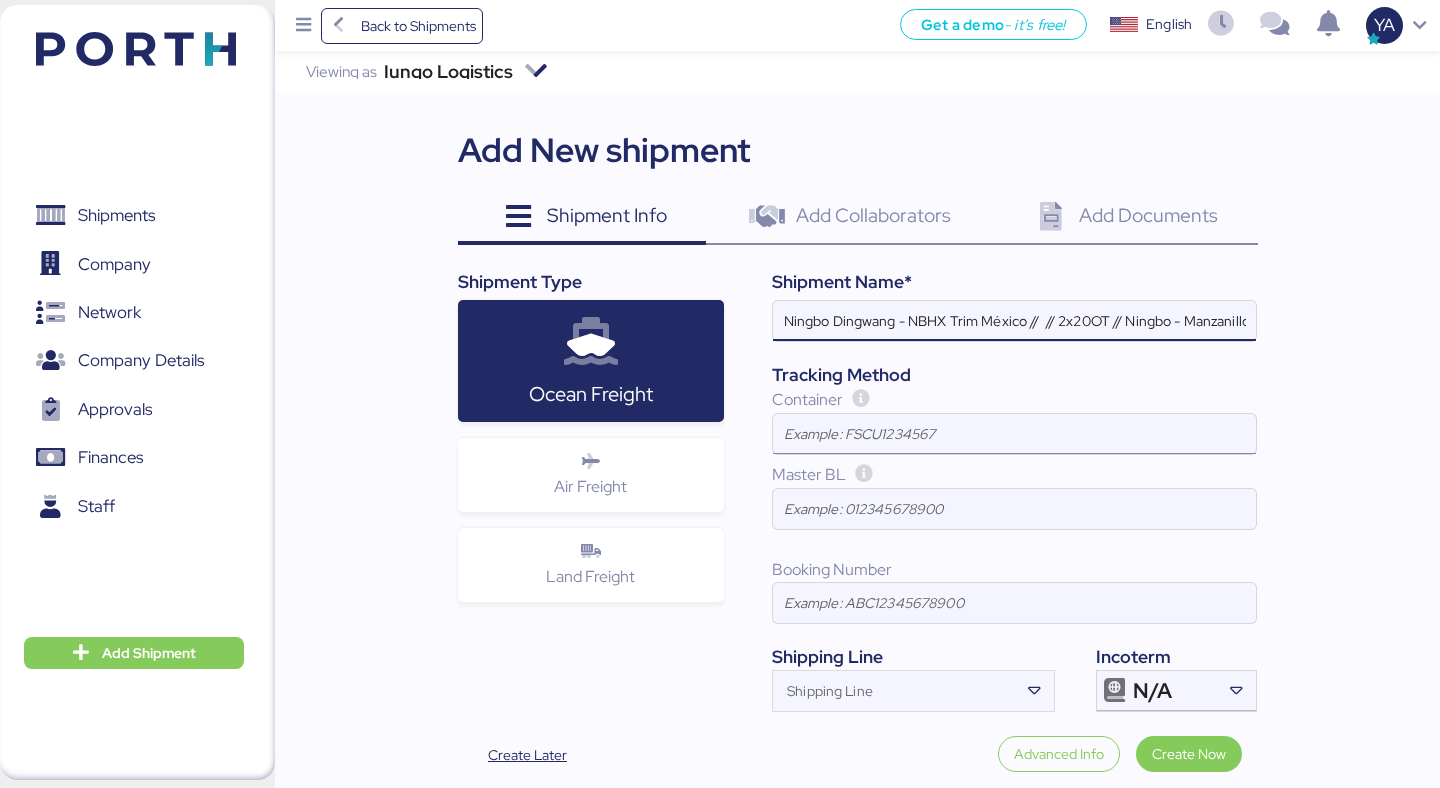 click at bounding box center (1014, 434) 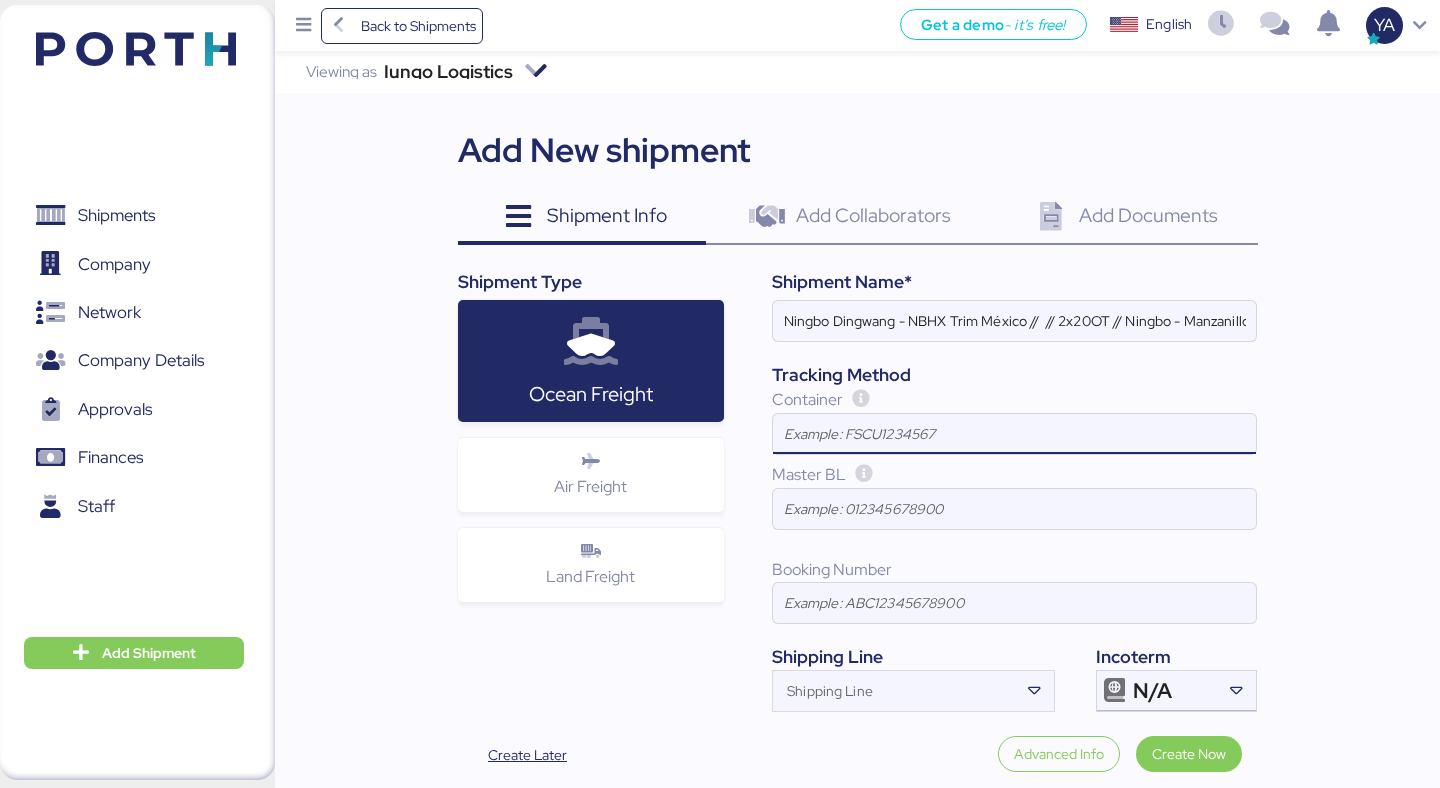 paste on "CSNU0400028" 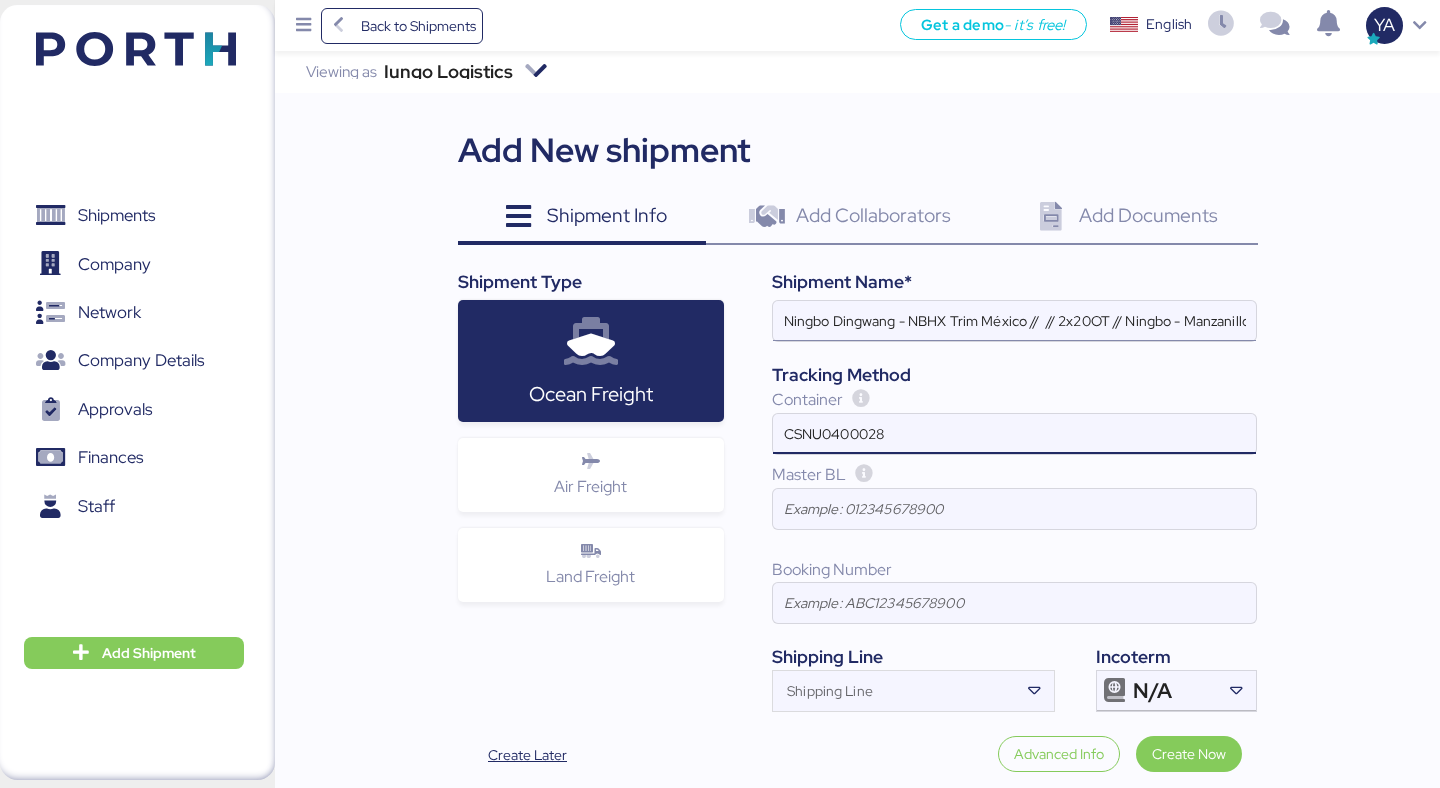 type on "CSNU0400028" 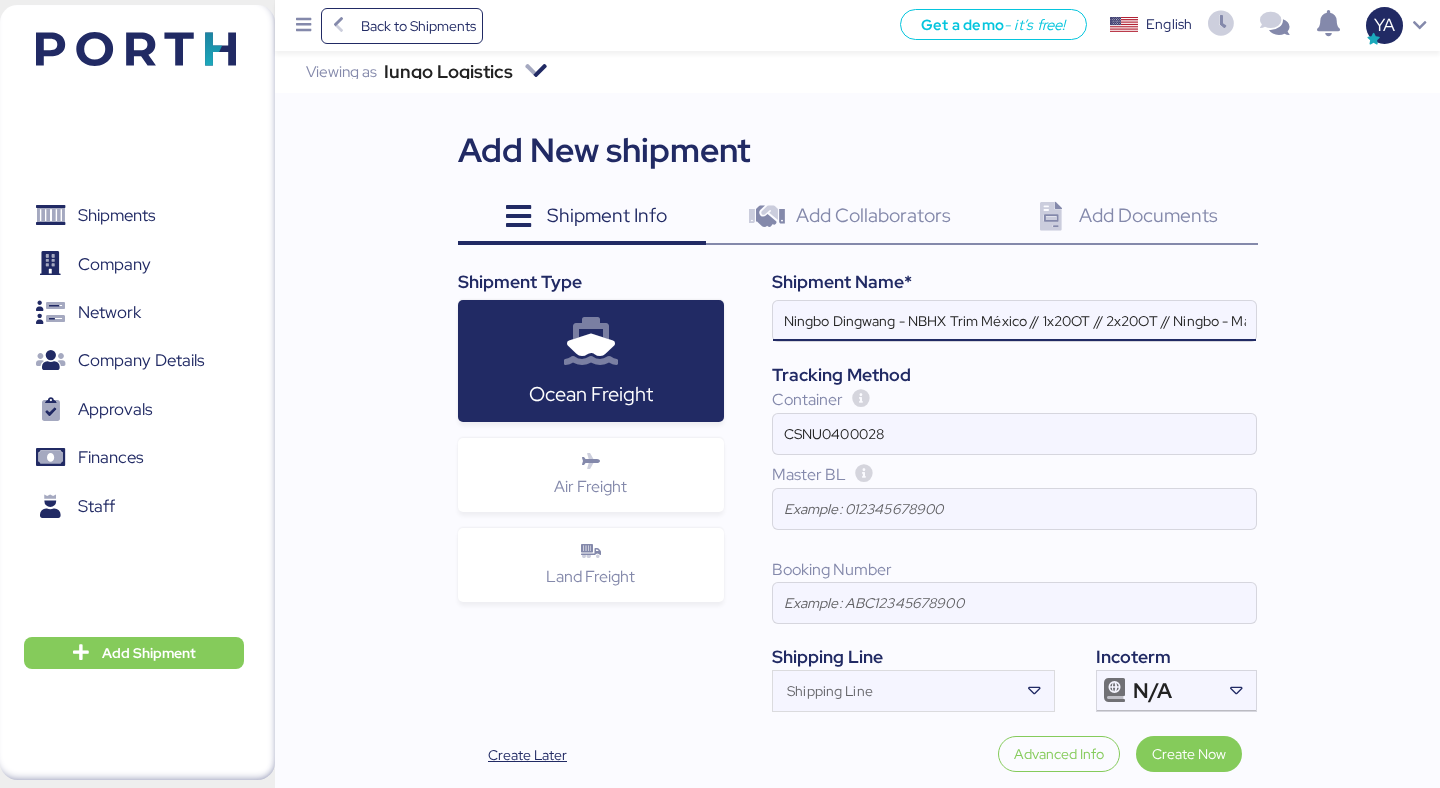 drag, startPoint x: 1096, startPoint y: 321, endPoint x: 1161, endPoint y: 321, distance: 65 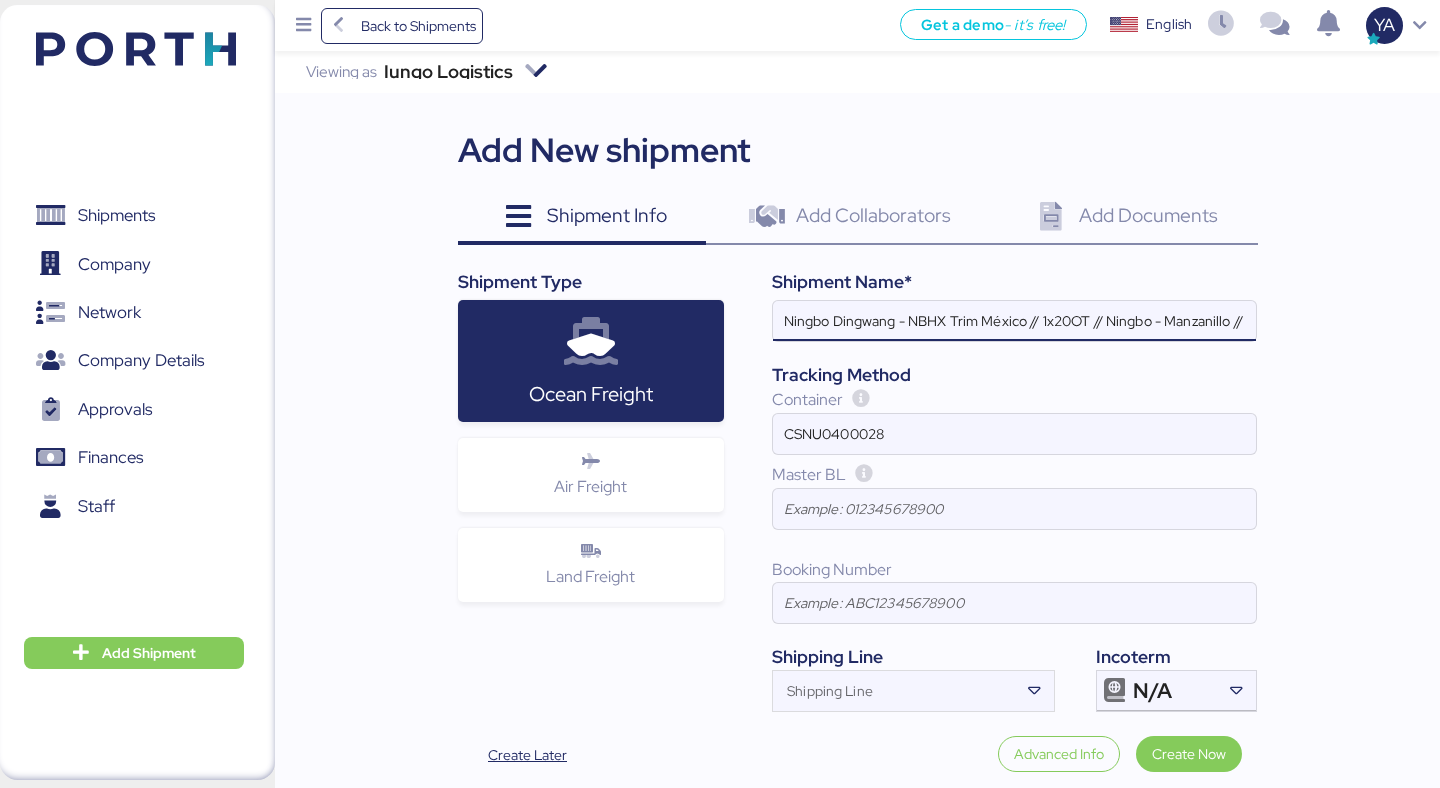click on "Ningbo Dingwang - NBHX Trim México // 1x20OT // Ningbo - Manzanillo // MBL: COSU6411928720 HBL: GYSE2503042 BKG: 6411928720" at bounding box center [1014, 321] 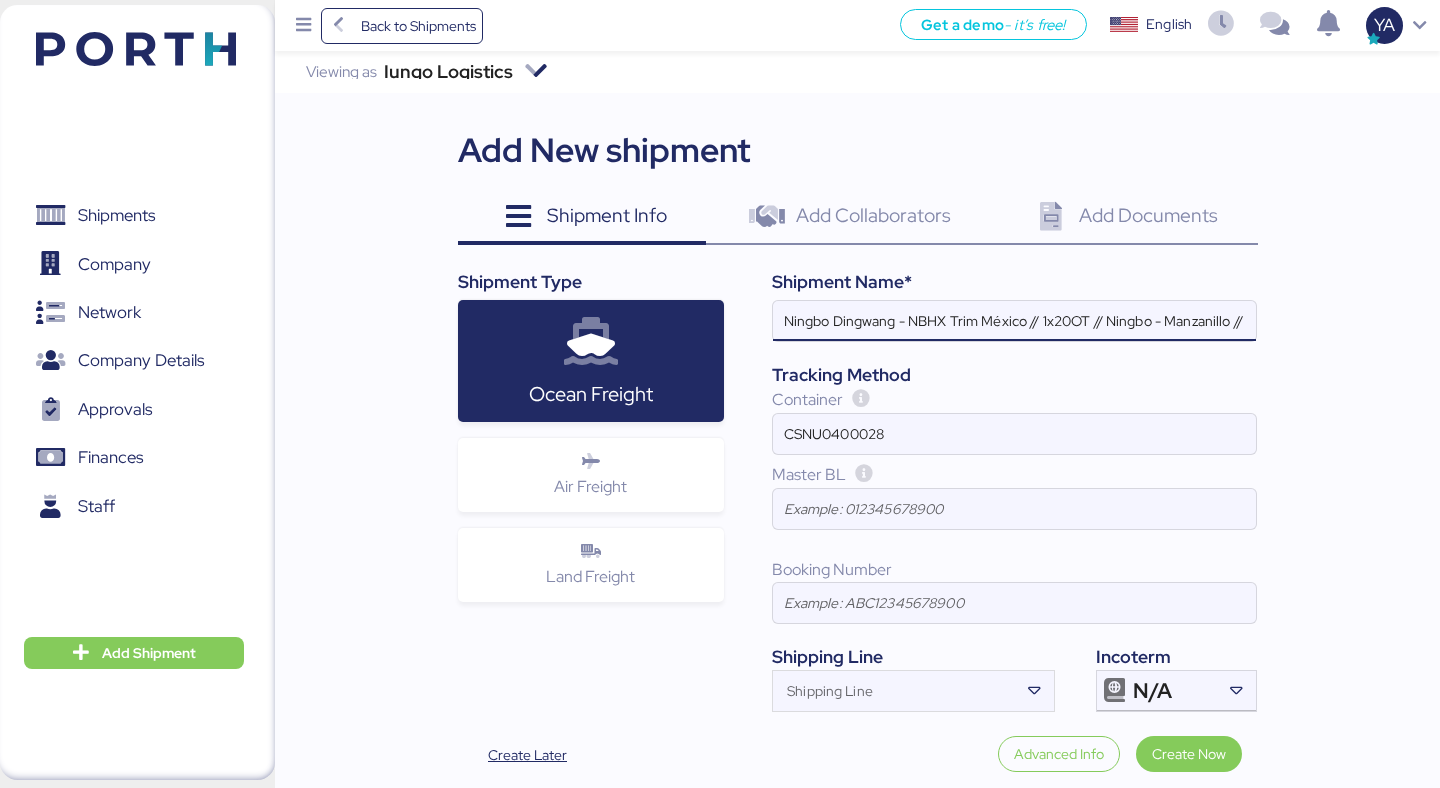 scroll, scrollTop: 0, scrollLeft: 408, axis: horizontal 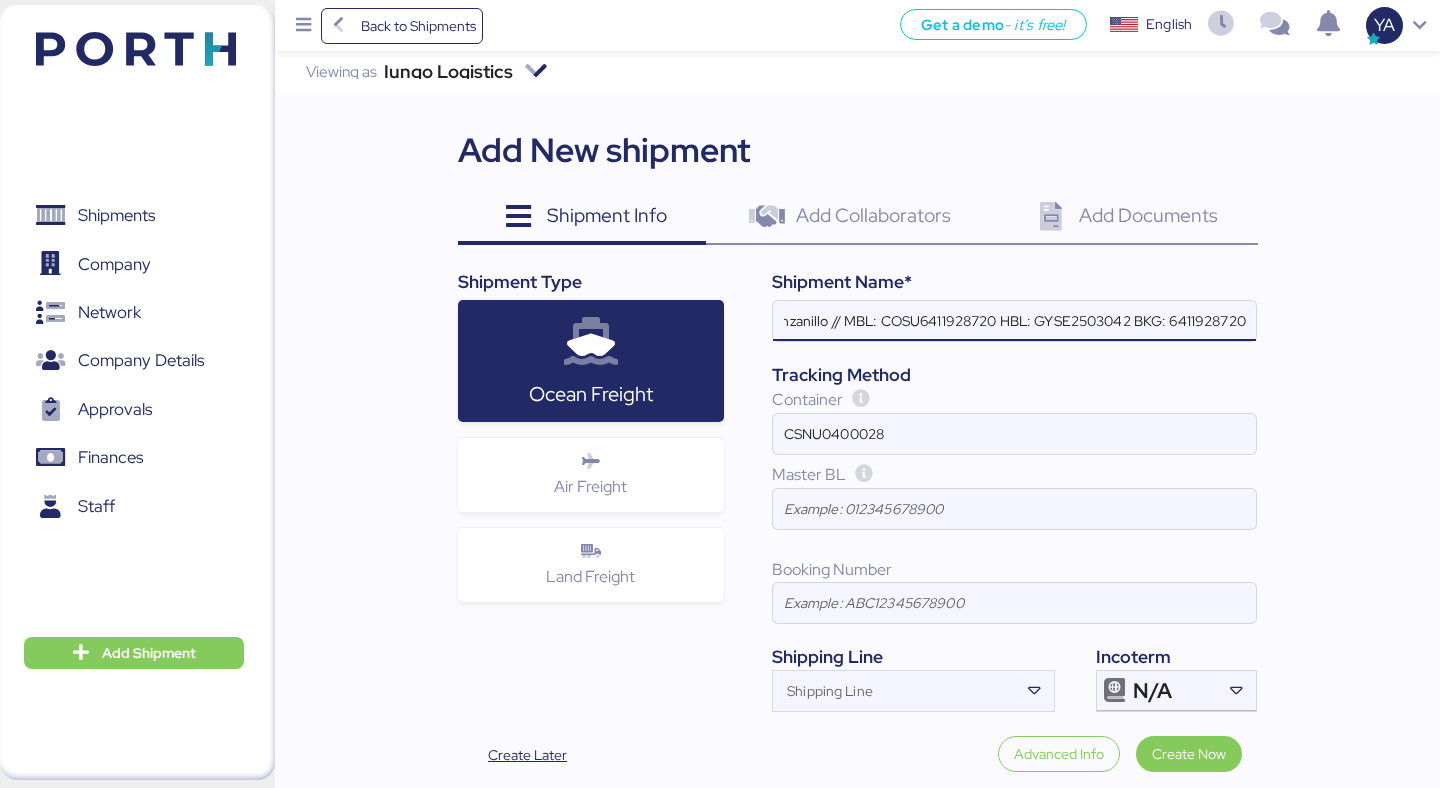 click on "Ningbo Dingwang - NBHX Trim México // 1x20OT // Ningbo - Manzanillo // MBL: COSU6411928720 HBL: GYSE2503042 BKG: 6411928720" at bounding box center (1014, 321) 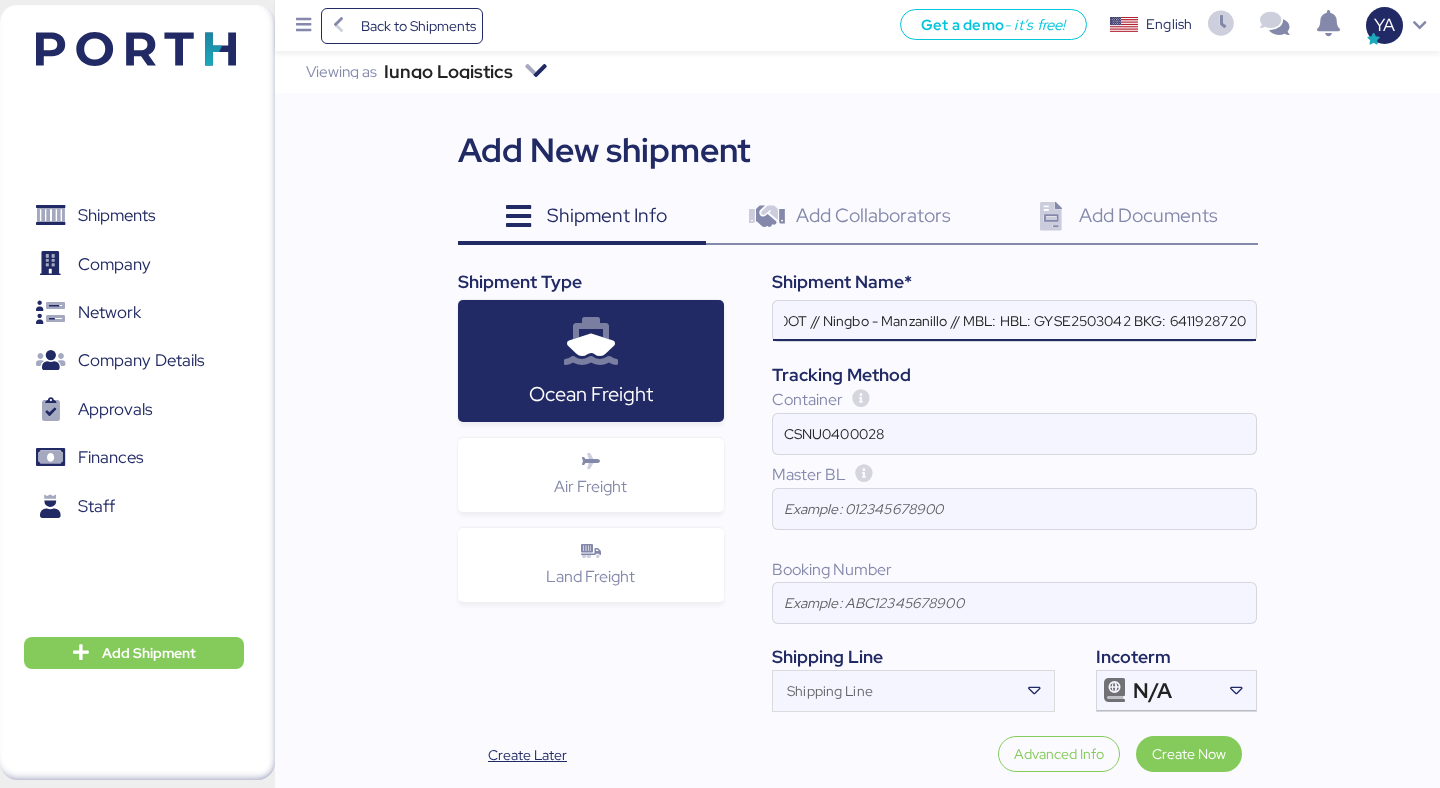 scroll, scrollTop: 0, scrollLeft: 288, axis: horizontal 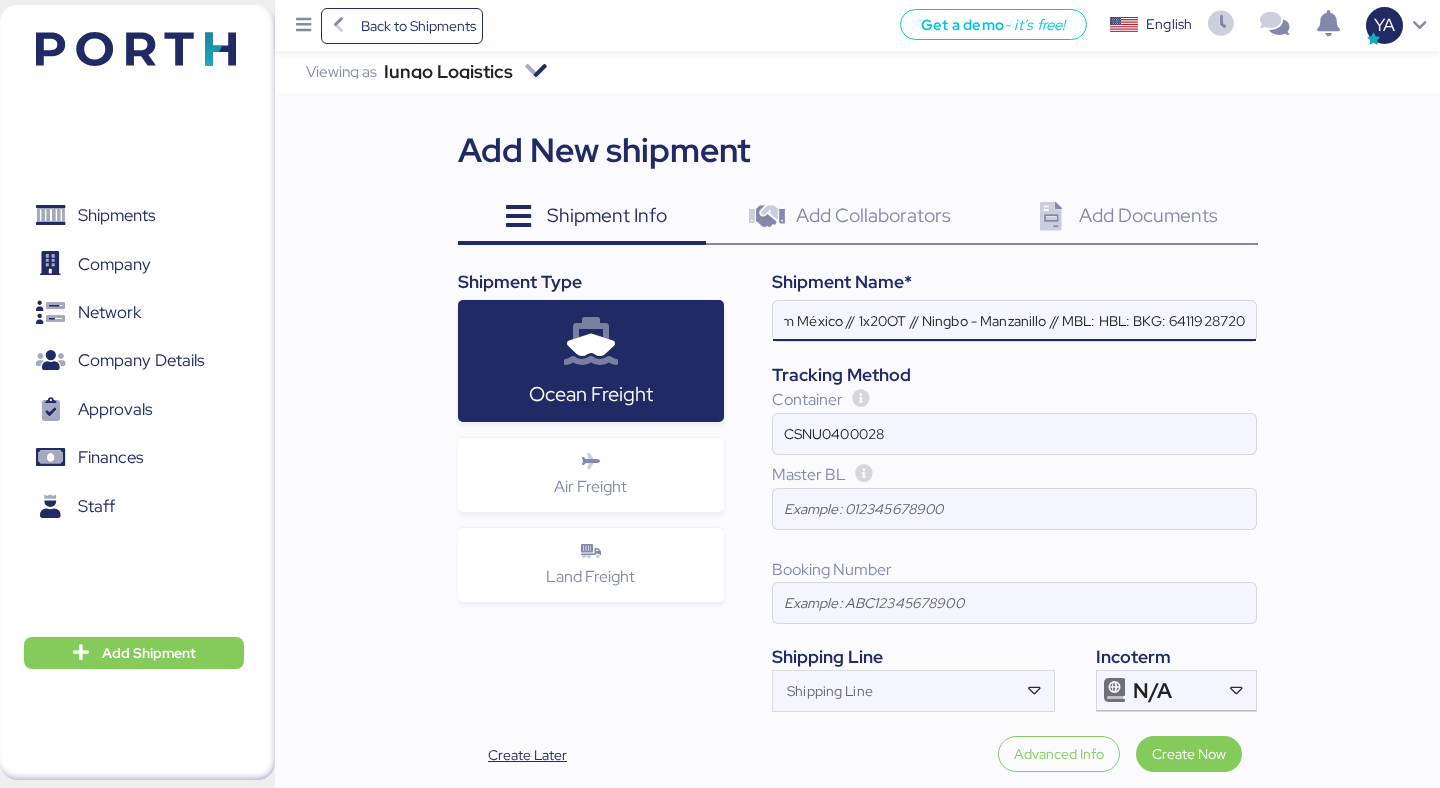 click on "Ningbo Dingwang - NBHX Trim México // 1x20OT // Ningbo - Manzanillo // MBL: HBL: BKG: 6411928720" at bounding box center [1014, 321] 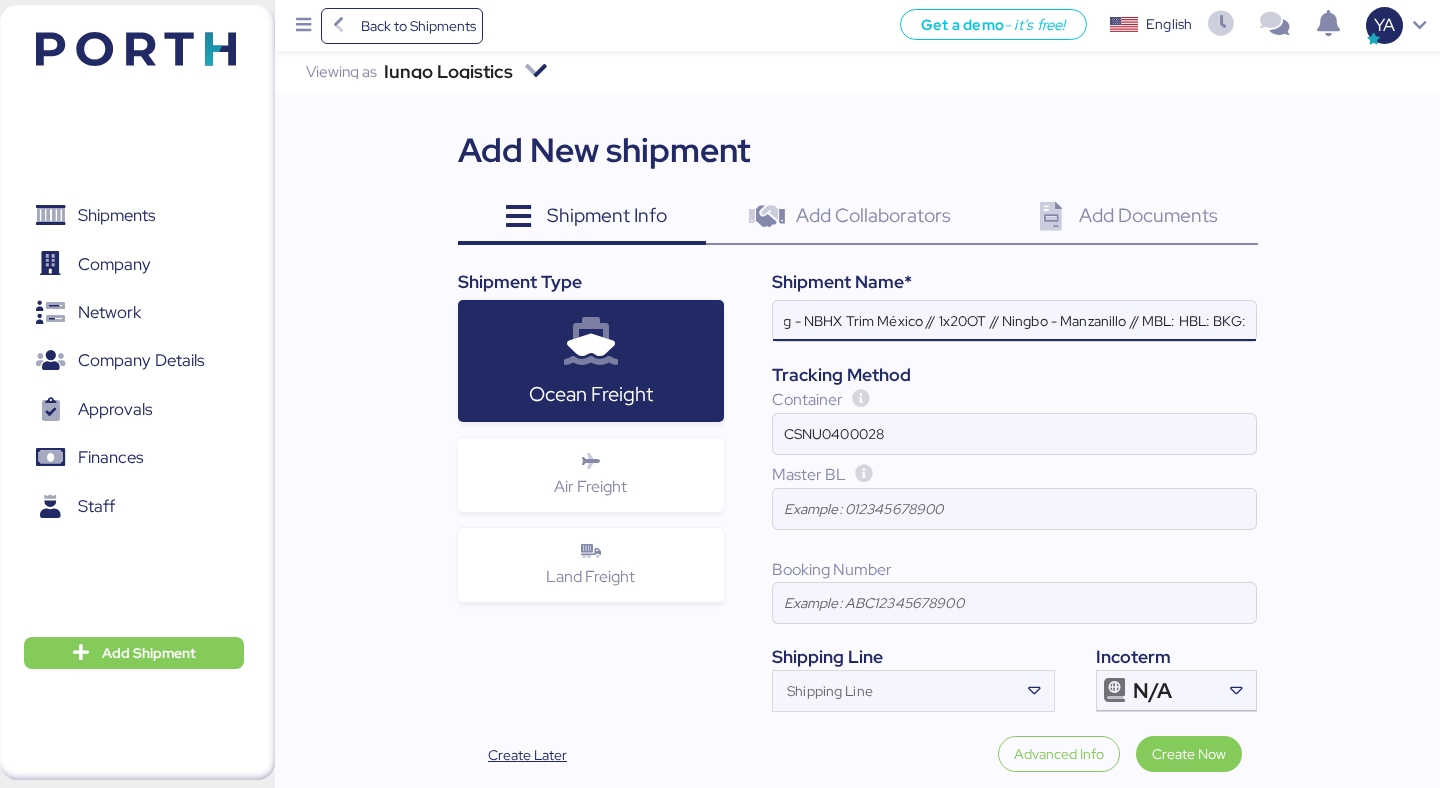 scroll, scrollTop: 0, scrollLeft: 107, axis: horizontal 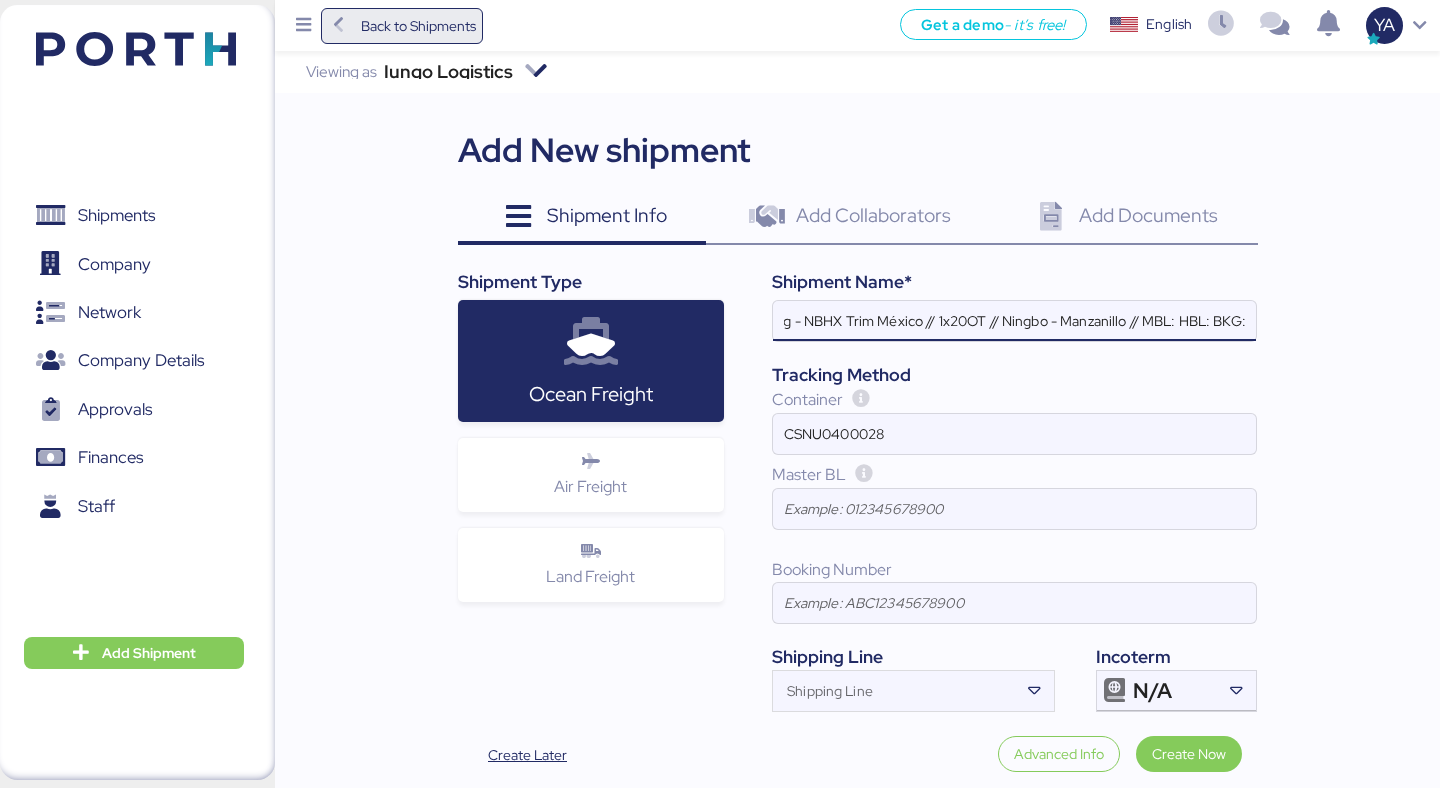 type on "Ningbo Dingwang - NBHX Trim México // 1x20OT // Ningbo - Manzanillo // MBL: HBL: BKG:" 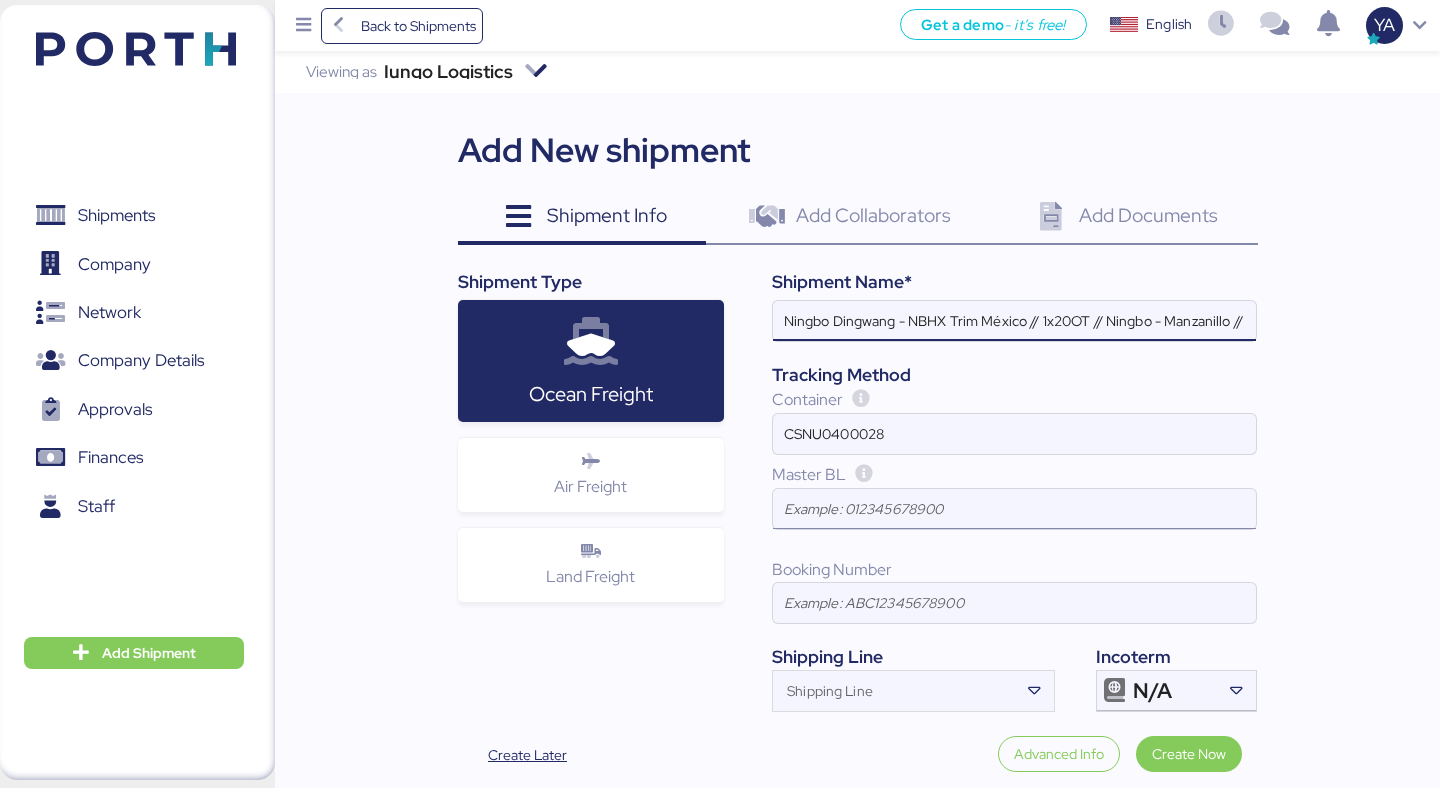 click at bounding box center (1014, 509) 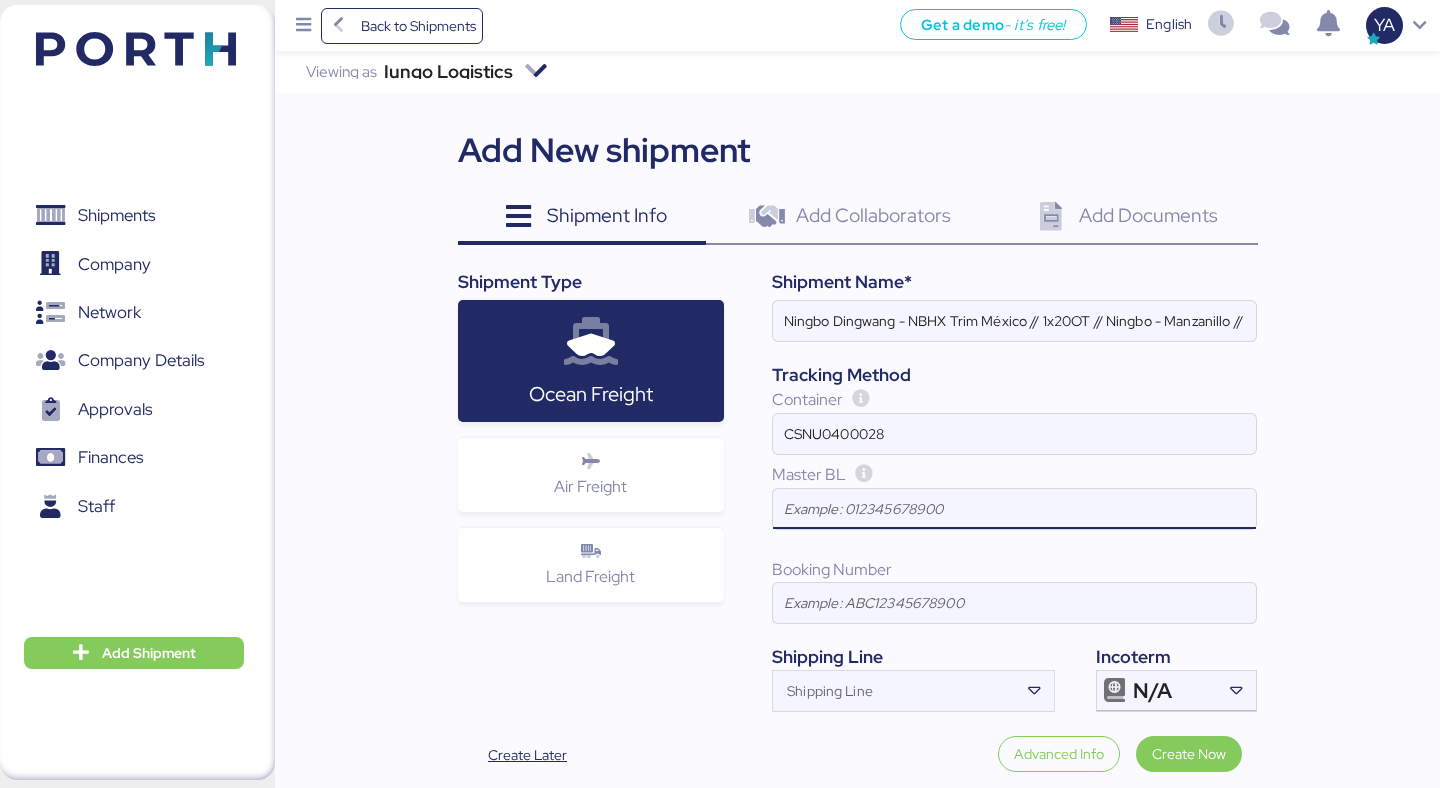 paste on "COSU6423348320" 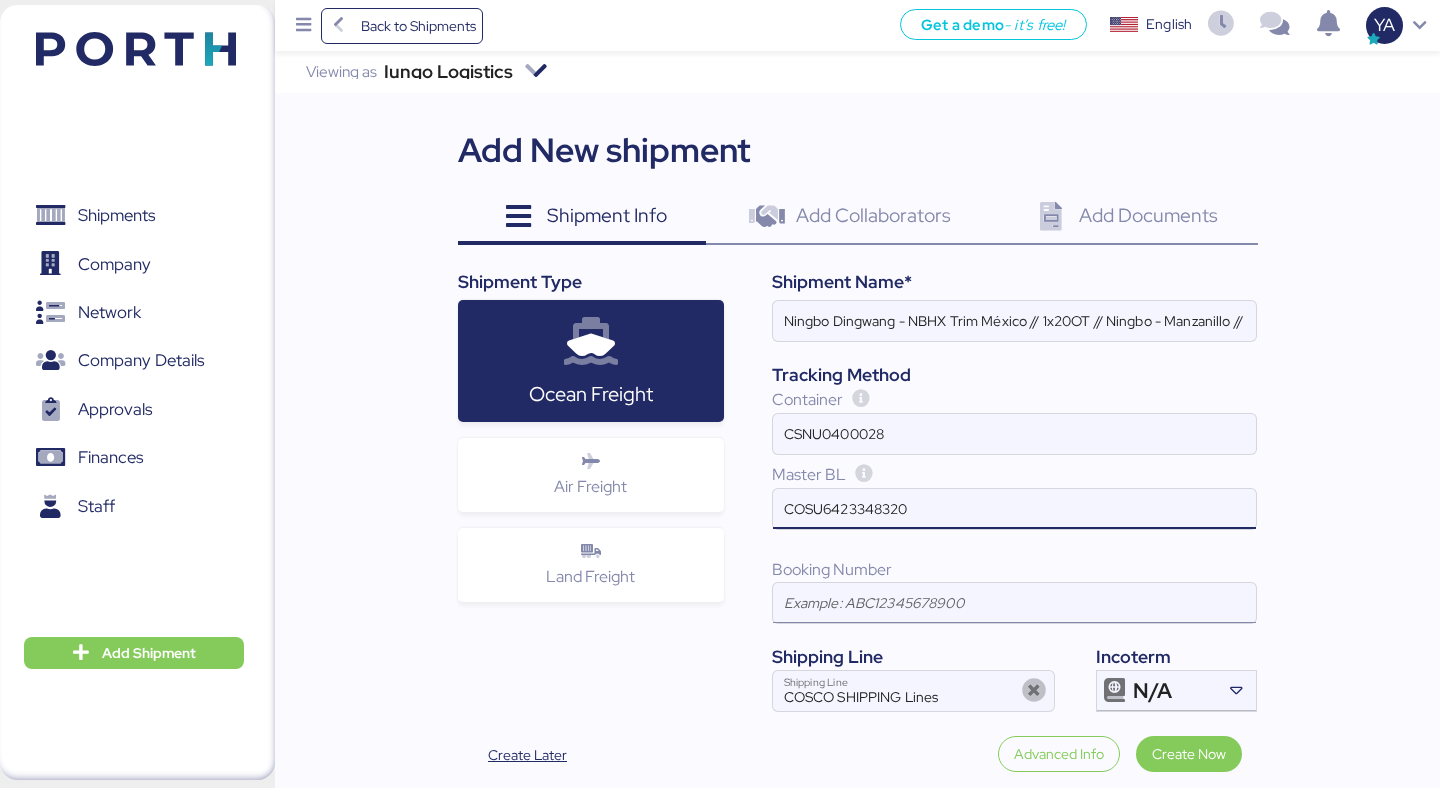 type on "COSU6423348320" 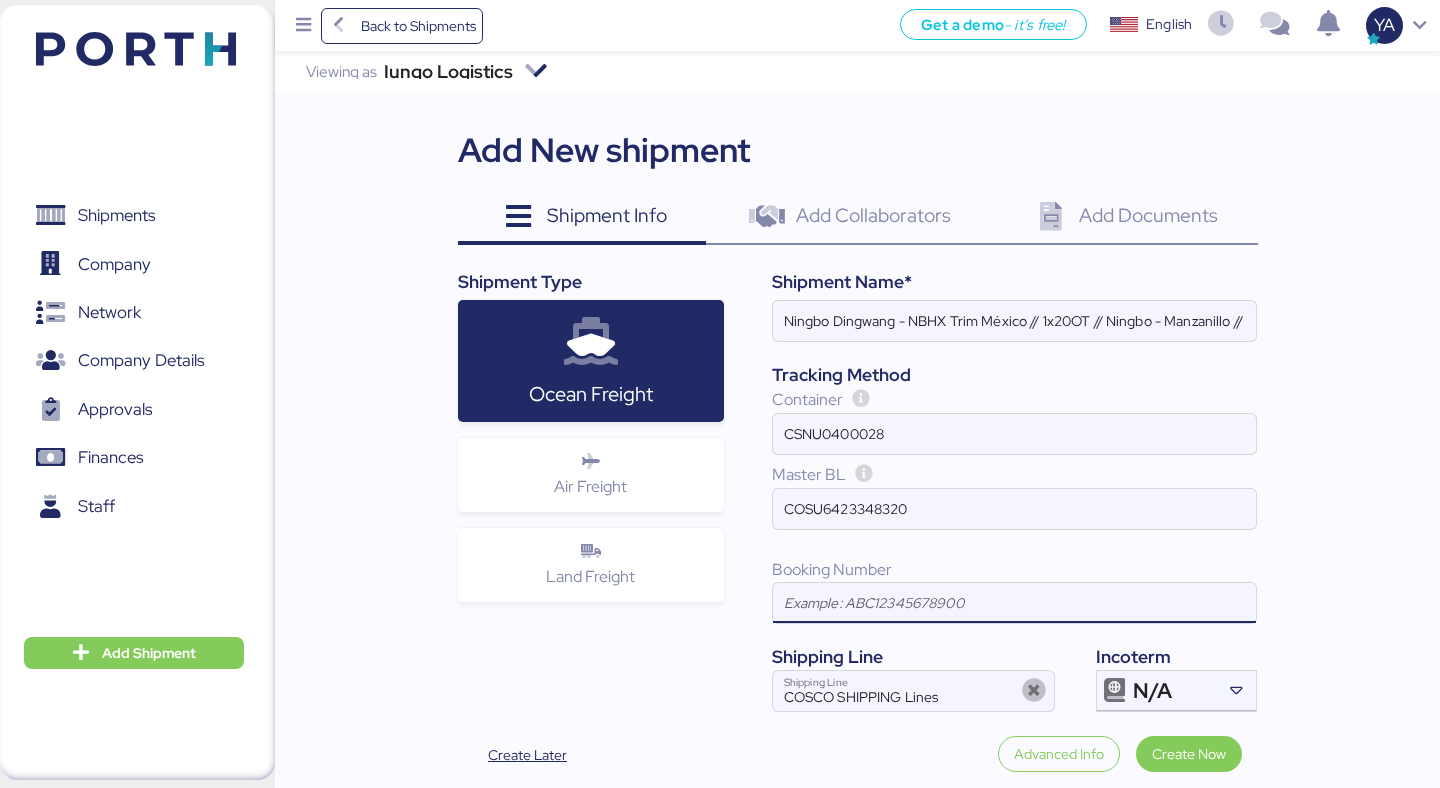 click at bounding box center (1014, 603) 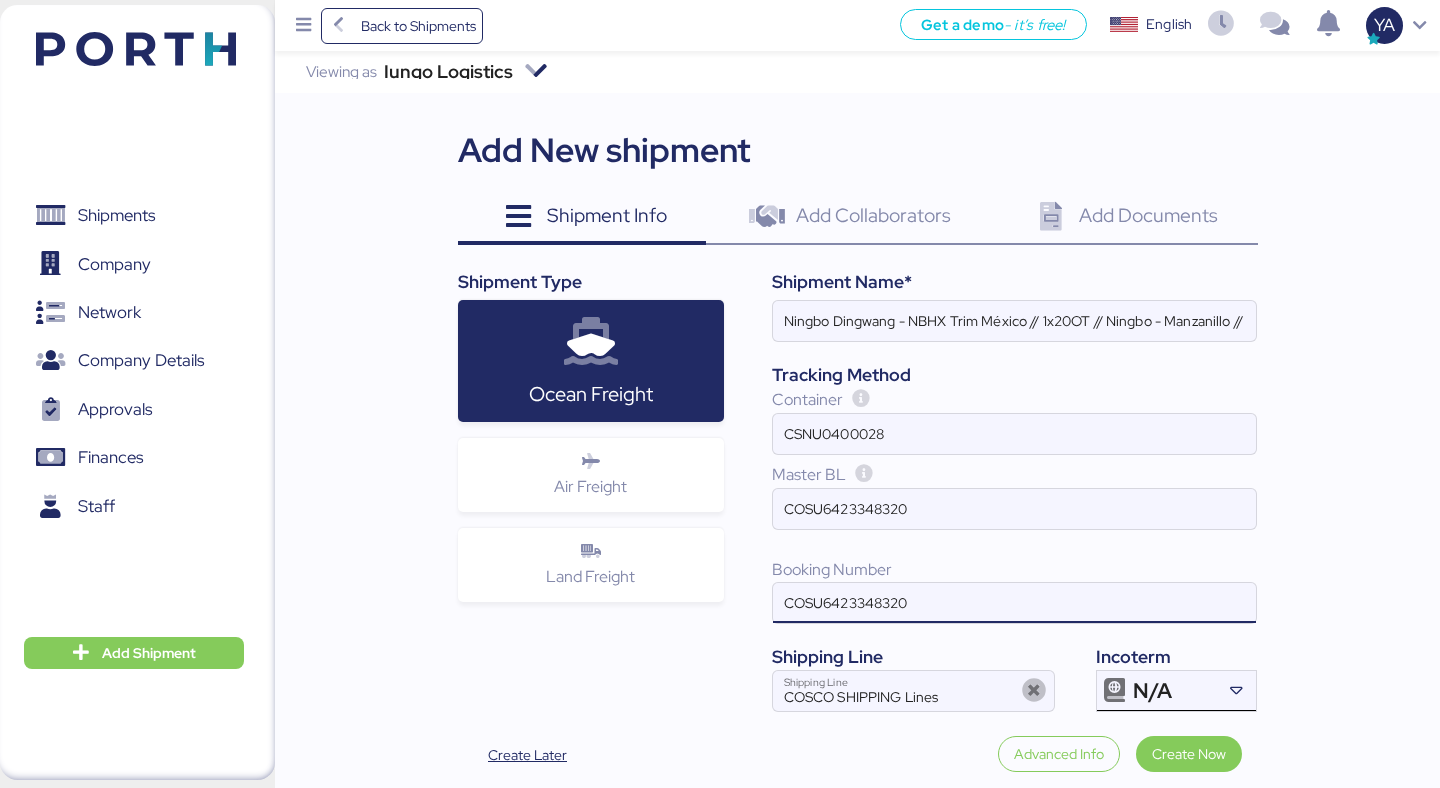 type on "COSU6423348320" 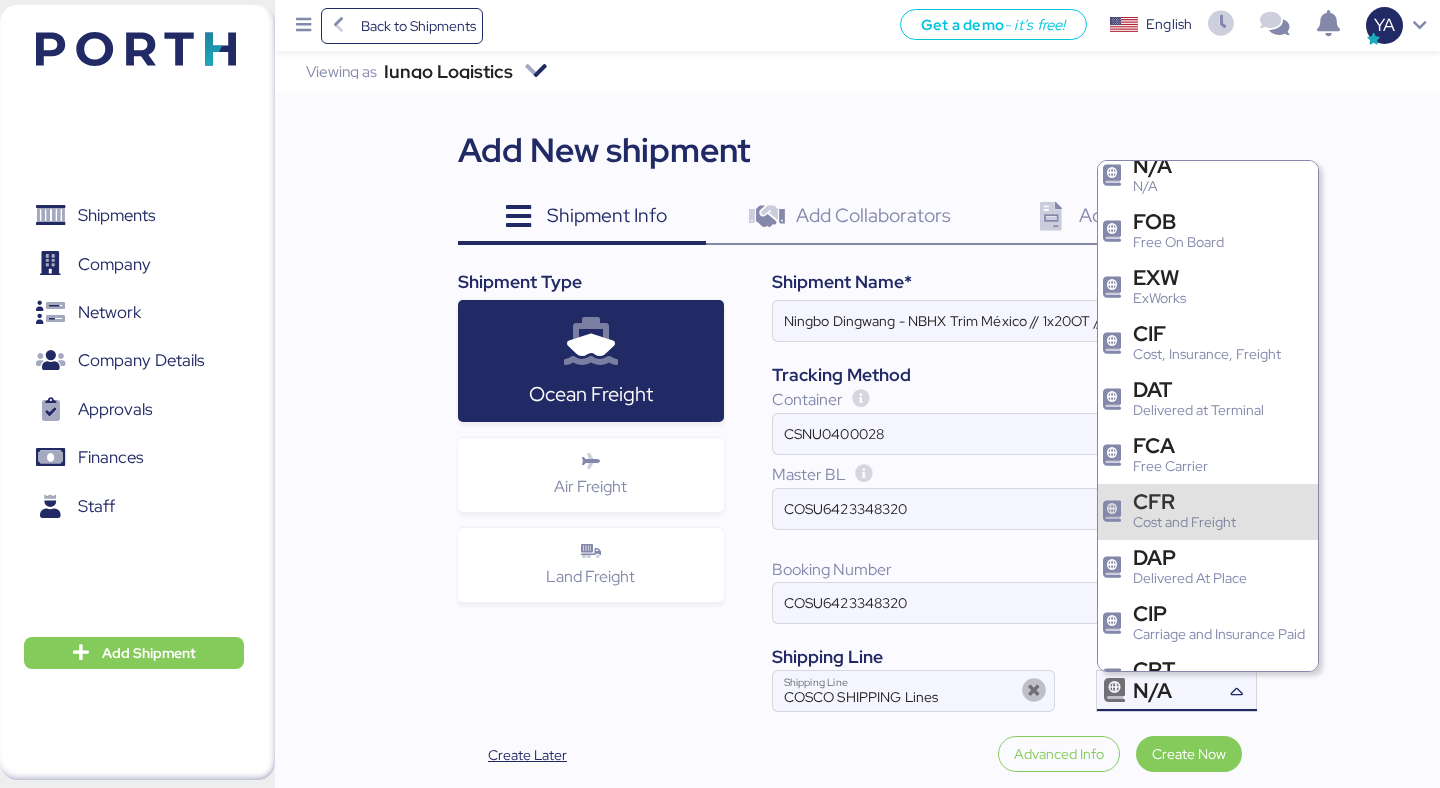 scroll, scrollTop: 14, scrollLeft: 0, axis: vertical 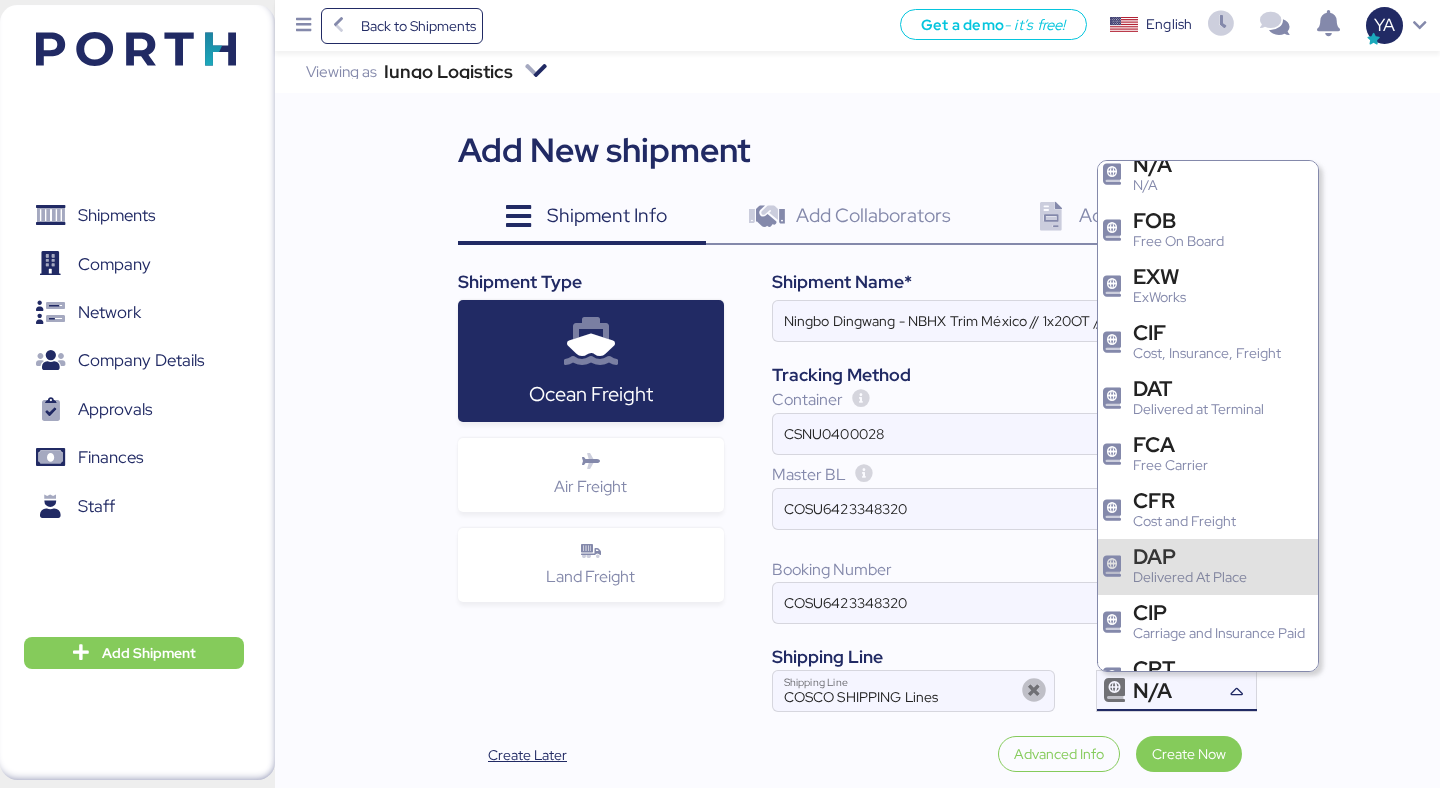 click on "DAP" at bounding box center (1190, 556) 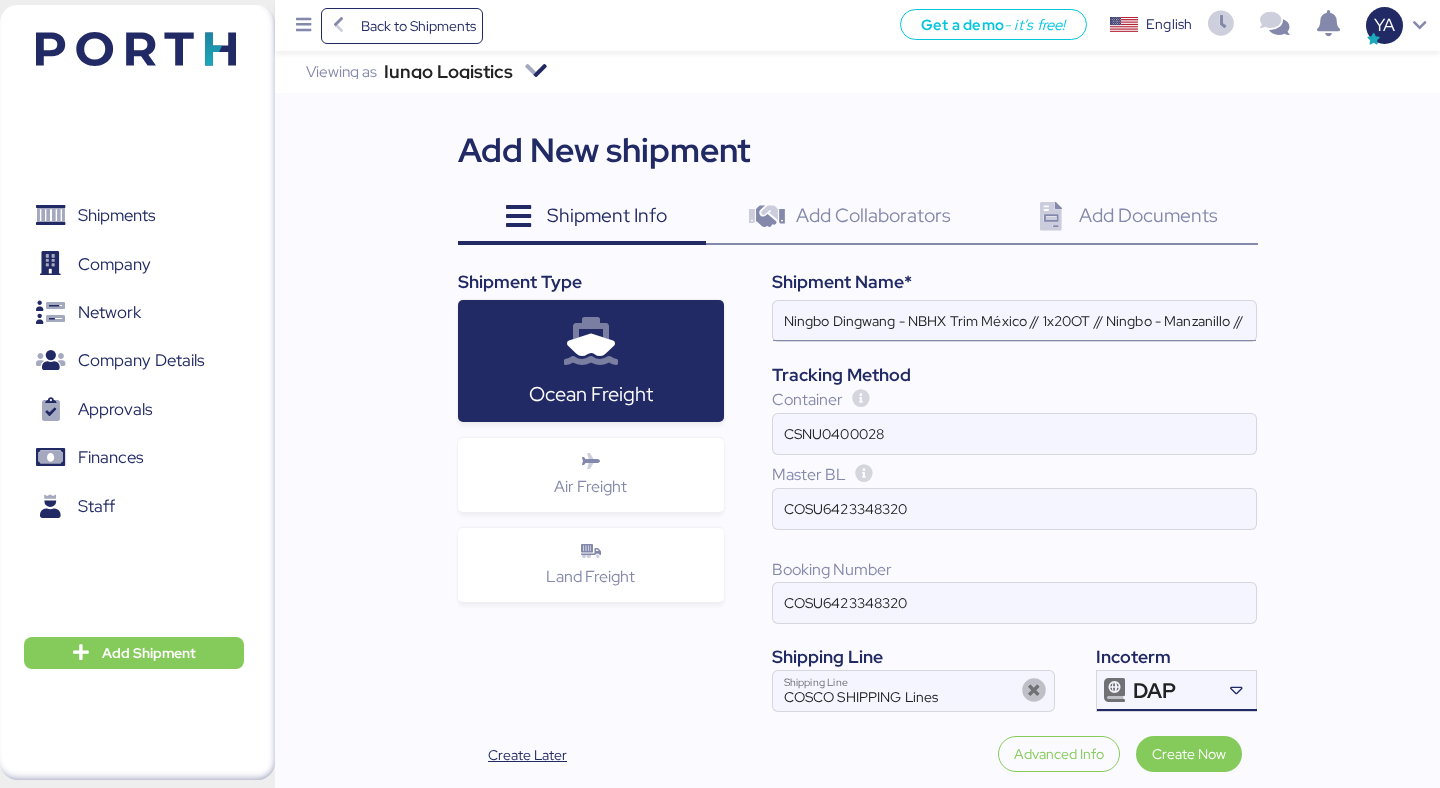 click on "Ningbo Dingwang - NBHX Trim México // 1x20OT // Ningbo - Manzanillo // MBL: HBL: BKG:" at bounding box center (1014, 321) 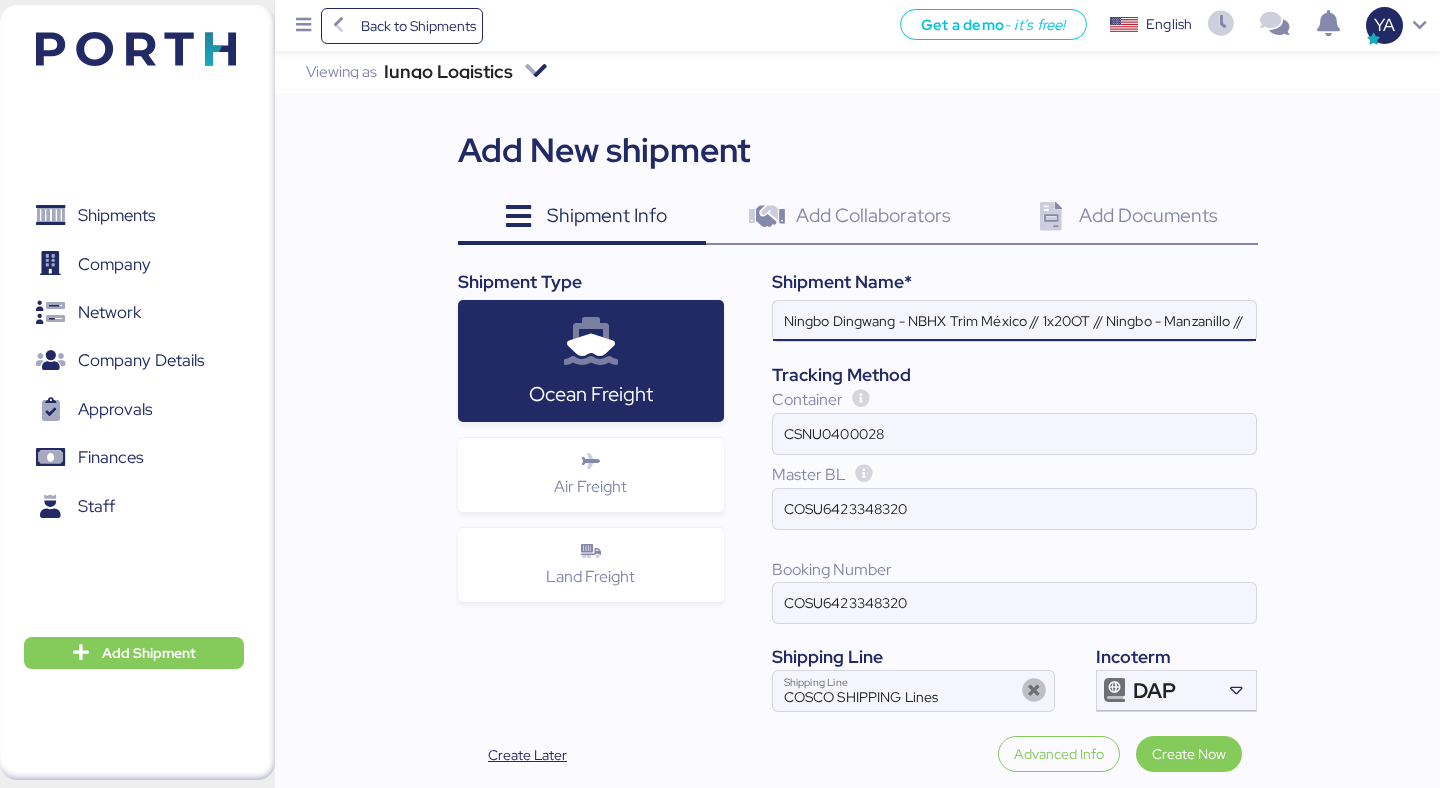 scroll, scrollTop: 0, scrollLeft: 107, axis: horizontal 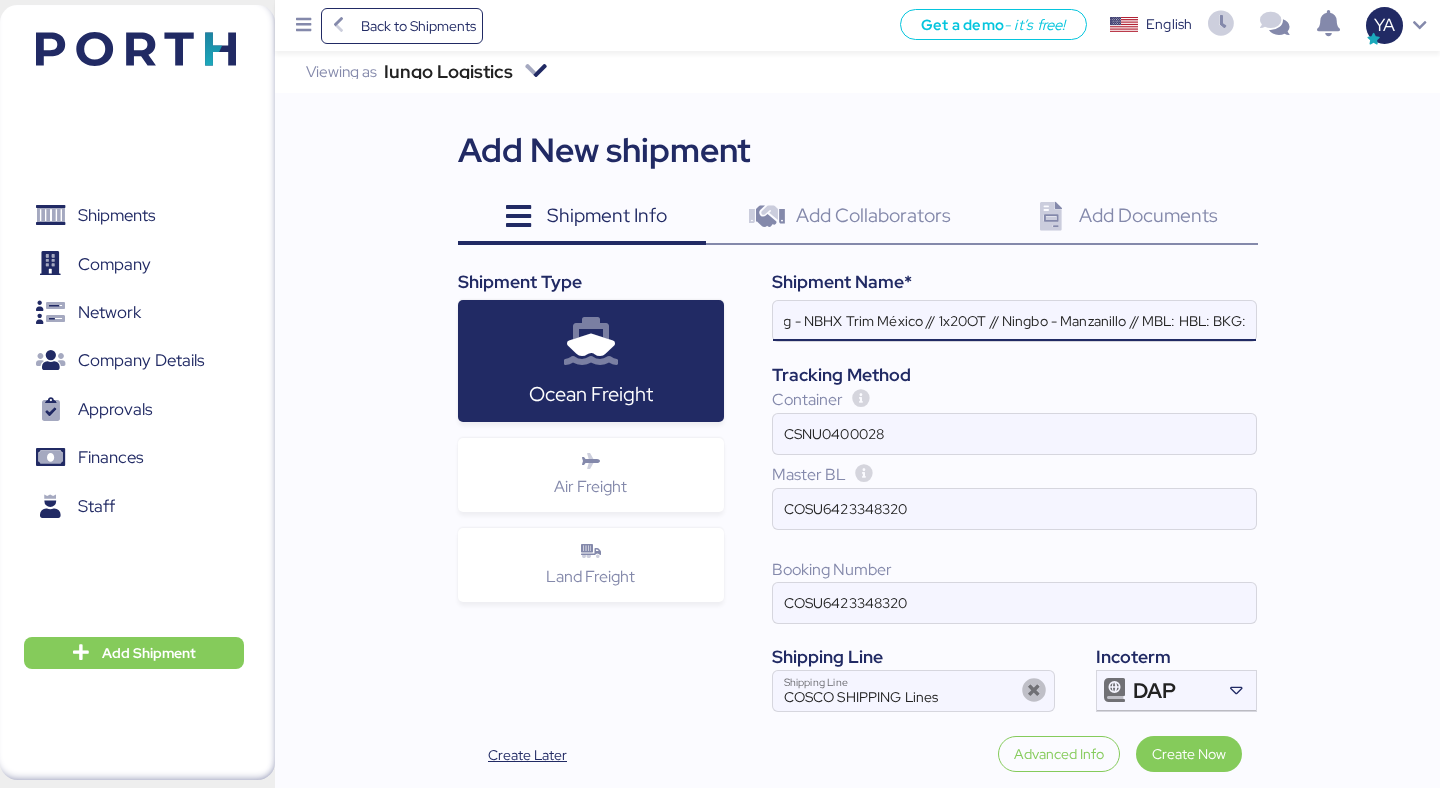 click on "Ningbo Dingwang - NBHX Trim México // 1x20OT // Ningbo - Manzanillo // MBL: HBL: BKG:" at bounding box center [1014, 321] 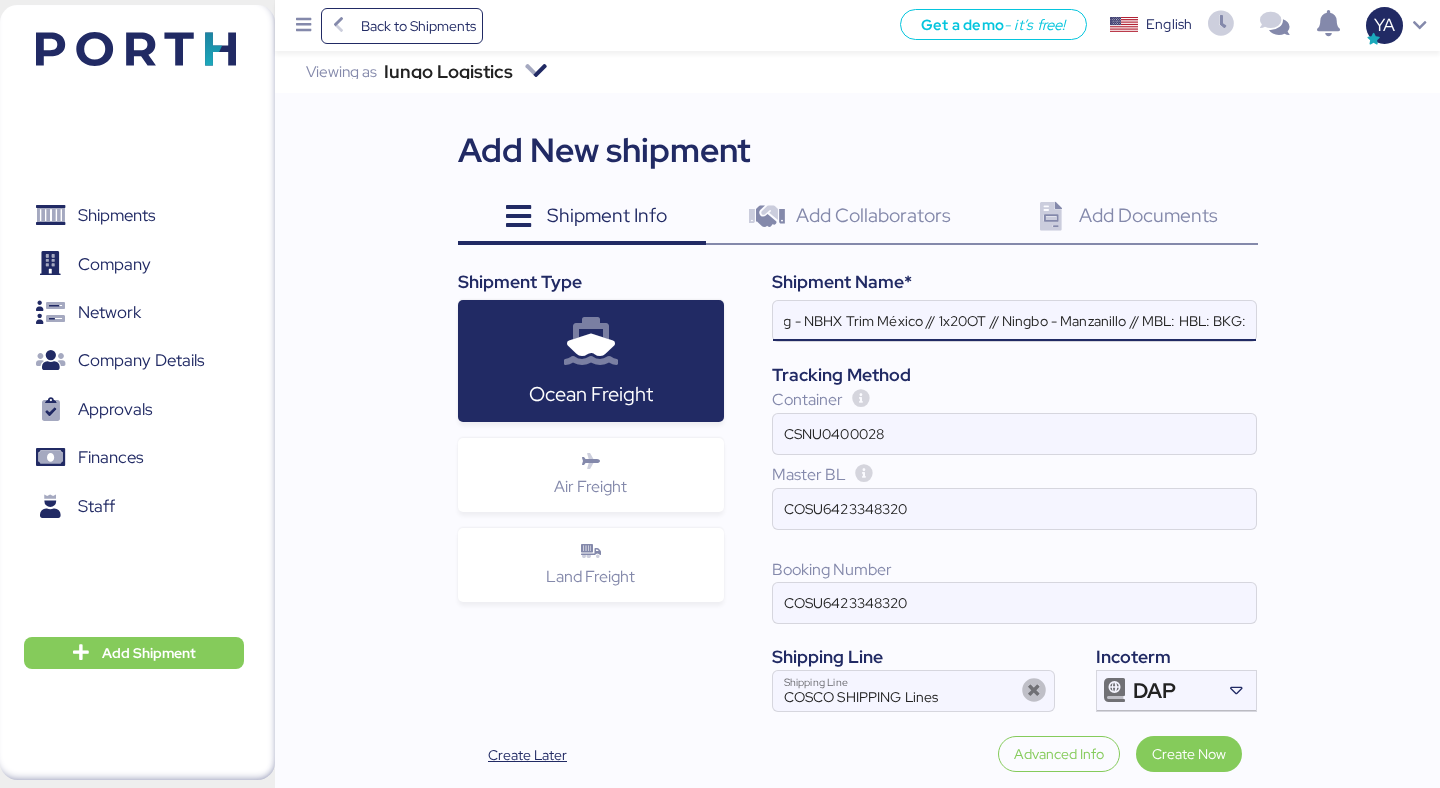 paste on "COSU6423348320" 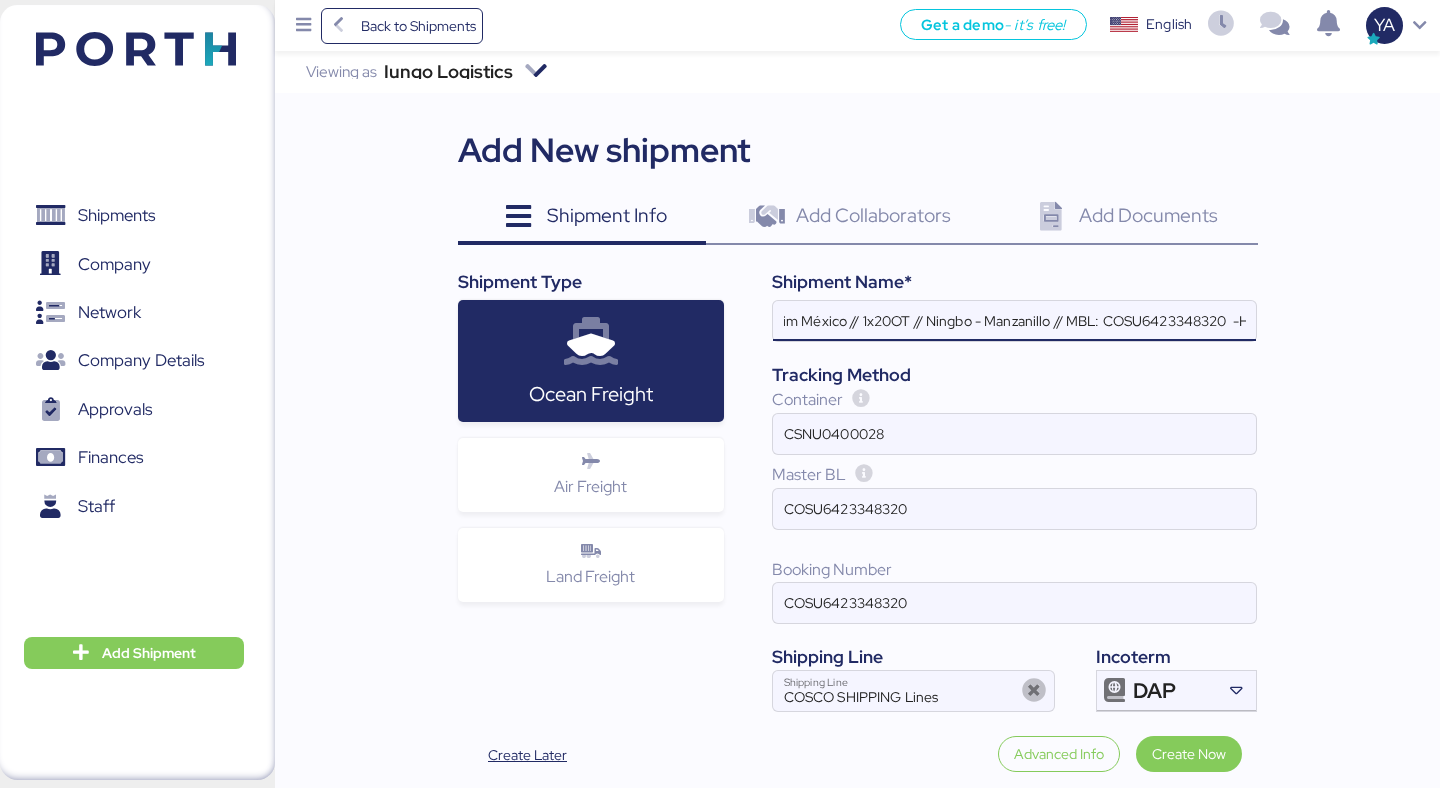 scroll, scrollTop: 0, scrollLeft: 246, axis: horizontal 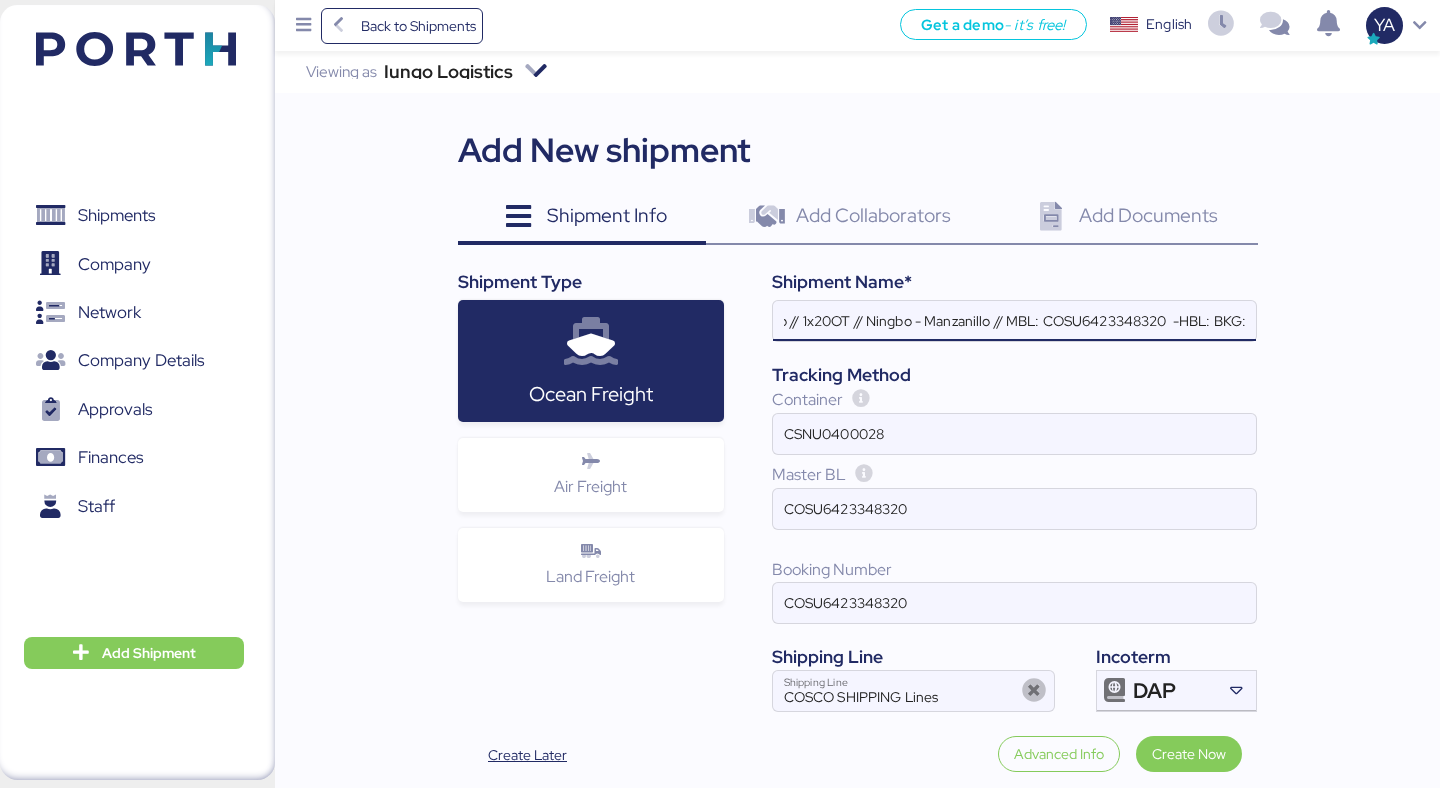 click on "Ningbo Dingwang - NBHX Trim México // 1x20OT // Ningbo - Manzanillo // MBL: COSU6423348320  -HBL: BKG:" at bounding box center [1014, 321] 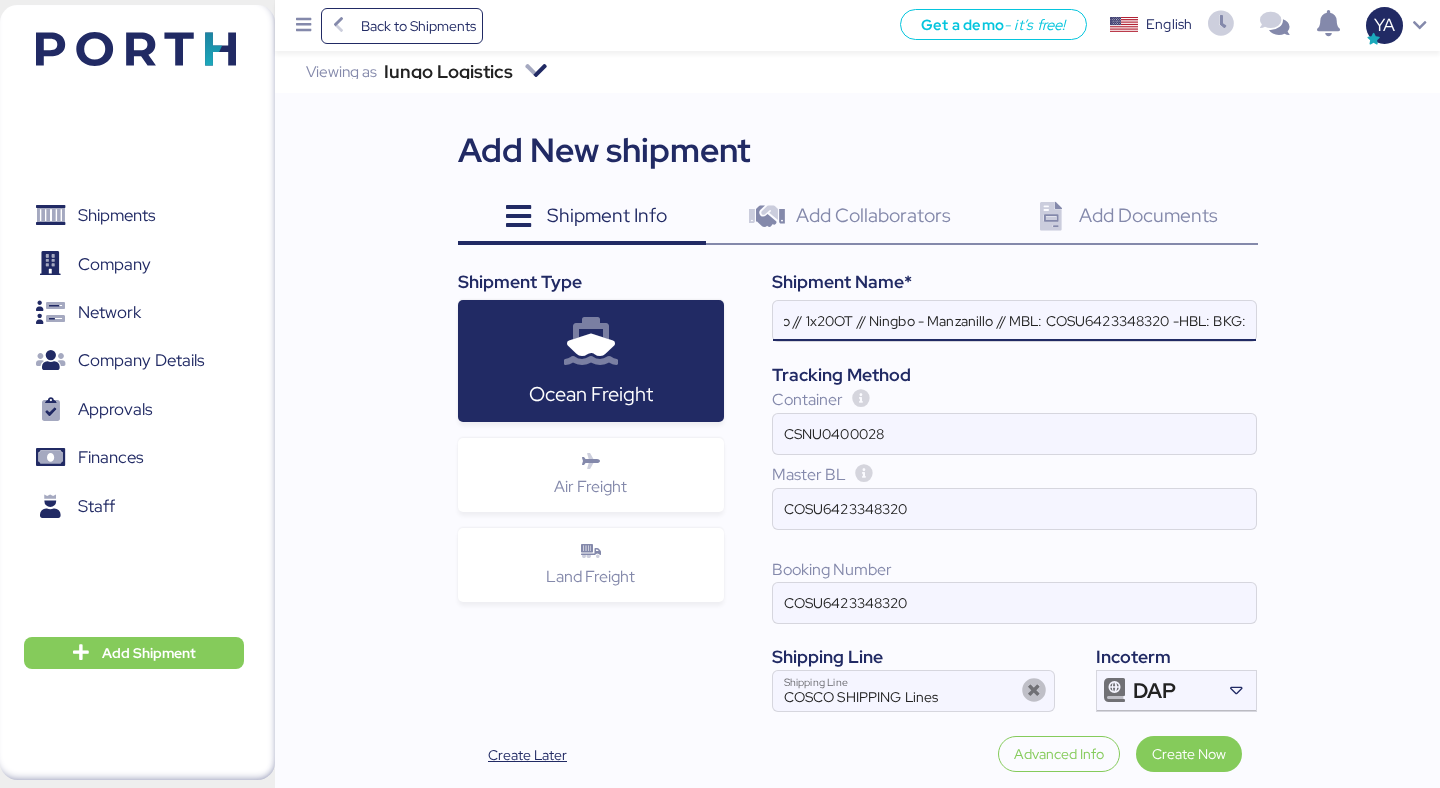 scroll, scrollTop: 0, scrollLeft: 243, axis: horizontal 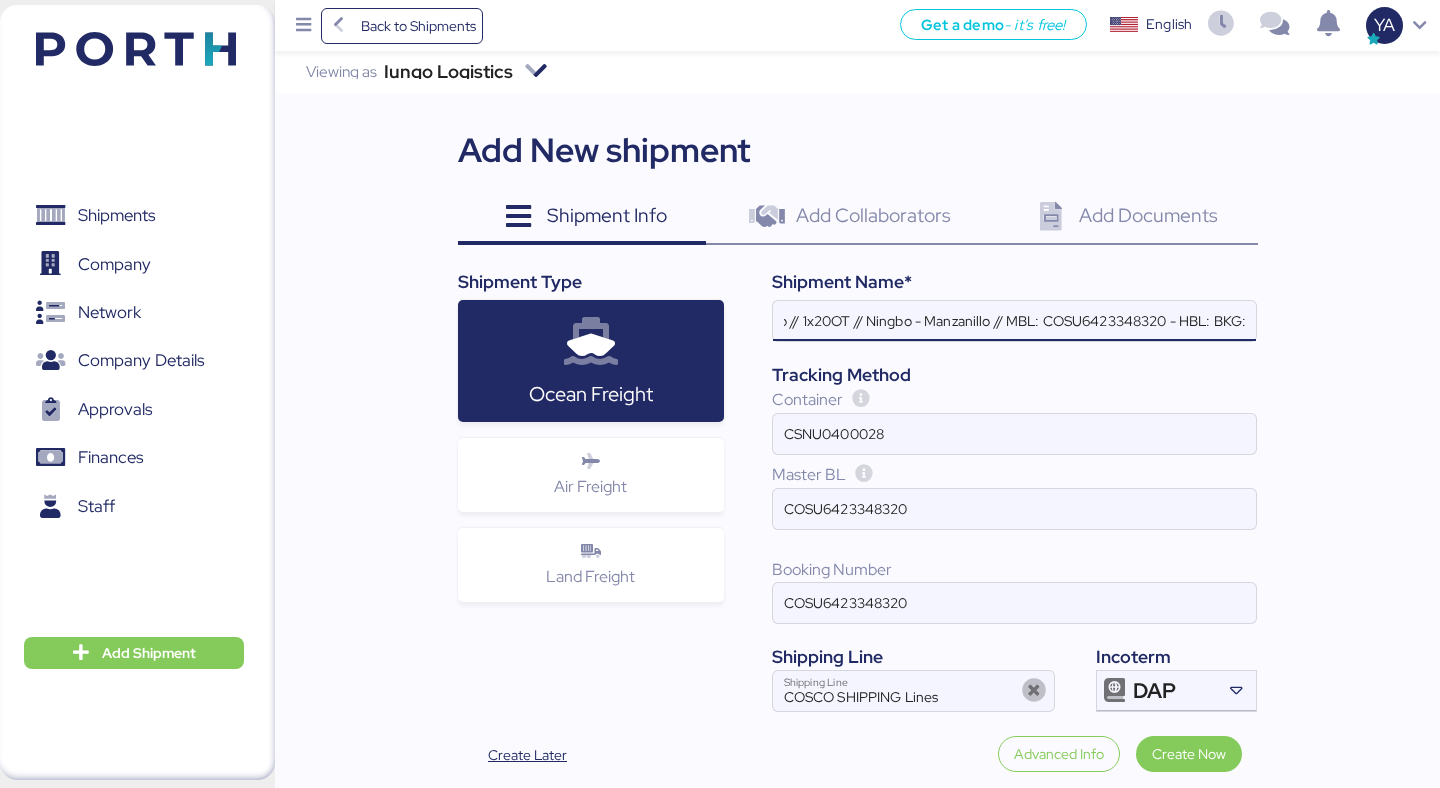 click on "Ningbo Dingwang - NBHX Trim México // 1x20OT // Ningbo - Manzanillo // MBL: COSU6423348320 - HBL: BKG:" at bounding box center [1014, 321] 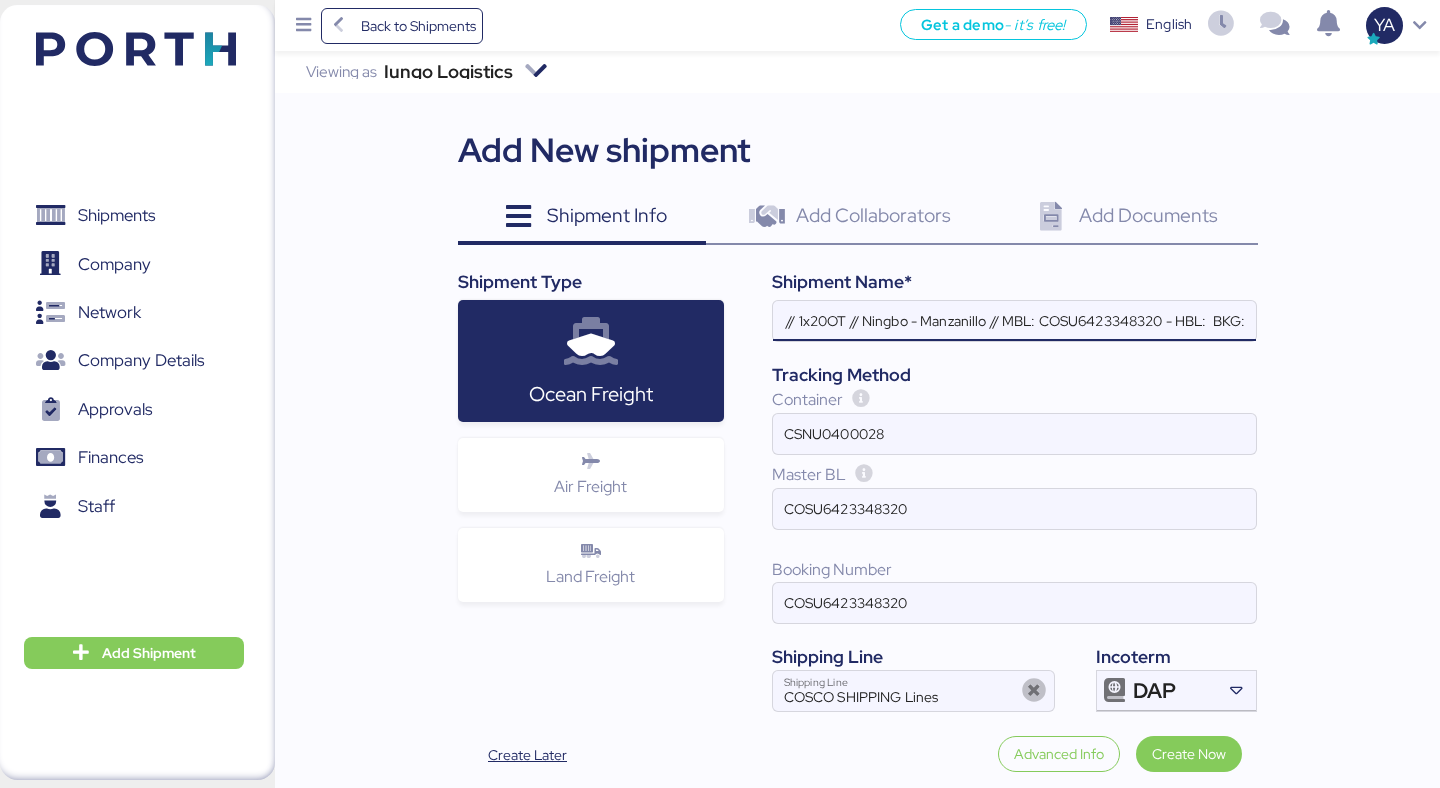 paste on "GYSE2506211" 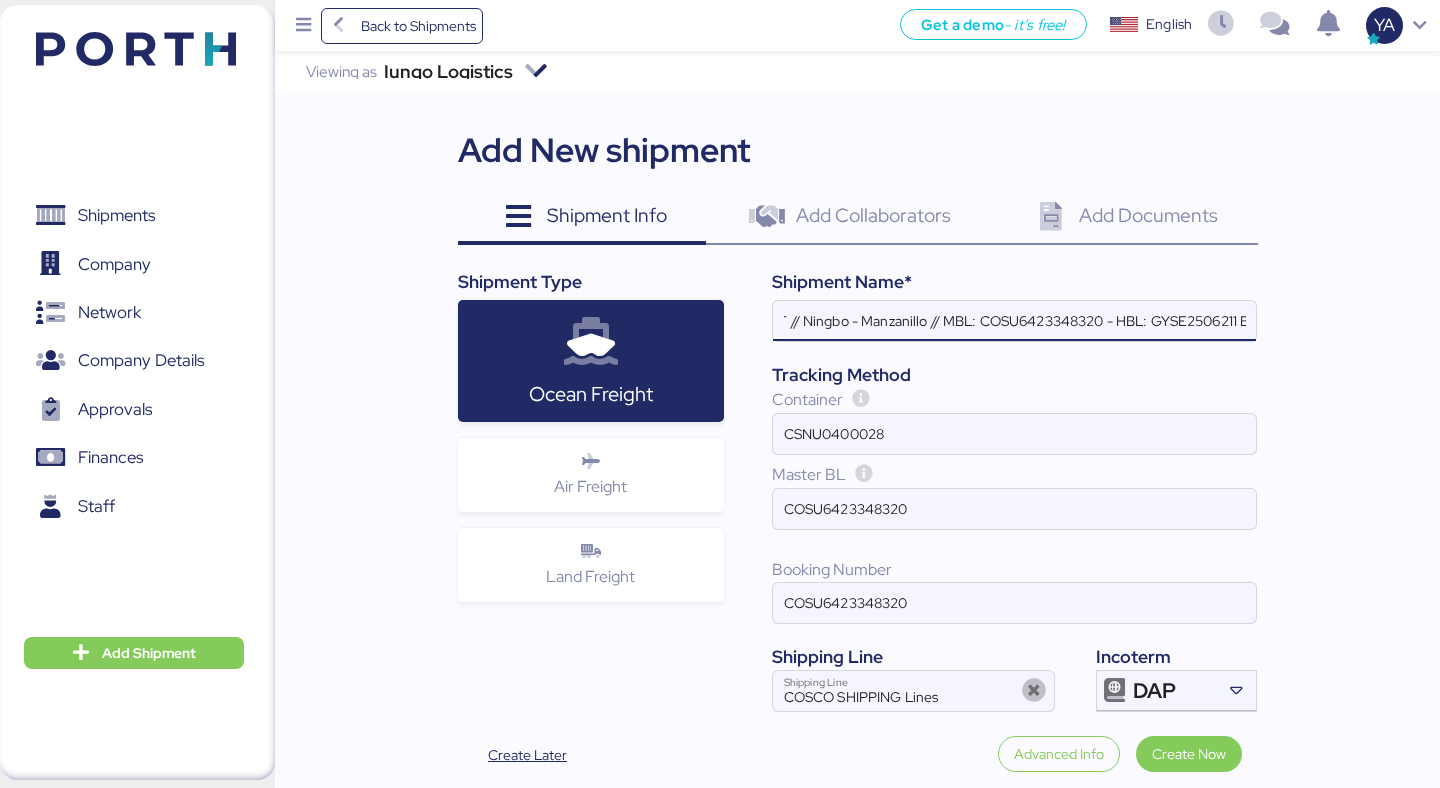 scroll, scrollTop: 0, scrollLeft: 337, axis: horizontal 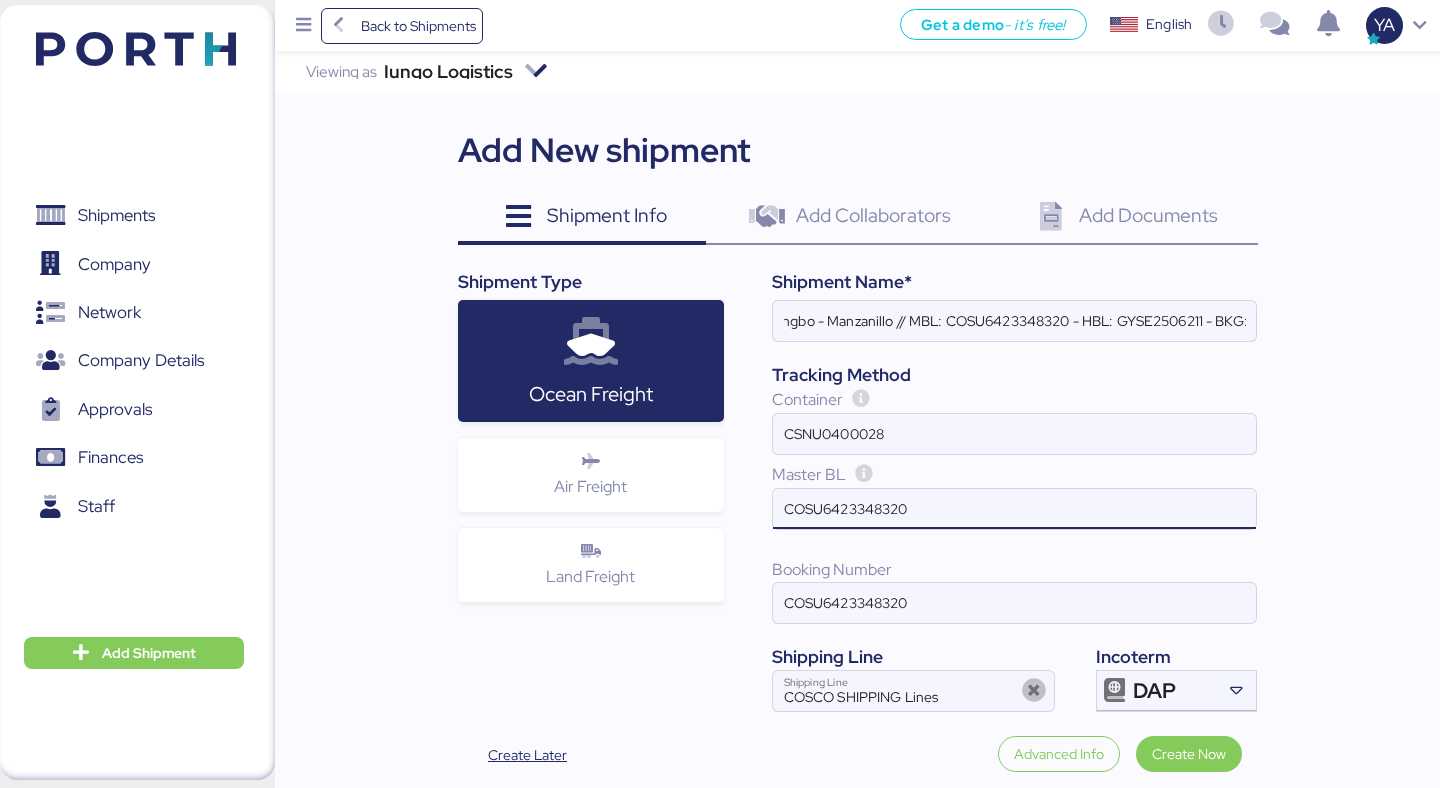 click on "COSU6423348320" at bounding box center (1014, 509) 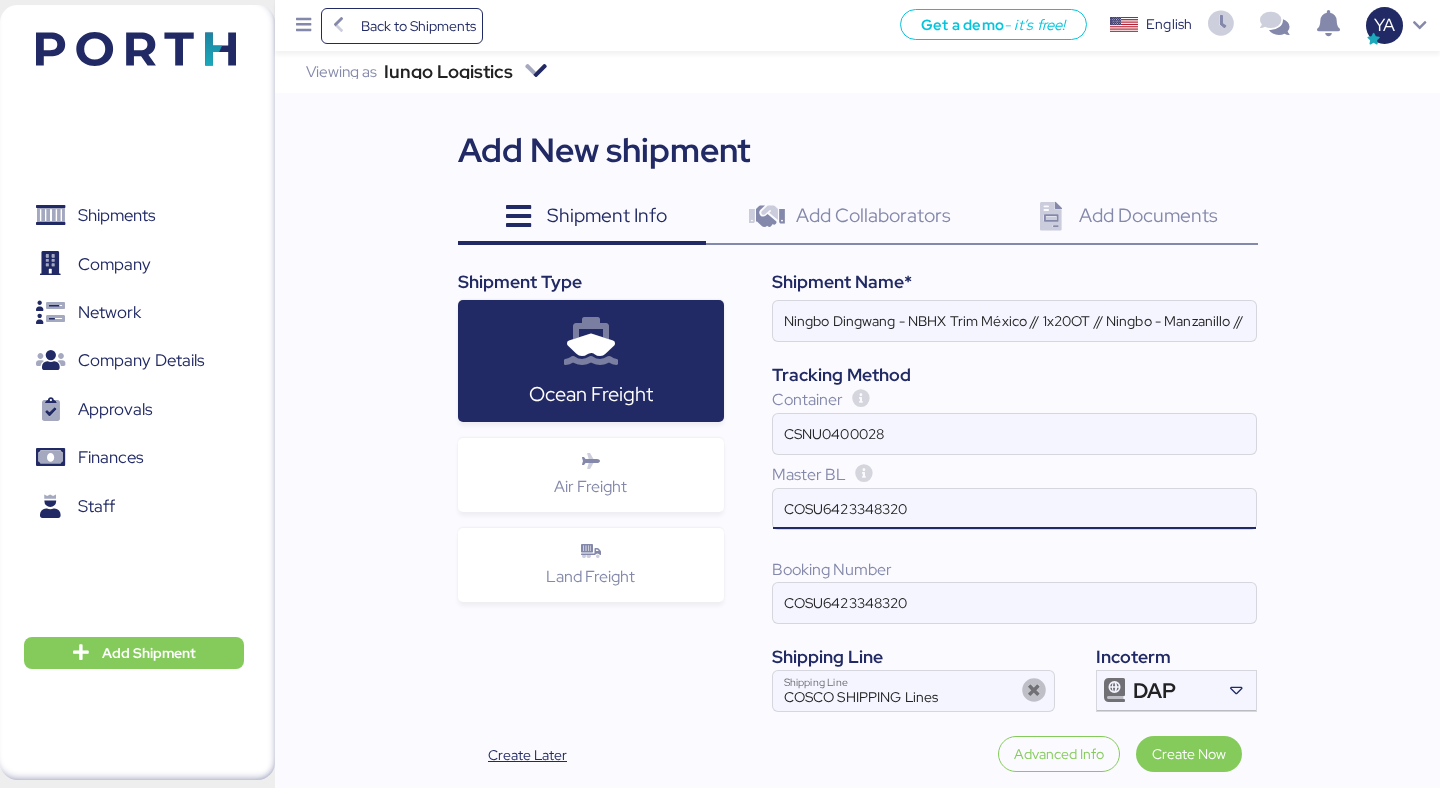click on "COSU6423348320" at bounding box center [1014, 509] 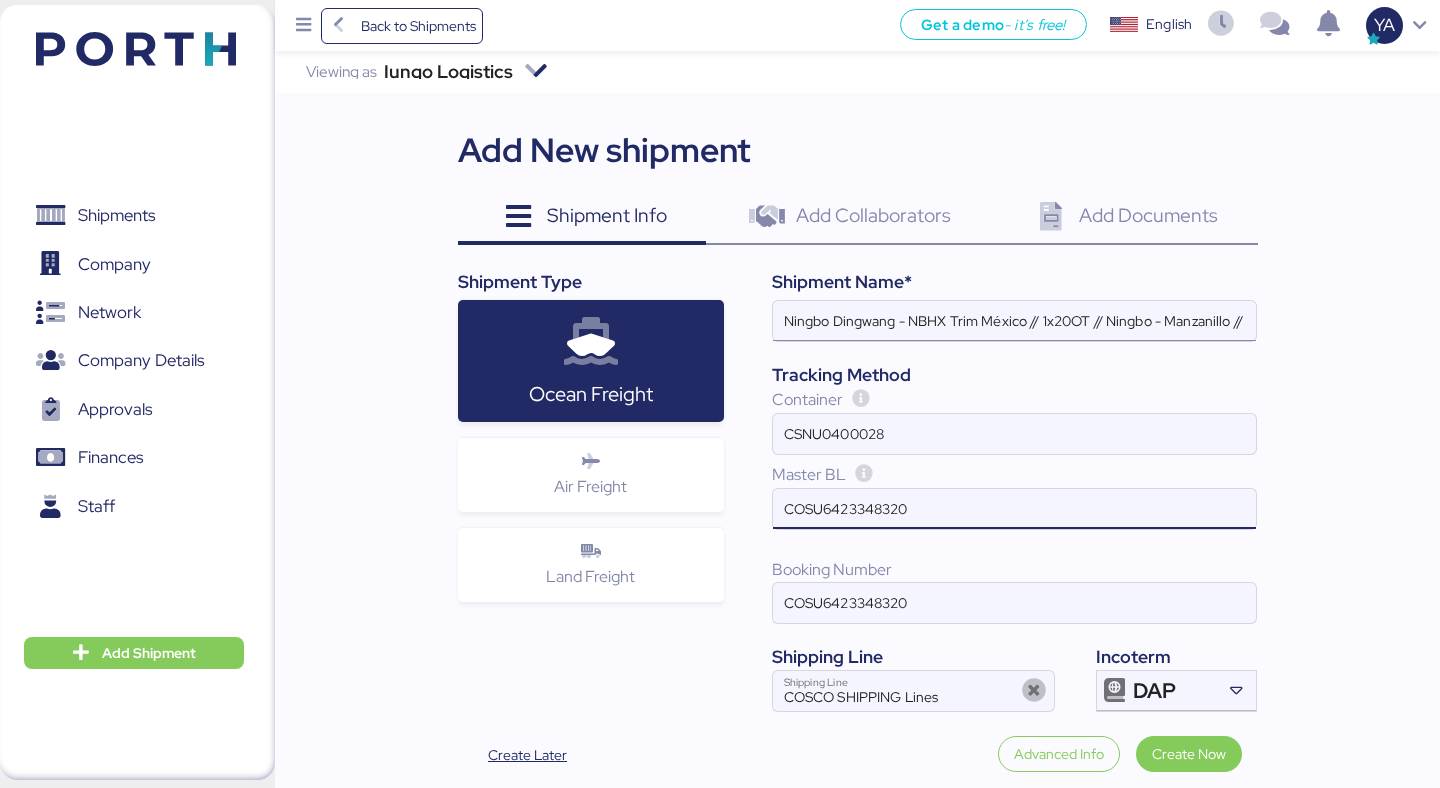 click on "Ningbo Dingwang - NBHX Trim México // 1x20OT // Ningbo - Manzanillo // MBL: COSU6423348320 - HBL: GYSE2506211 - BKG:" at bounding box center (1014, 321) 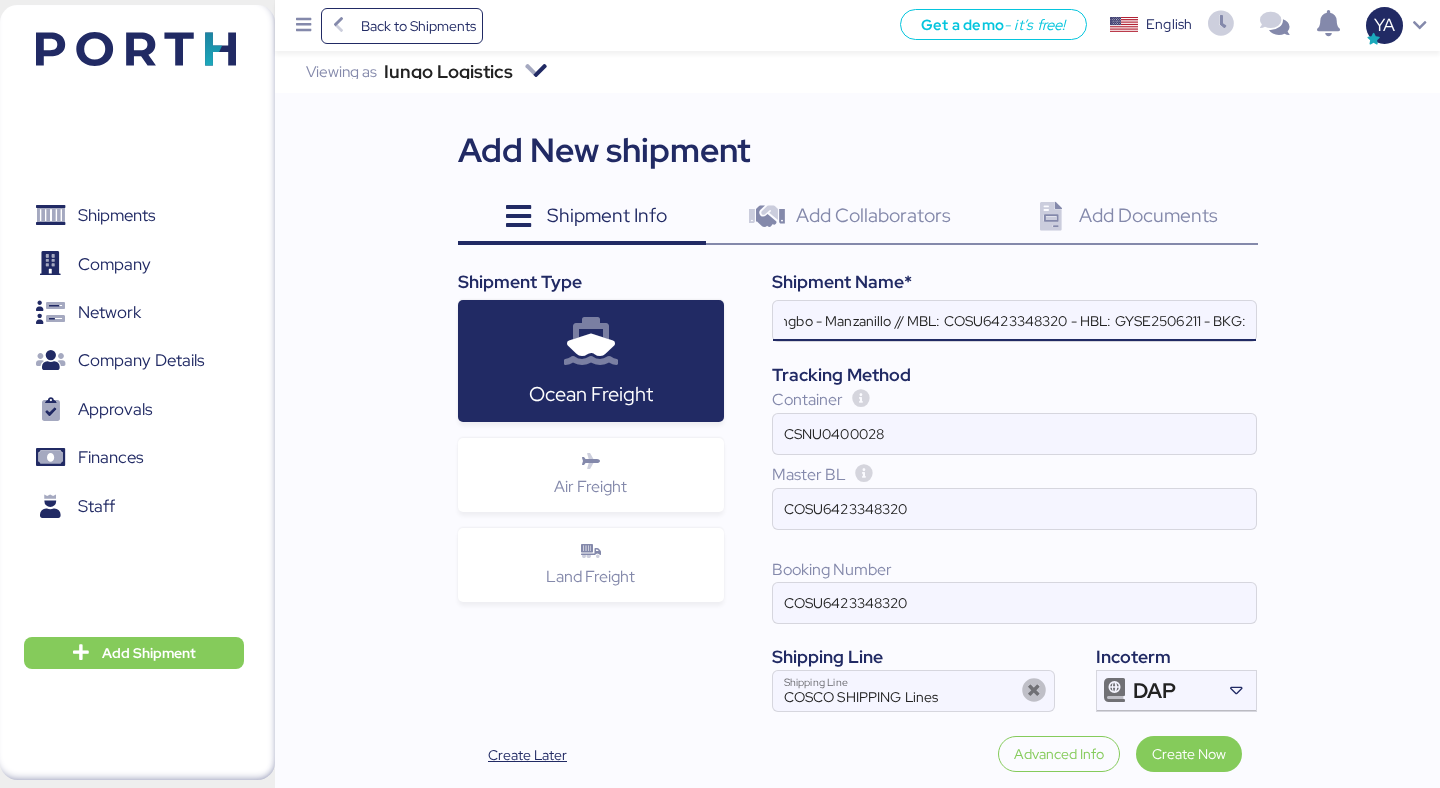 paste on "COSU6423348320" 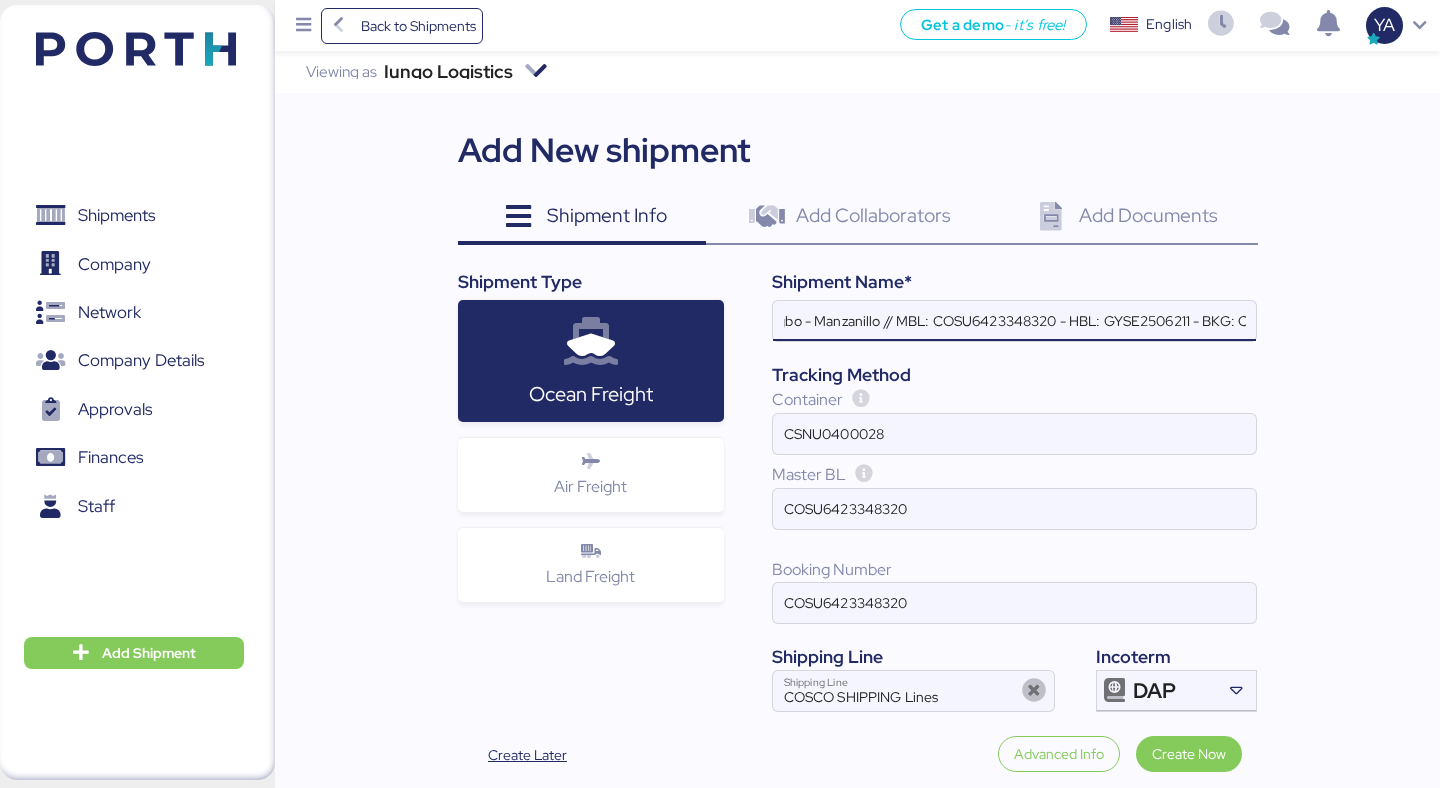 scroll, scrollTop: 0, scrollLeft: 476, axis: horizontal 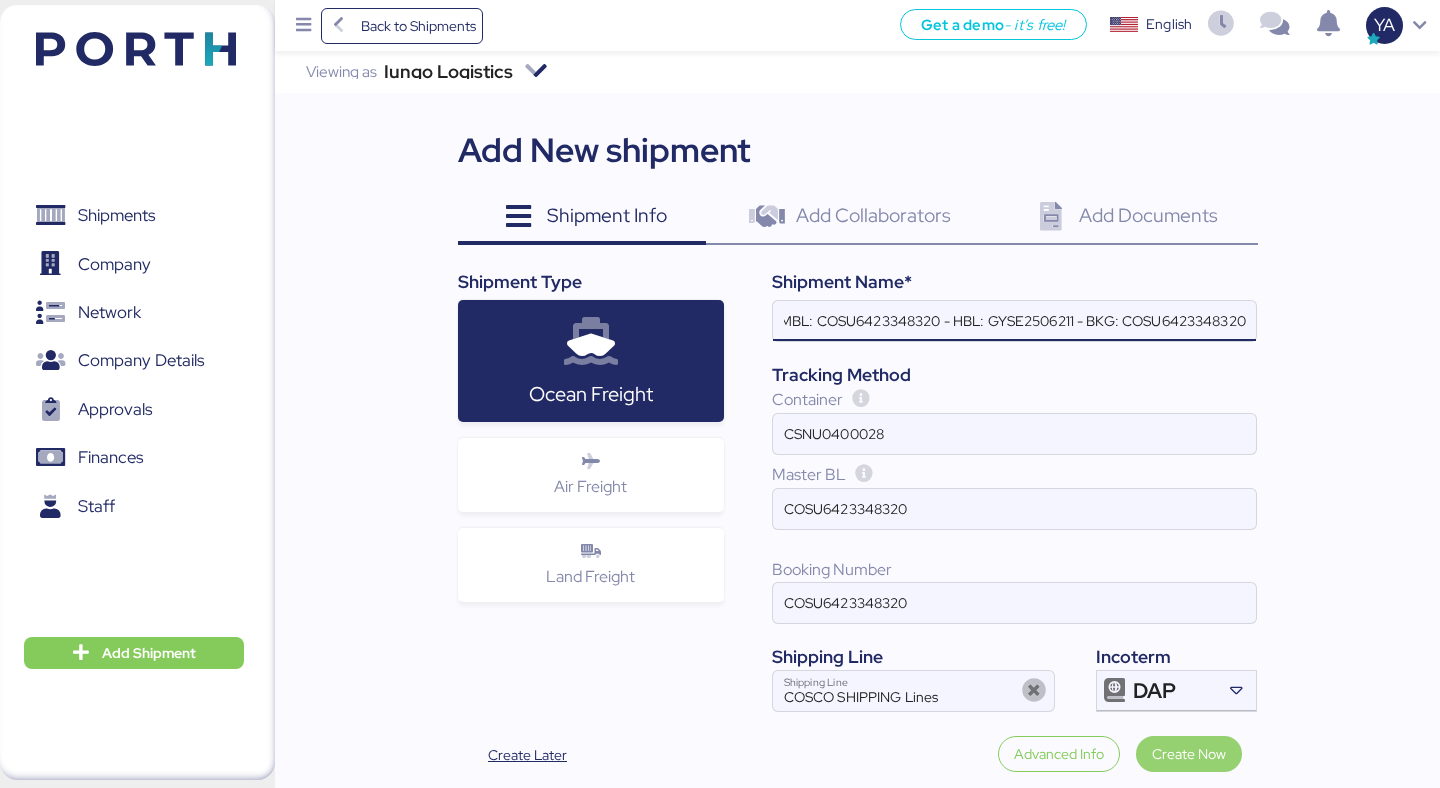 type on "Ningbo Dingwang - NBHX Trim México // 1x20OT // Ningbo - Manzanillo // MBL: COSU6423348320 - HBL: GYSE2506211 - BKG: COSU6423348320" 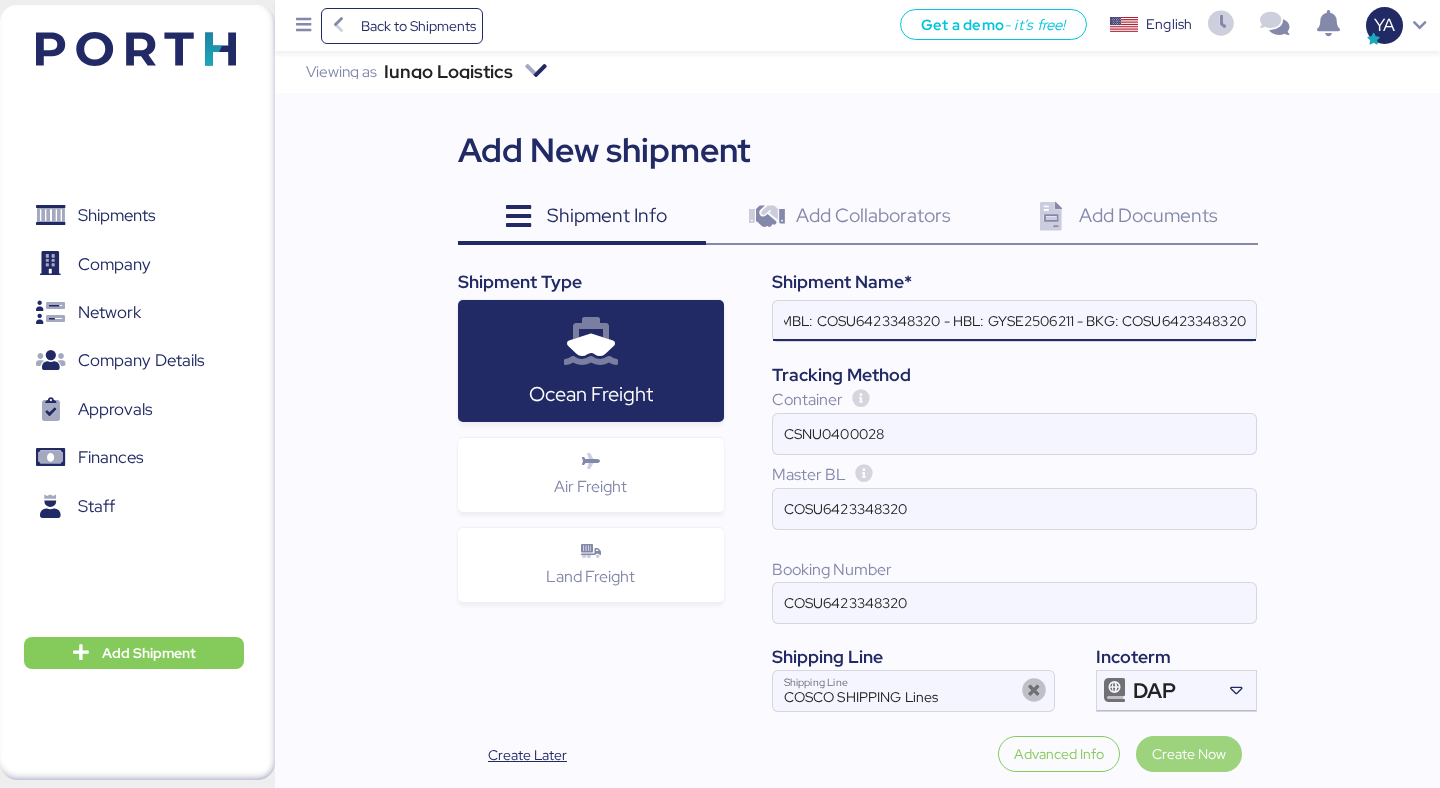 scroll, scrollTop: 0, scrollLeft: 0, axis: both 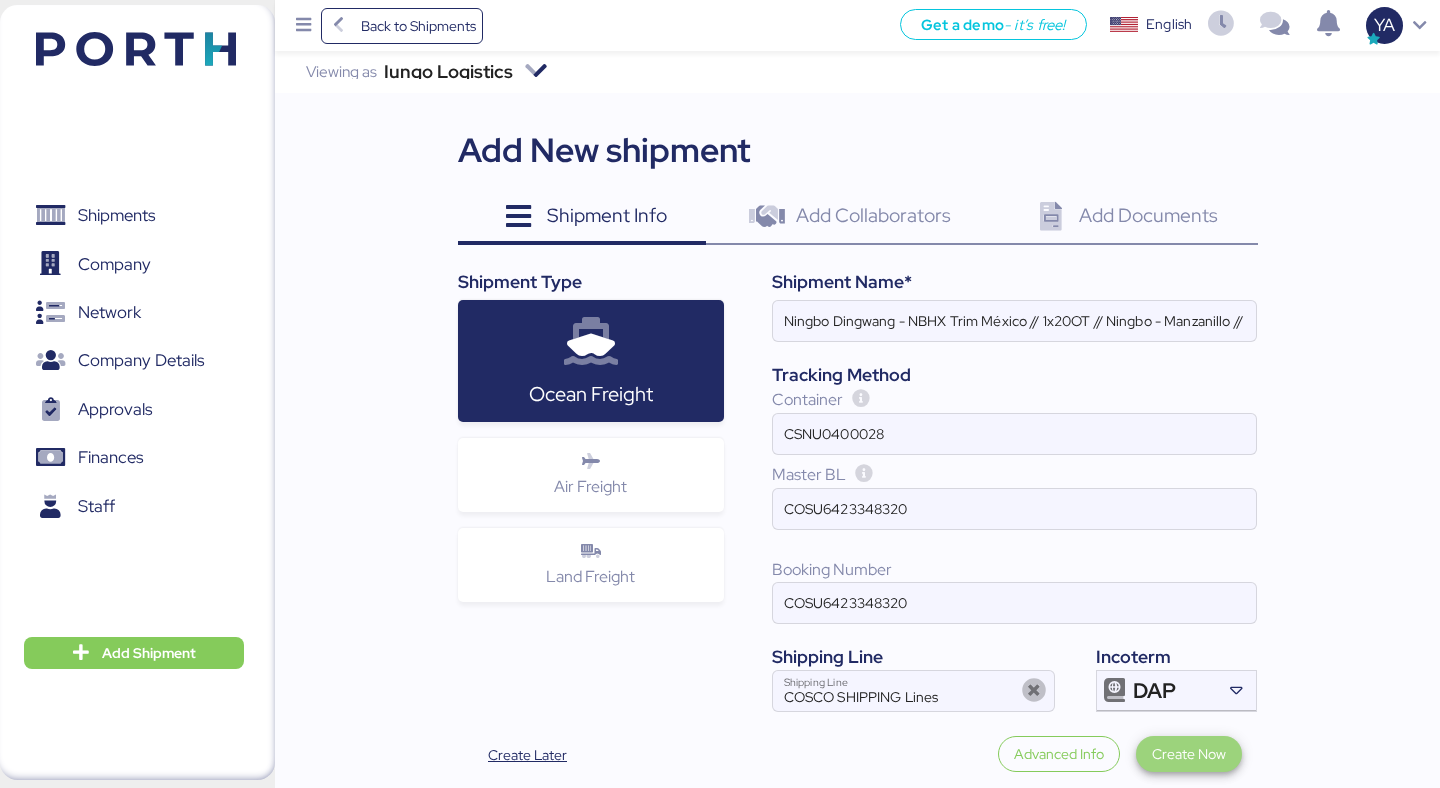click on "Create Now" at bounding box center (1189, 754) 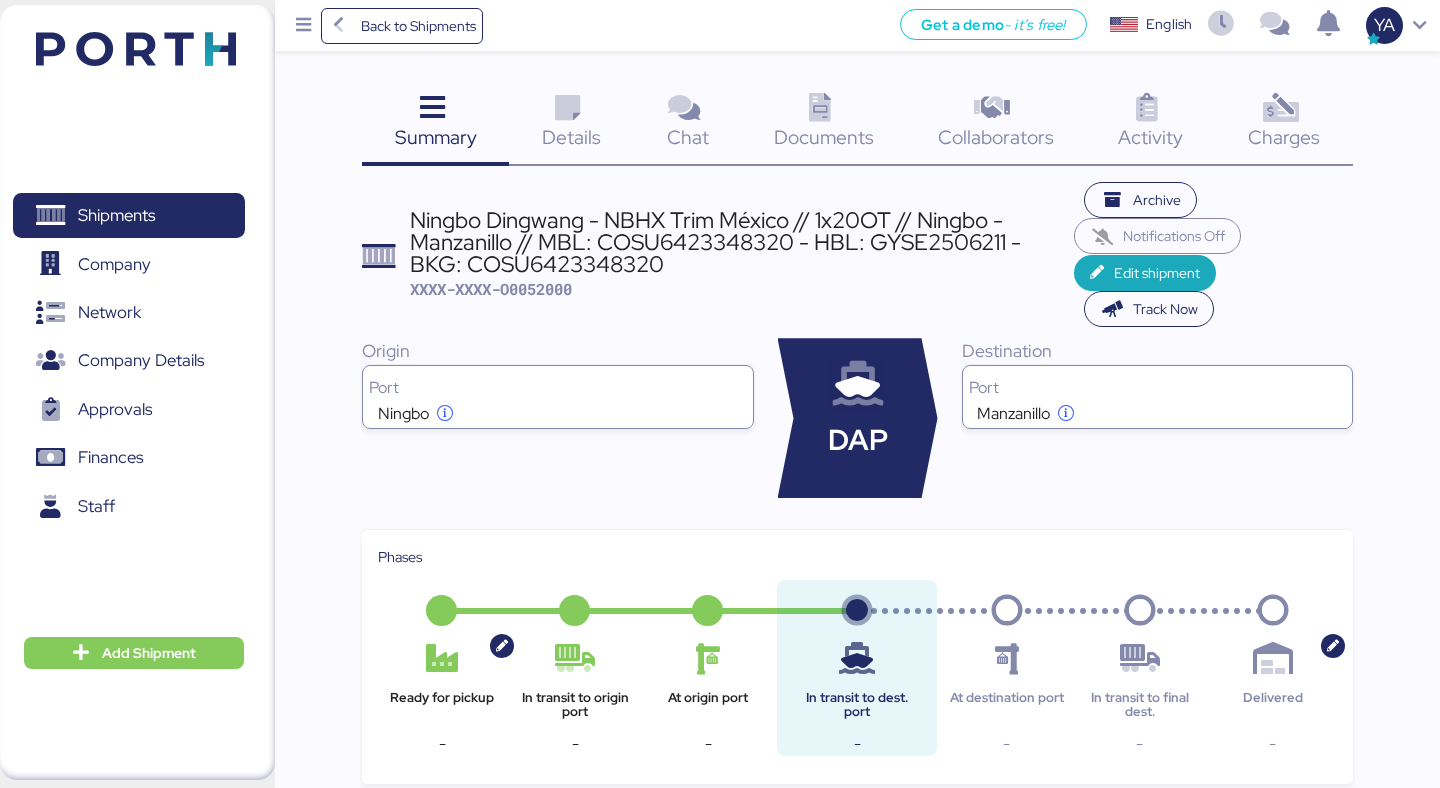 click on "Details 0" at bounding box center [571, 124] 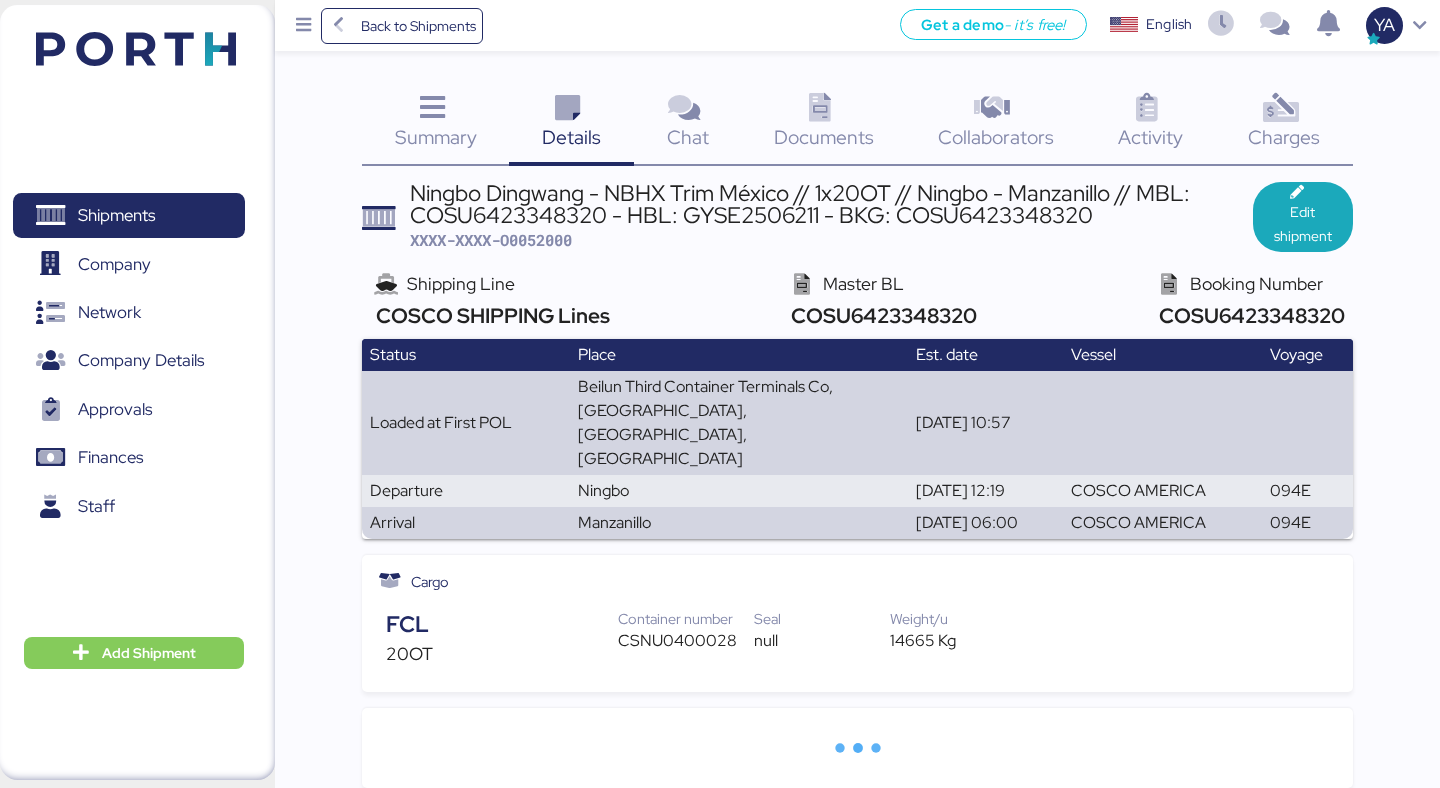 click on "Summary 0   Details 0   Chat 0   Documents 0   Collaborators 0   Activity 0   Charges 0   Ningbo Dingwang - NBHX Trim México // 1x20OT // Ningbo - Manzanillo // MBL: COSU6423348320 - HBL: GYSE2506211 - BKG: COSU6423348320 XXXX-XXXX-O0052000   Edit shipment   Shipping Line COSCO SHIPPING Lines   Master BL COSU6423348320   Booking Number COSU6423348320 Status Place Est. date Vessel Voyage Loaded at First POL Beilun Third Container Terminals Co,Ningbo,Zhejiang,China 2025-07-20 - 10:57 Departure Ningbo 2025-07-20 - 12:19 COSCO AMERICA 094E Arrival Manzanillo 2025-08-09 - 06:00 COSCO AMERICA 094E Records per page: All   1-3 of 3   Cargo FCL 20OT Container number CSNU0400028 Seal null Weight/u 14665 Kg" at bounding box center [720, 442] 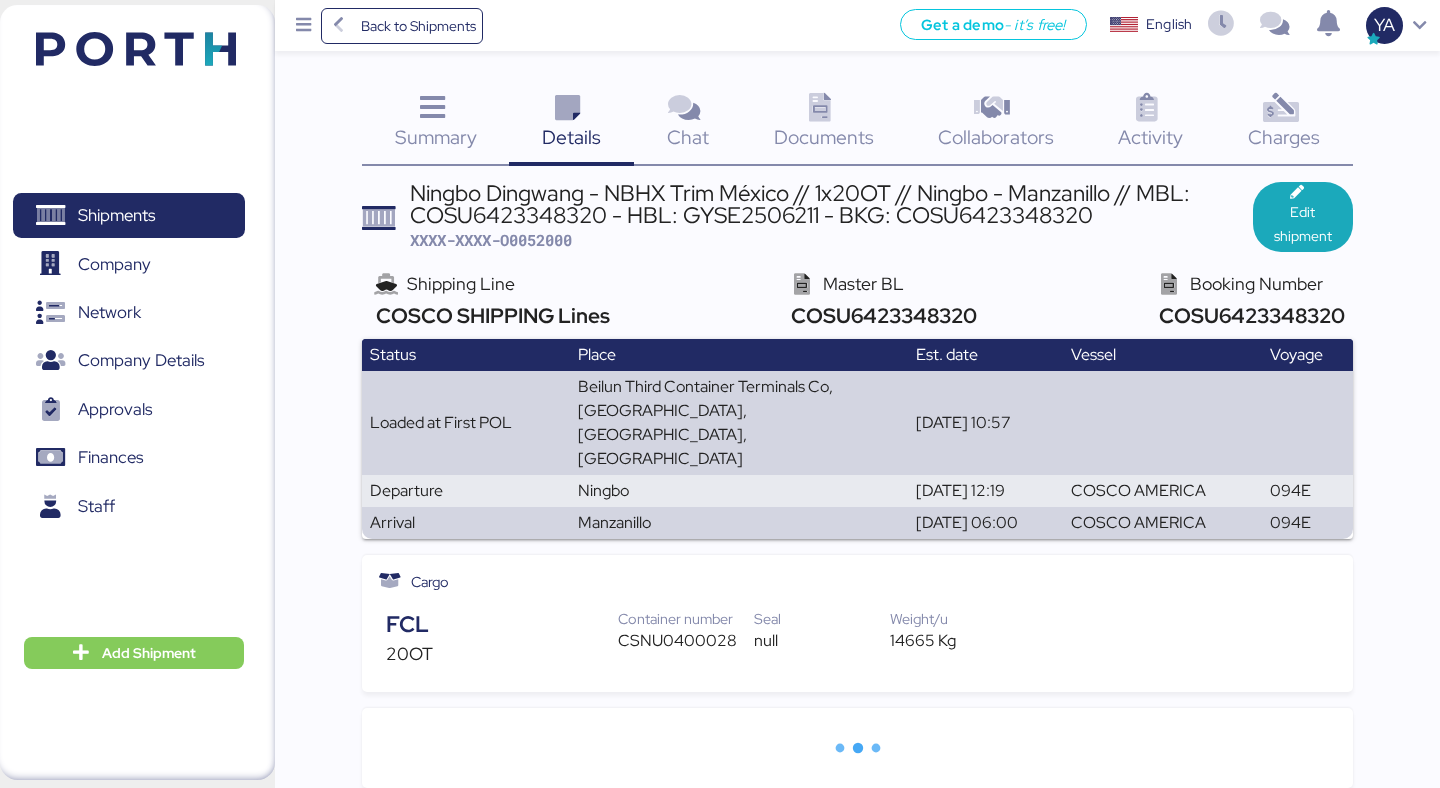 click at bounding box center (820, 108) 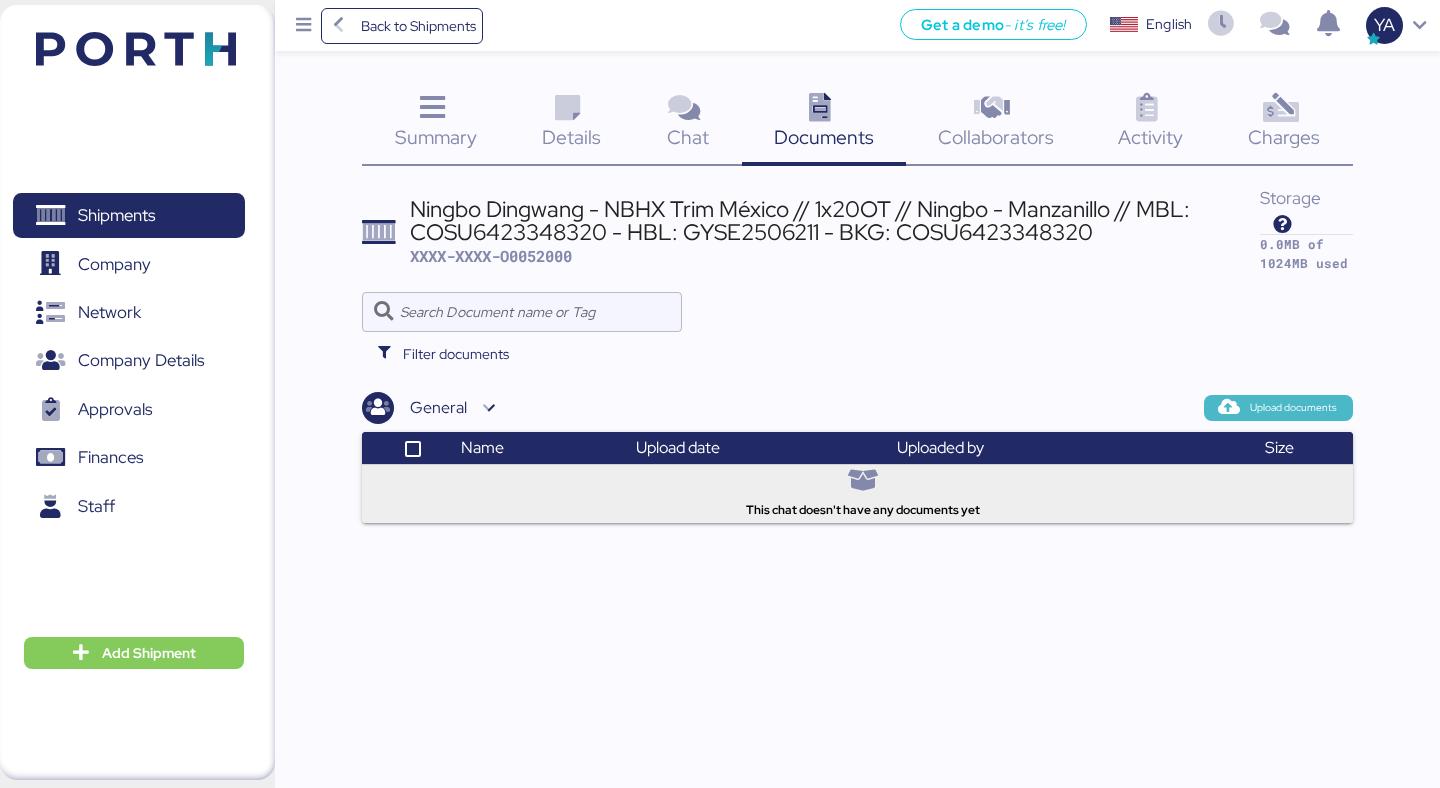 click on "Upload documents" at bounding box center [1293, 408] 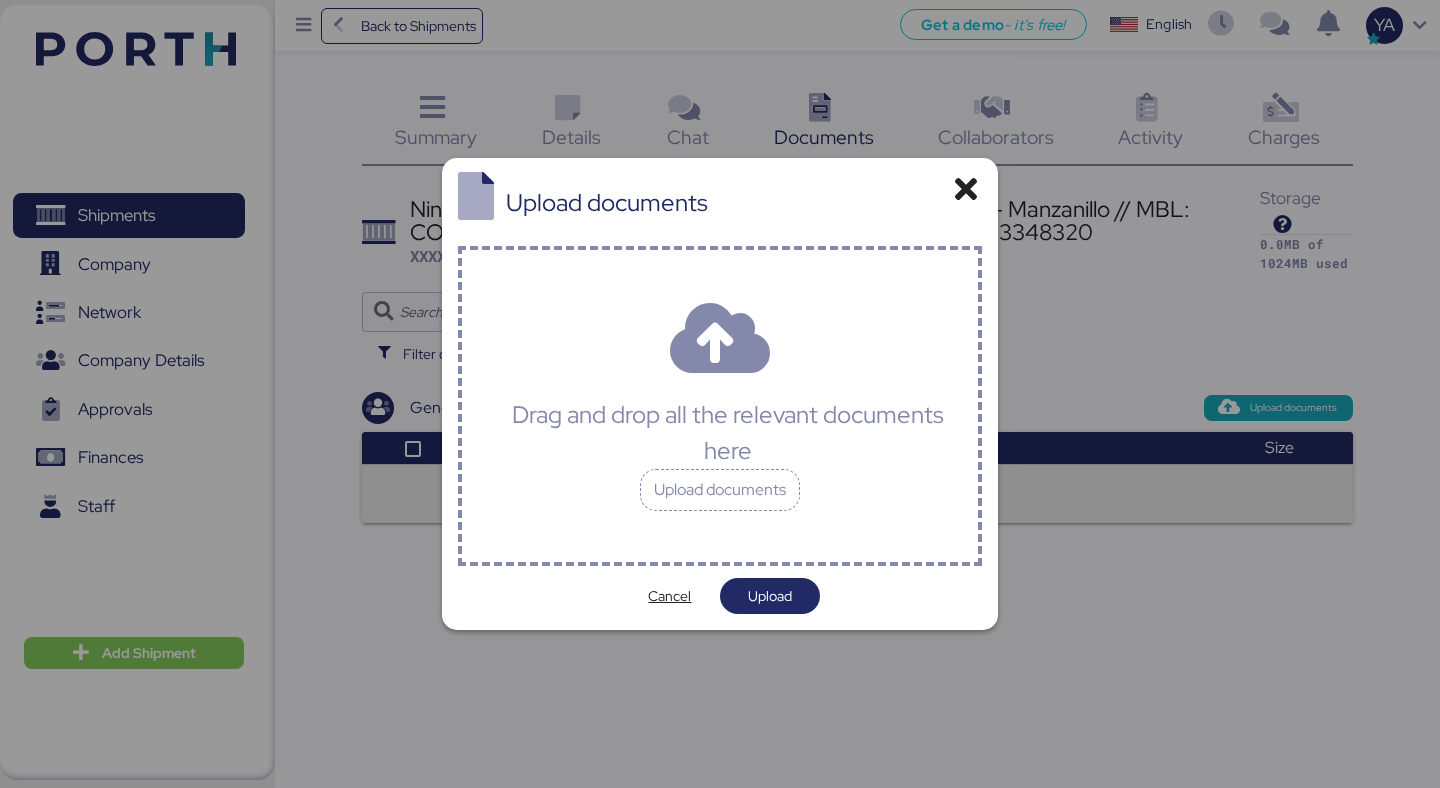 click on "Drag and drop all the relevant documents here Upload documents" at bounding box center (720, 406) 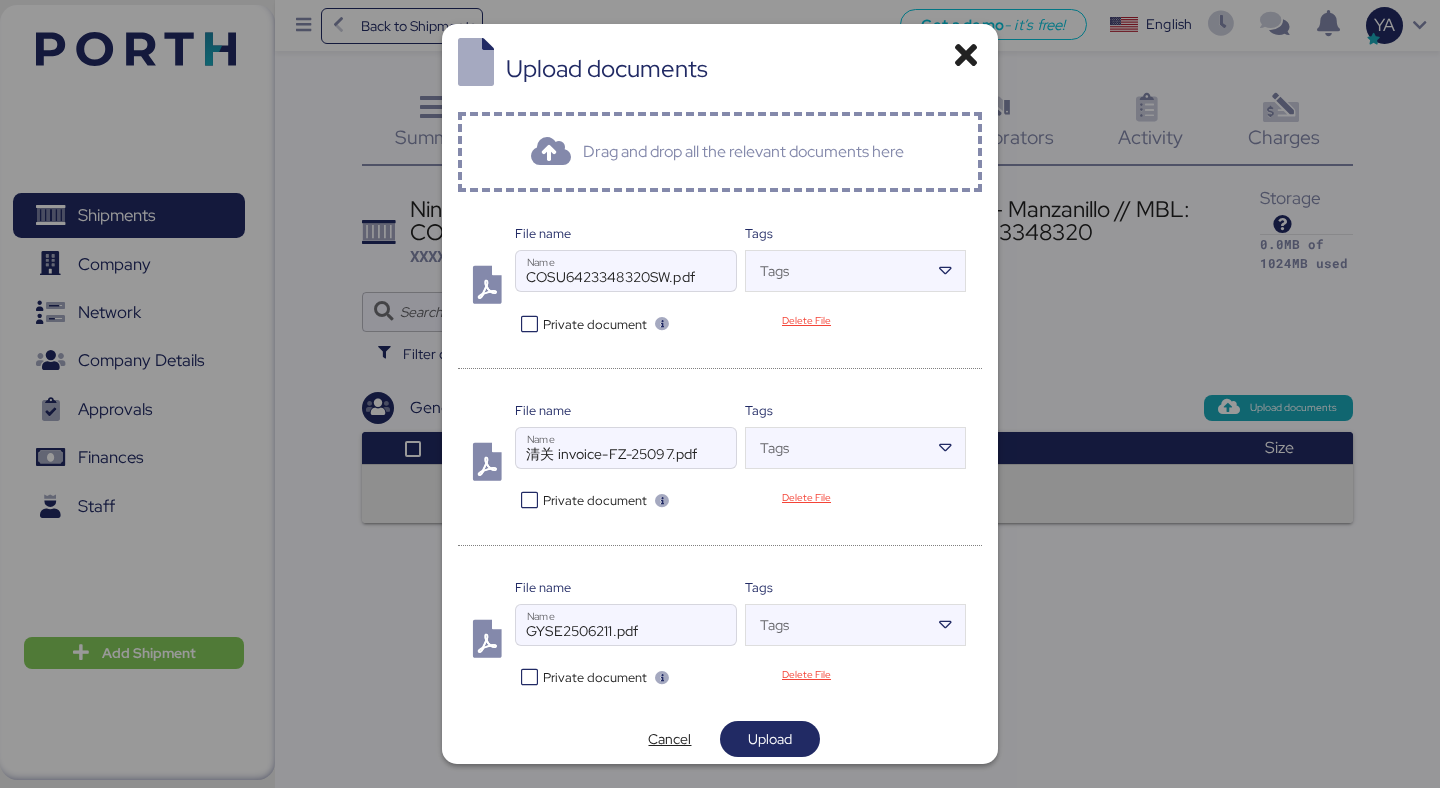 click on "Drag and drop all the relevant documents here" at bounding box center [743, 152] 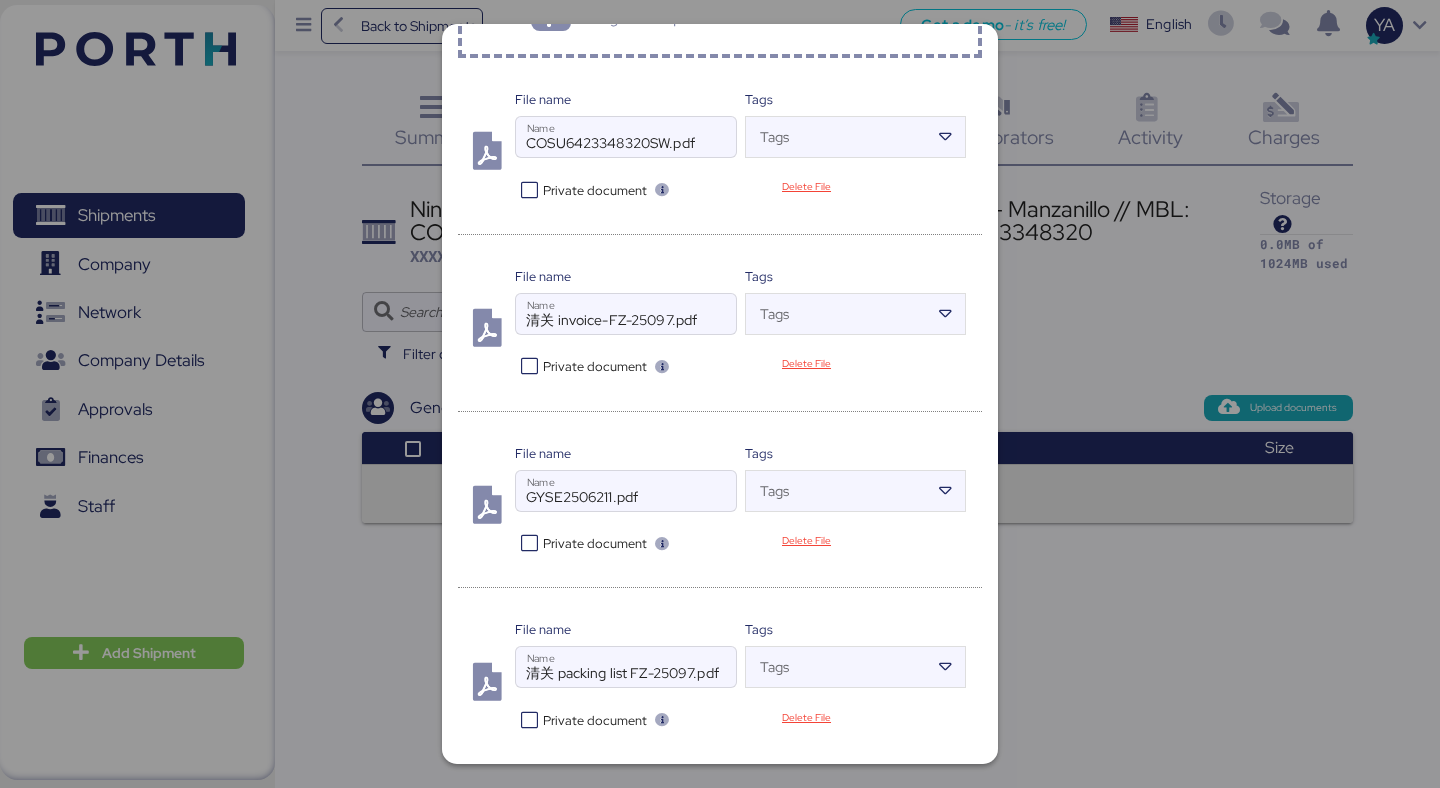 scroll, scrollTop: 158, scrollLeft: 0, axis: vertical 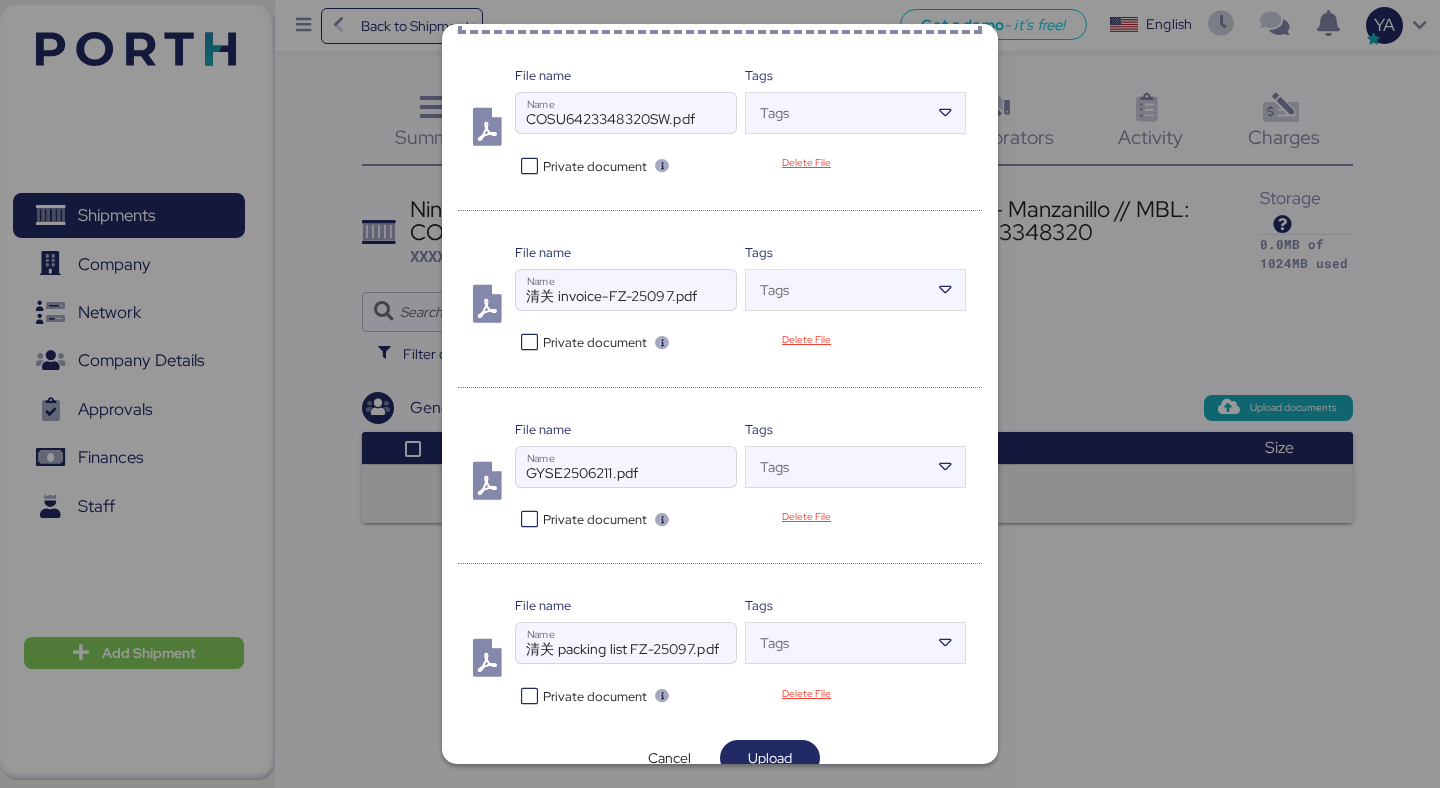 click on "Private document" at bounding box center (595, 696) 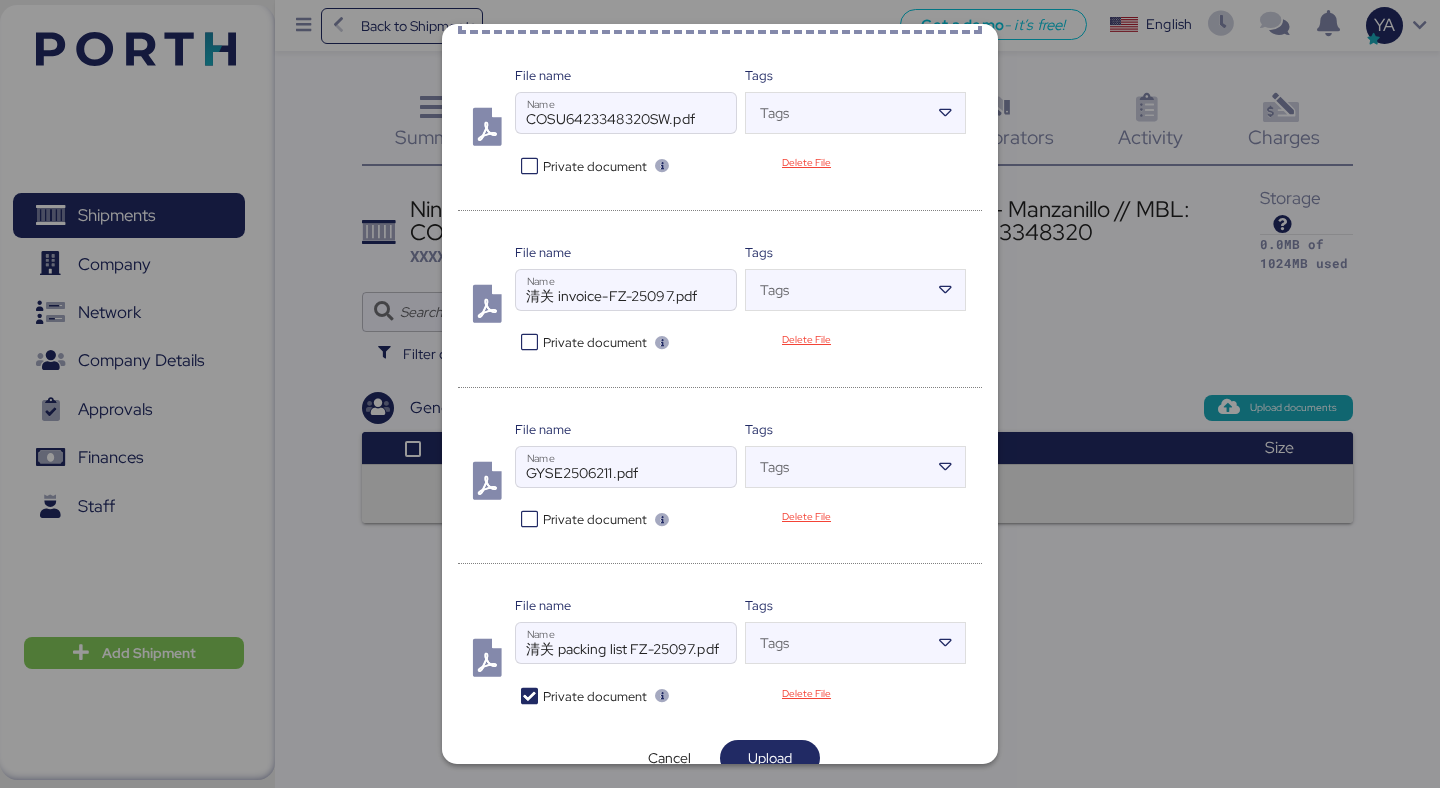 click on "Private document" at bounding box center [595, 696] 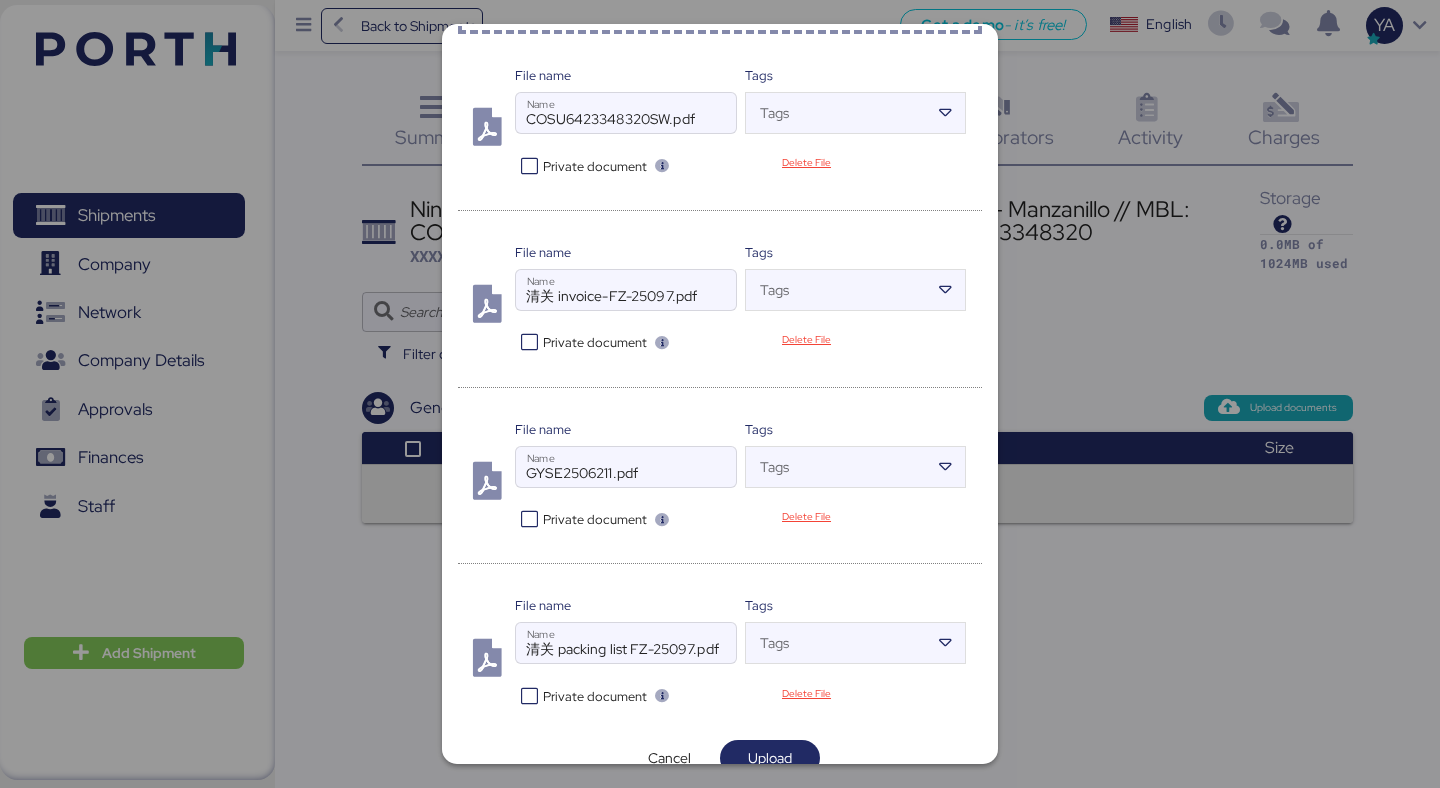 click on "Private document" at bounding box center (595, 166) 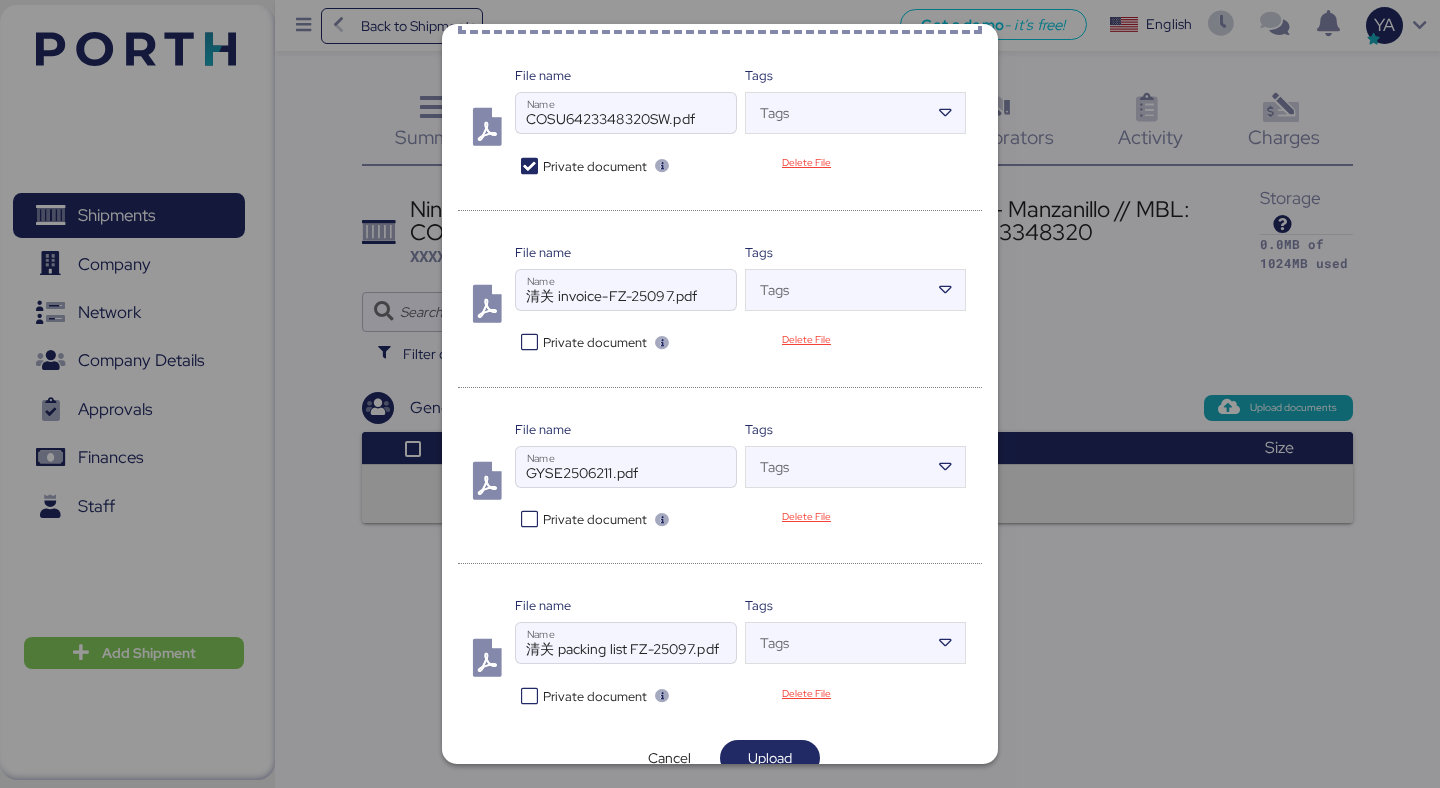 click on "Upload documents     Drag and drop all the relevant documents here   File name COSU6423348320SW.pdf Name Tags Tags     Private document   Delete File   File name 清关 invoice-FZ-25097.pdf Name Tags Tags     Private document   Delete File   File name GYSE2506211.pdf Name Tags Tags     Private document   Delete File   File name 清关 packing list FZ-25097.pdf Name Tags Tags     Private document   Delete File Cancel Upload" at bounding box center [720, 394] 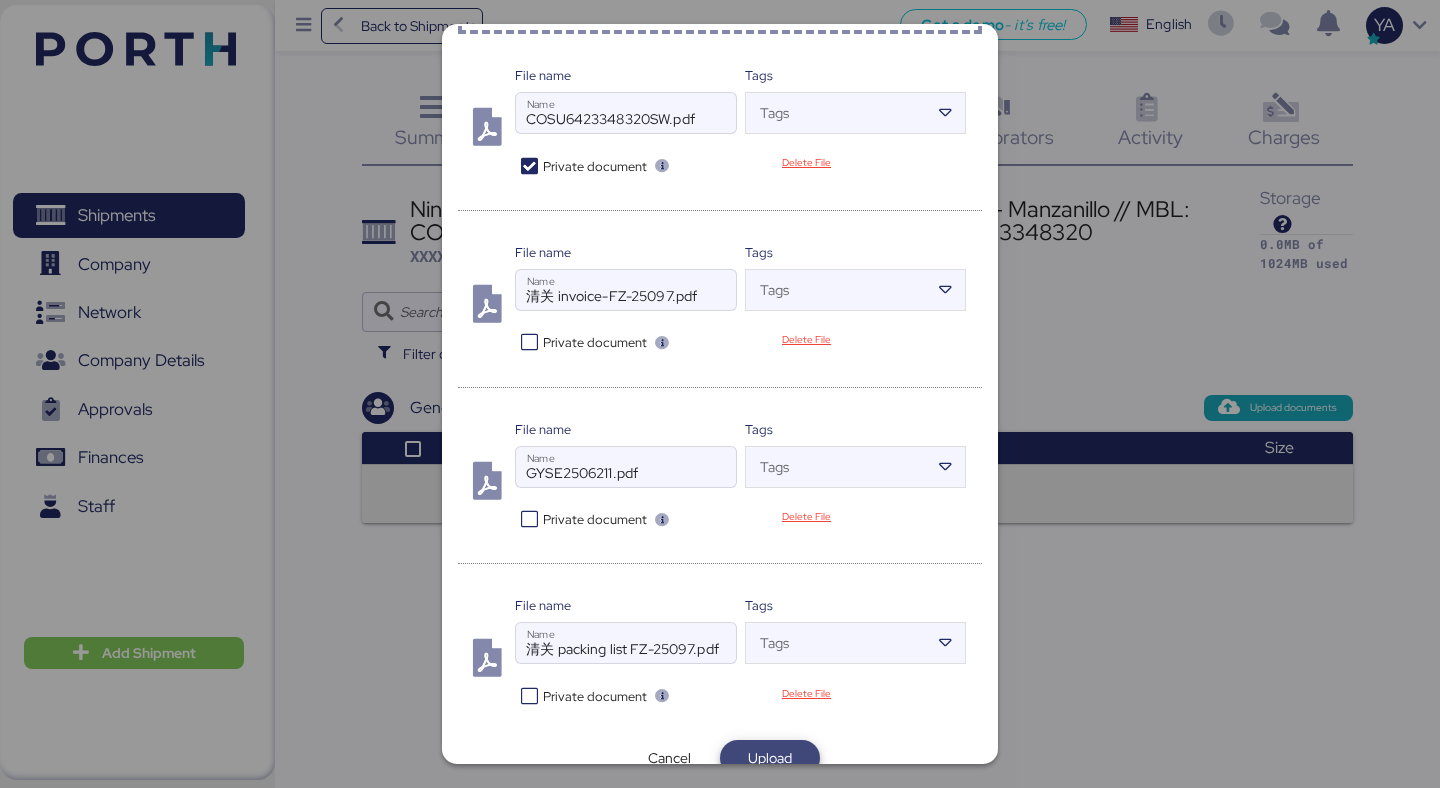 click on "Upload" at bounding box center [770, 758] 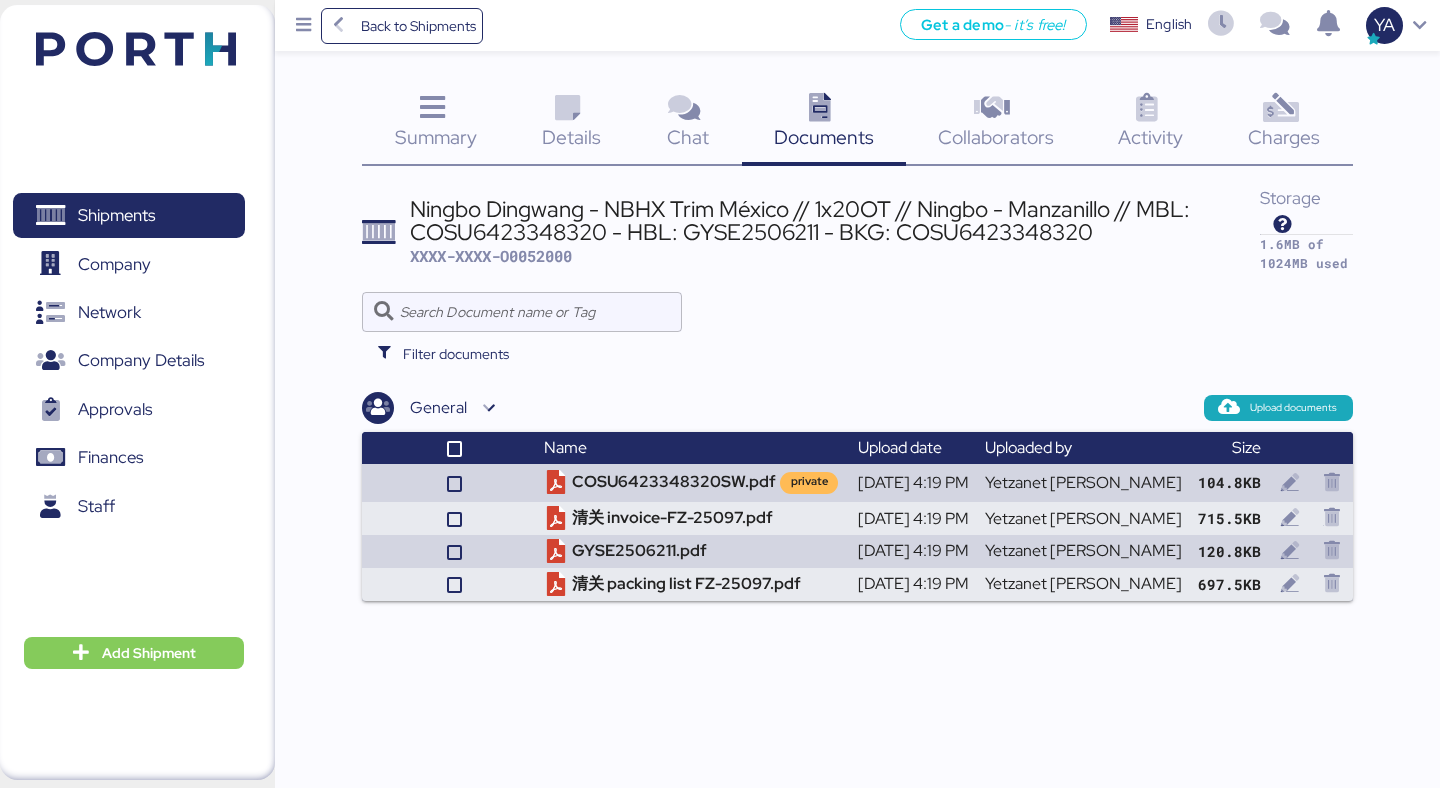 click on "Details 0" at bounding box center [571, 124] 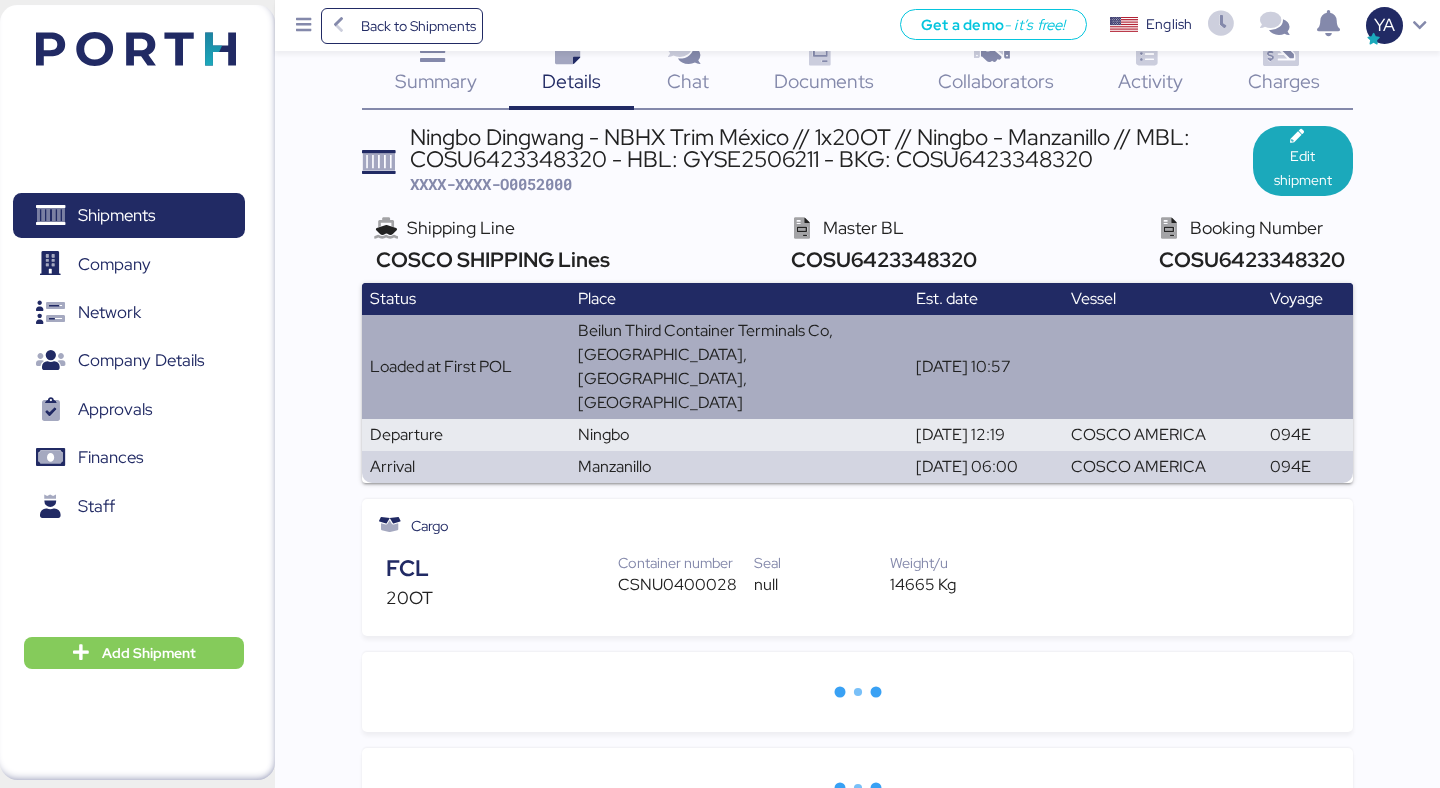 scroll, scrollTop: 0, scrollLeft: 0, axis: both 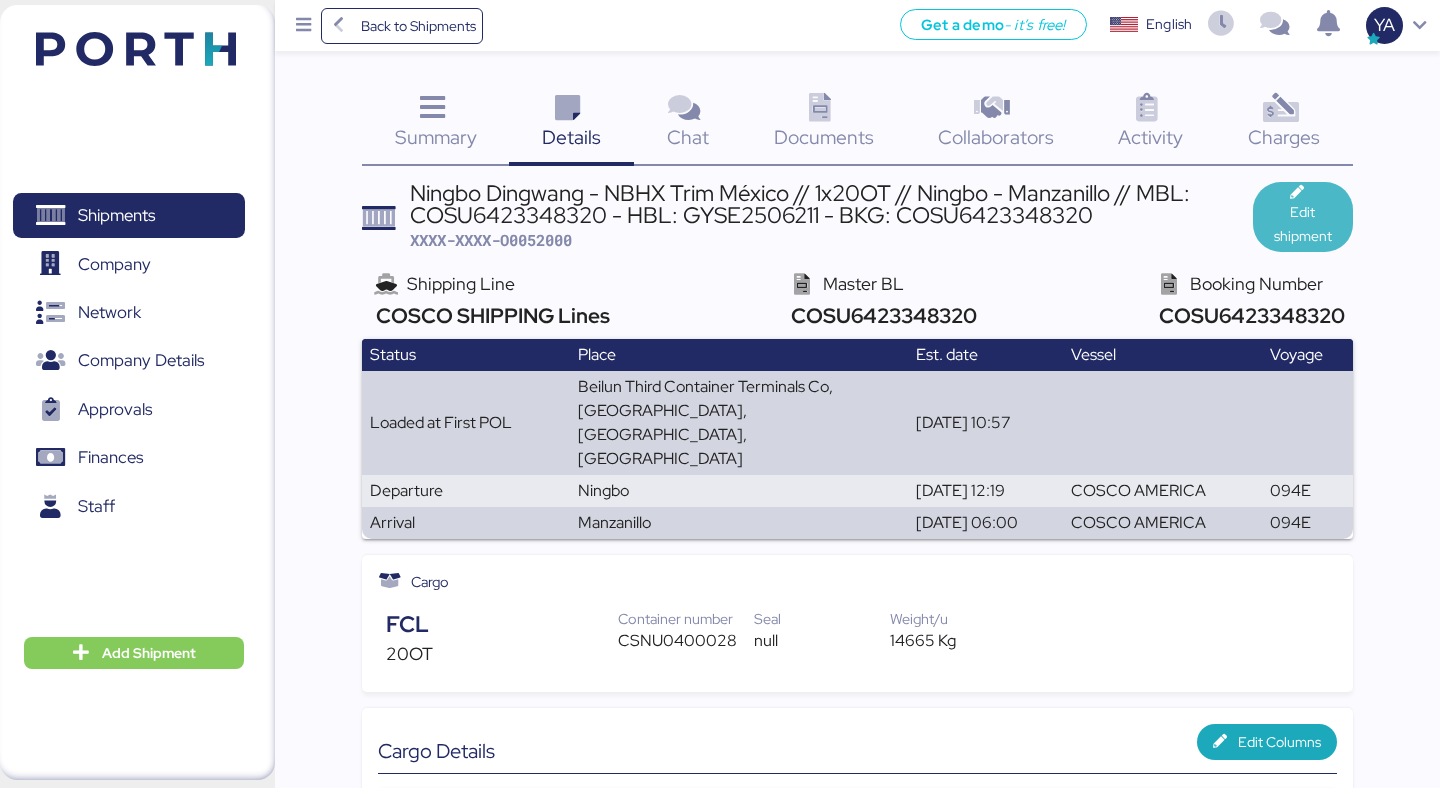 click on "Edit shipment" at bounding box center [1303, 224] 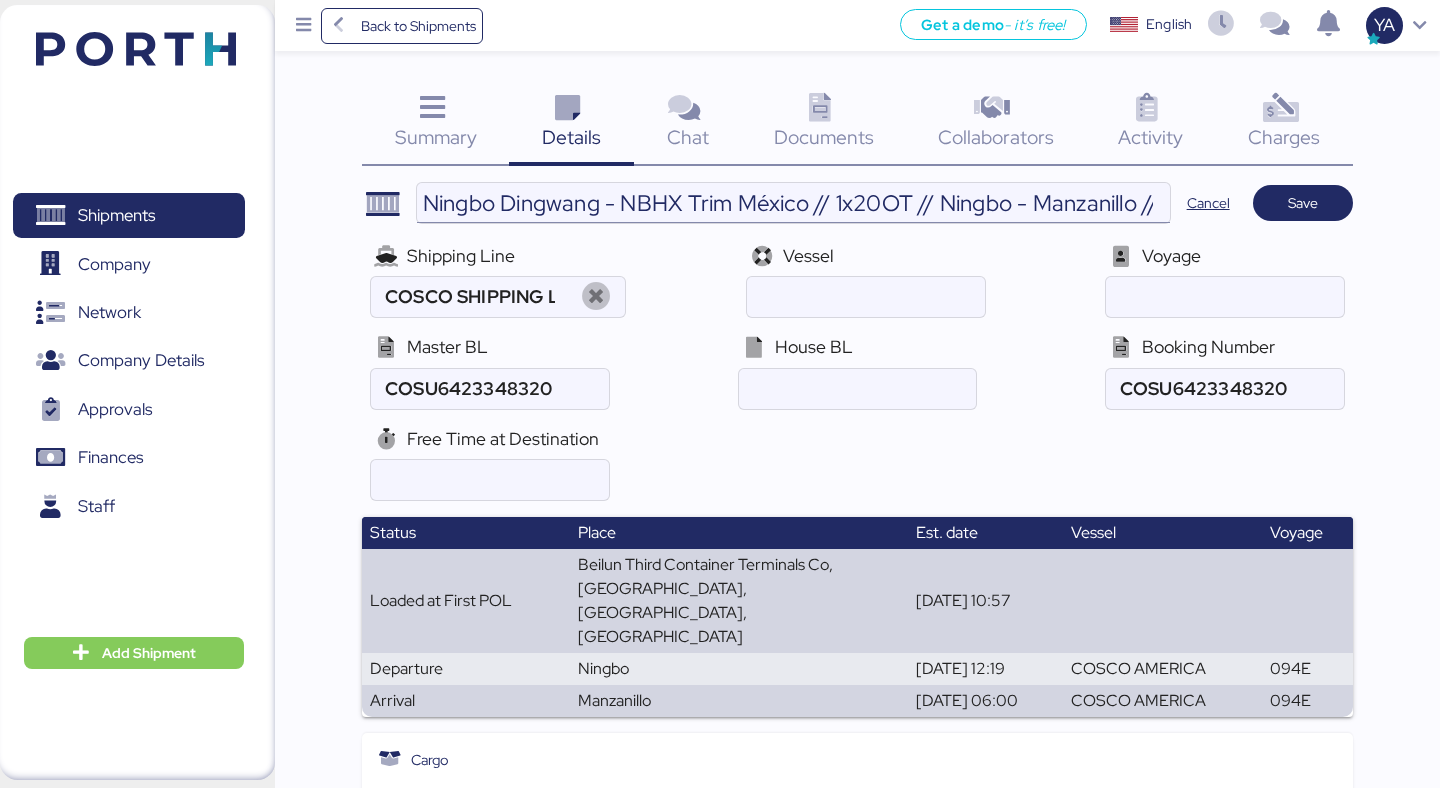click on "Ningbo Dingwang - NBHX Trim México // 1x20OT // Ningbo - Manzanillo // MBL: COSU6423348320 - HBL: GYSE2506211 - BKG: COSU6423348320" at bounding box center [793, 203] 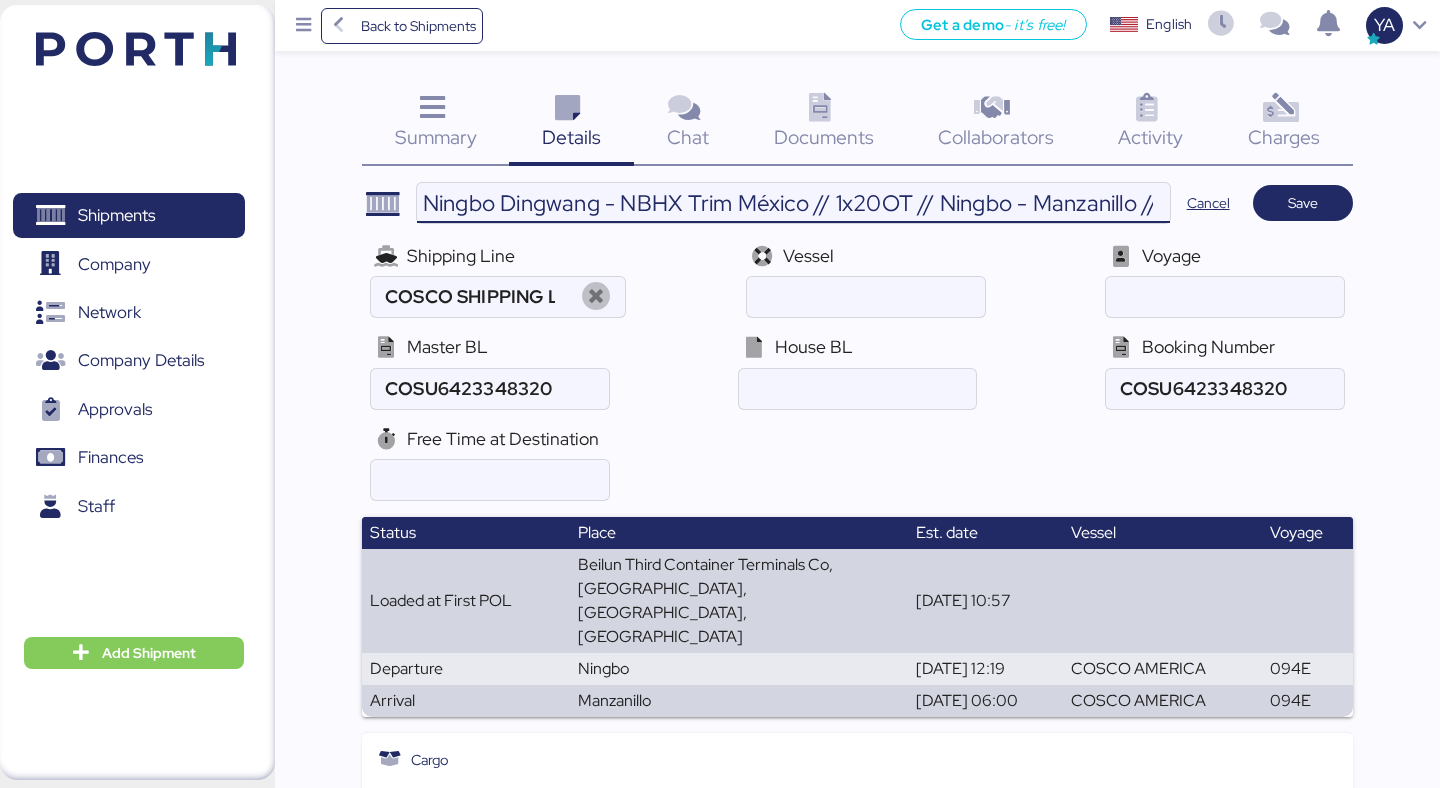 scroll, scrollTop: 0, scrollLeft: 771, axis: horizontal 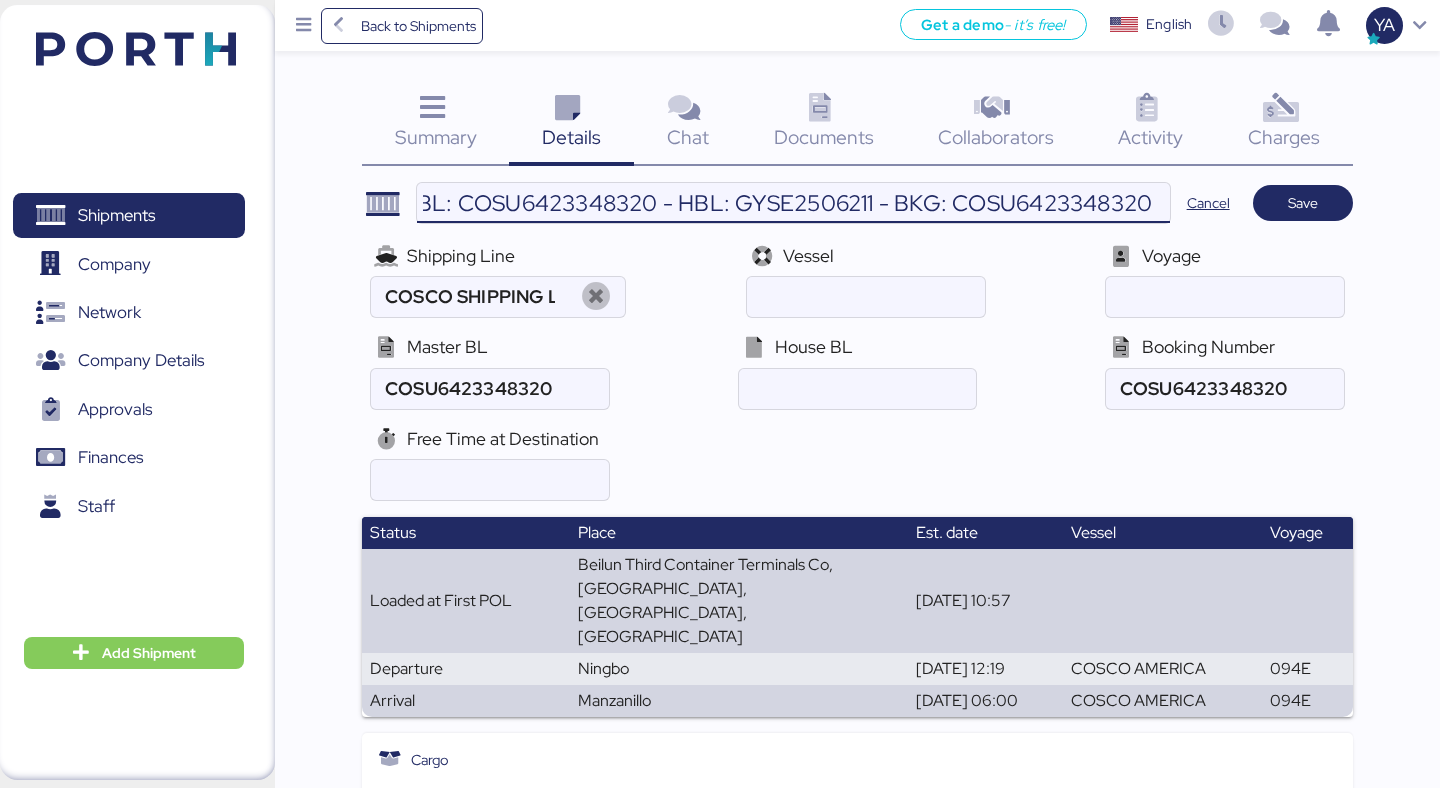 click on "Ningbo Dingwang - NBHX Trim México // 1x20OT // Ningbo - Manzanillo // MBL: COSU6423348320 - HBL: GYSE2506211 - BKG: COSU6423348320" at bounding box center (793, 203) 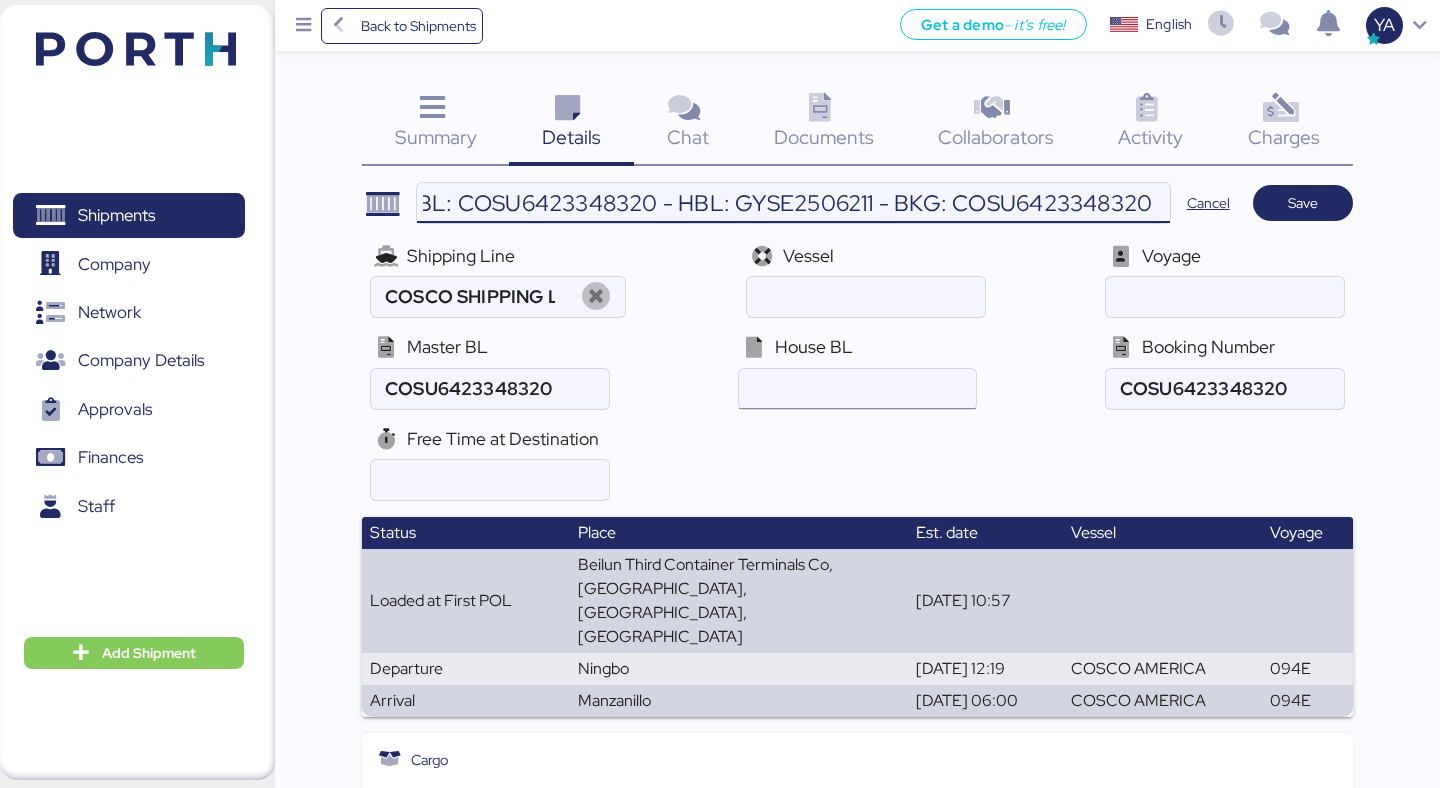 click at bounding box center [857, 389] 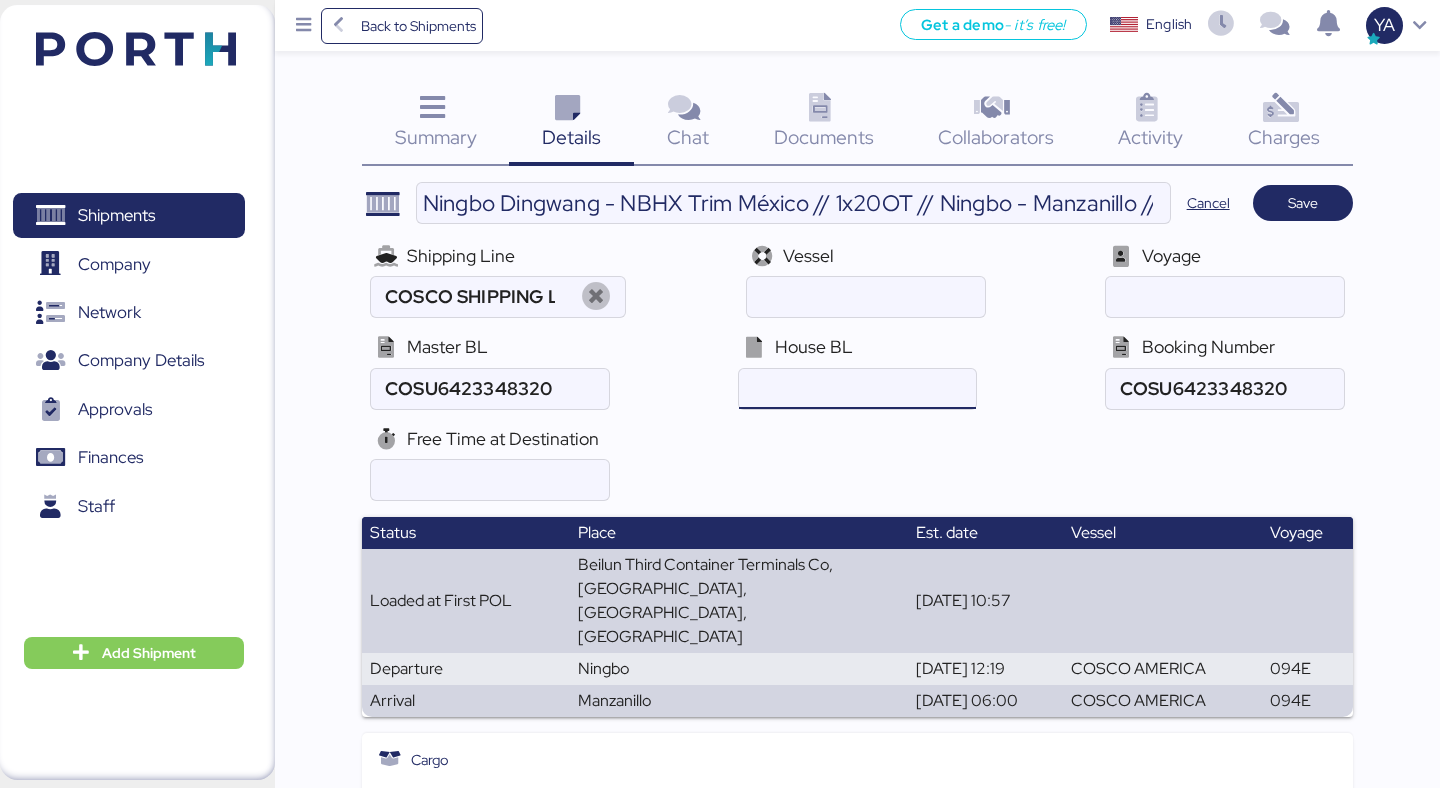 paste on "GYSE2506211" 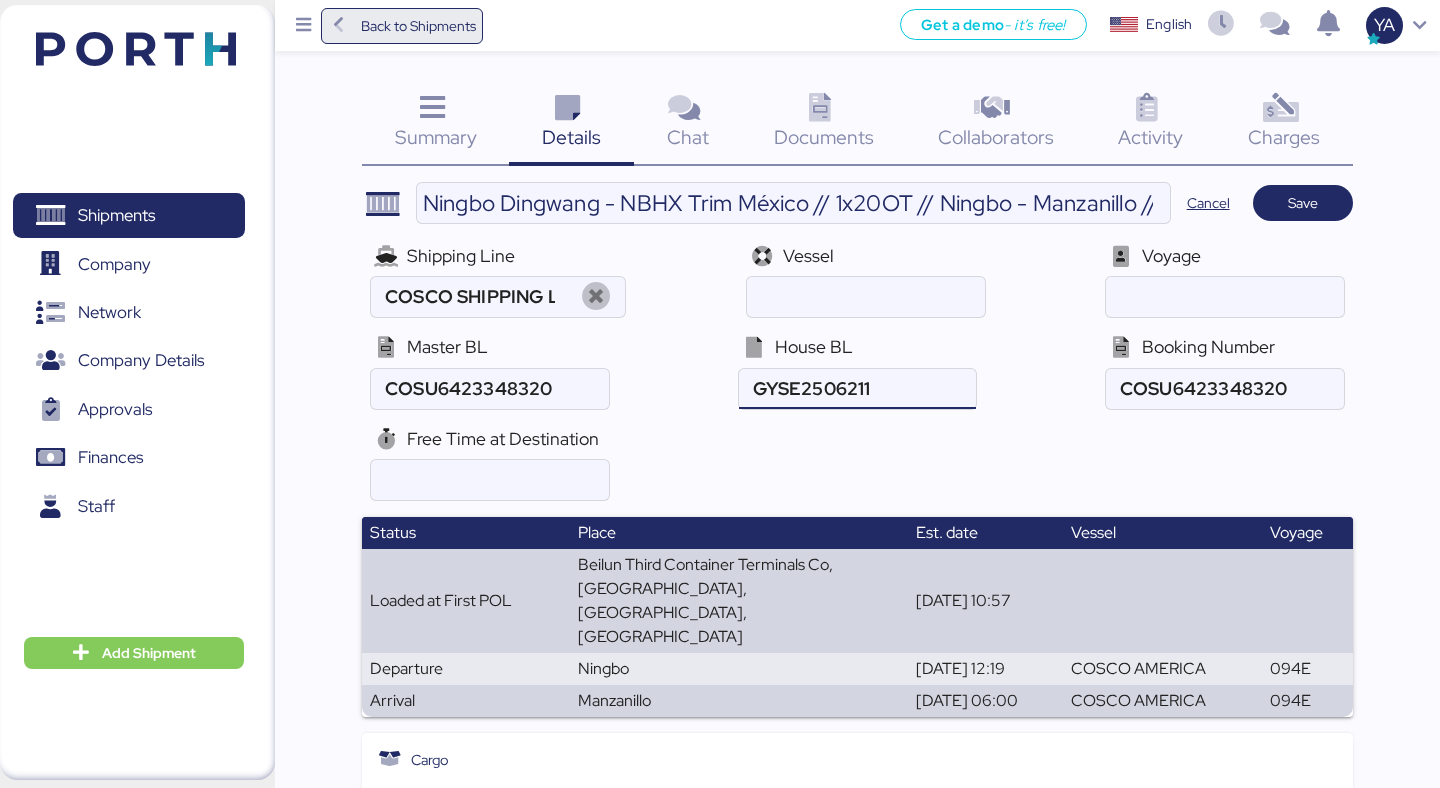 type on "GYSE2506211" 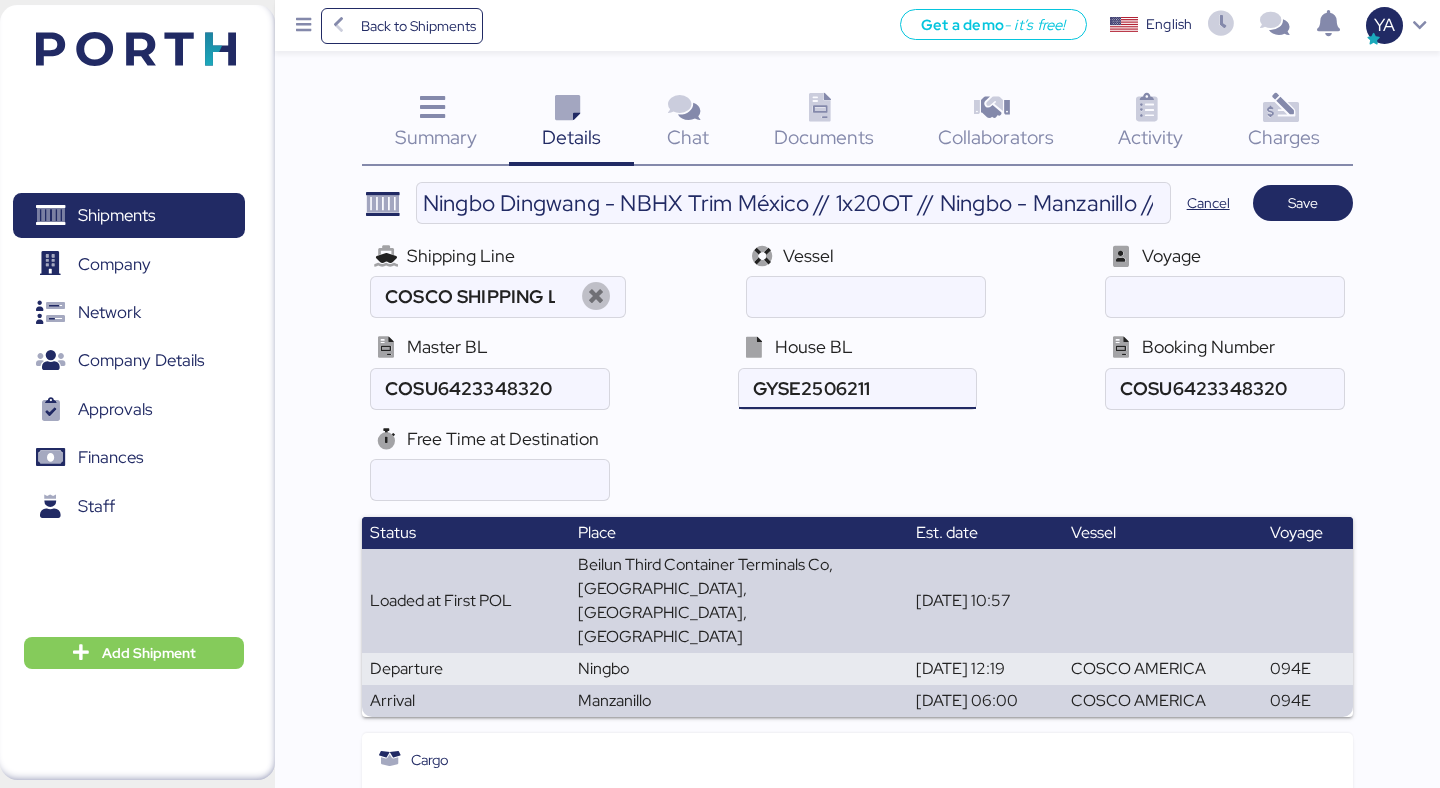 click on "Free Time at Destination" at bounding box center (857, 463) 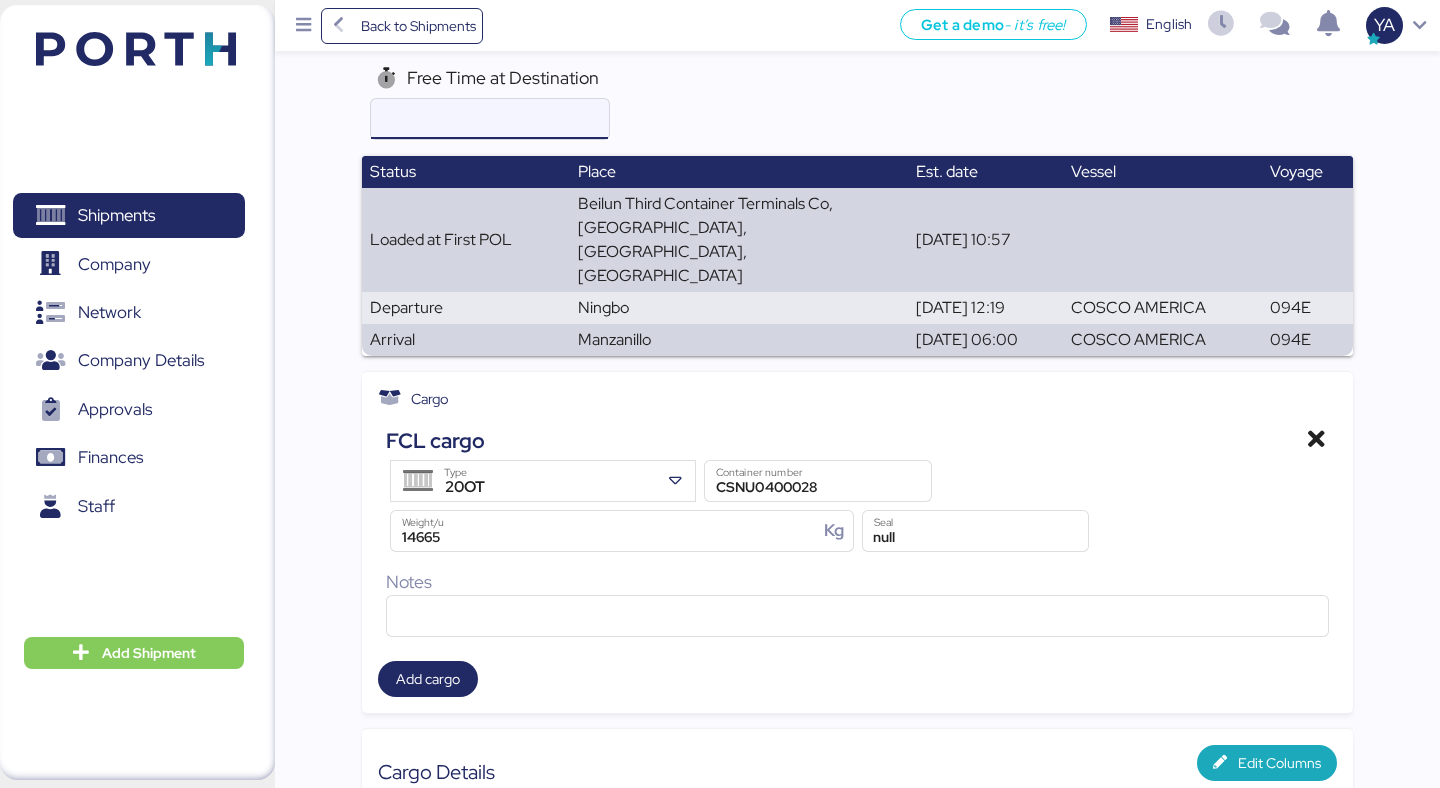 scroll, scrollTop: 371, scrollLeft: 0, axis: vertical 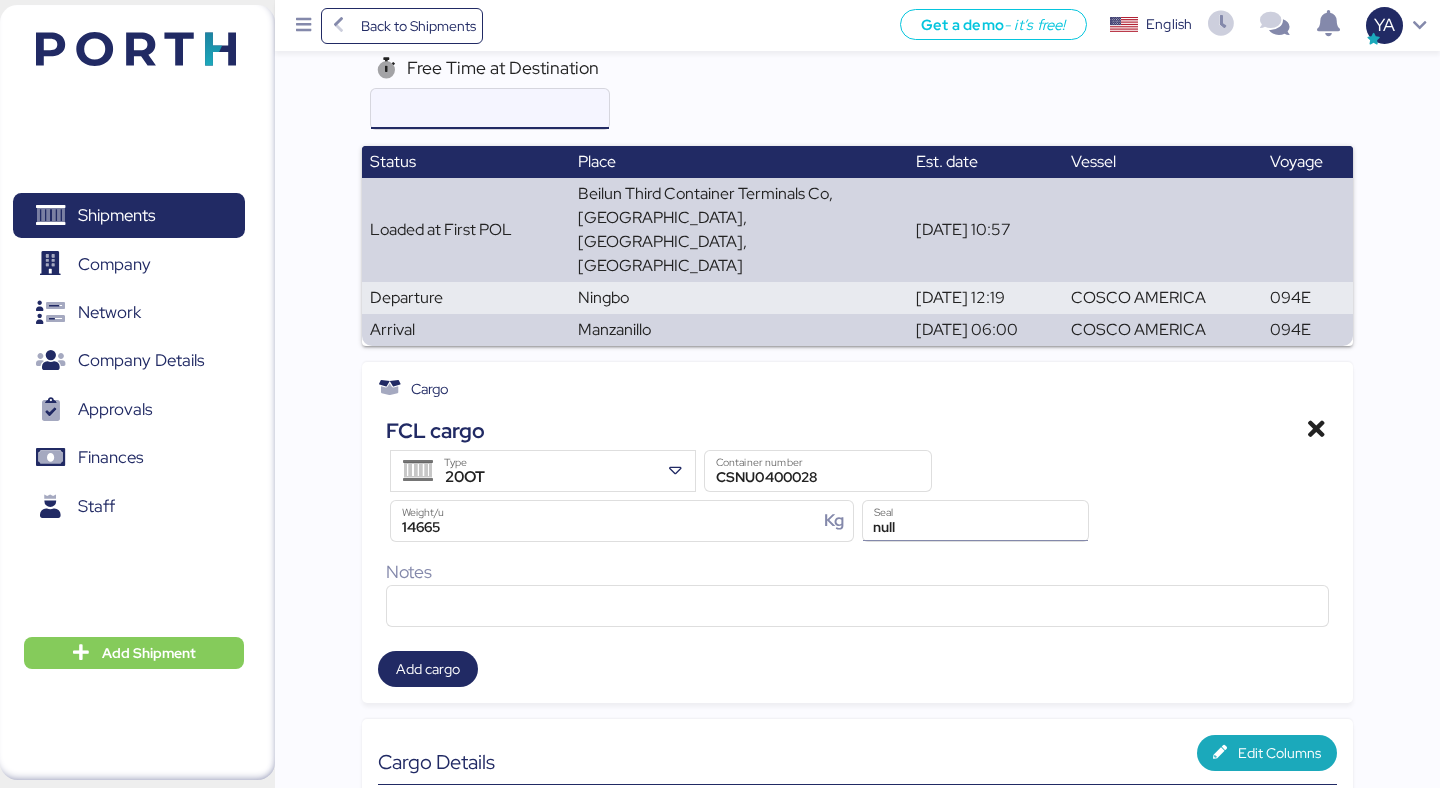 type 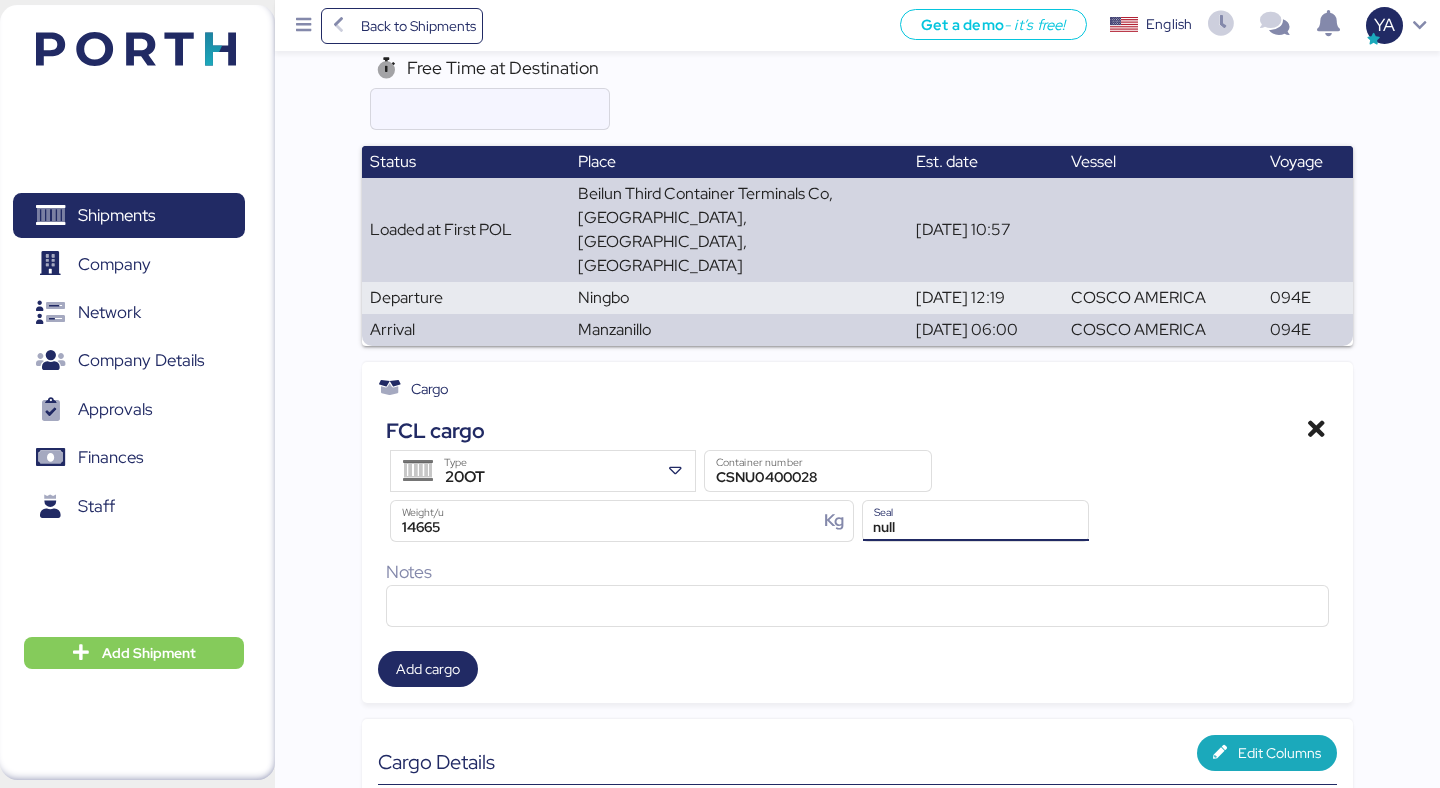 click on "null" at bounding box center (976, 521) 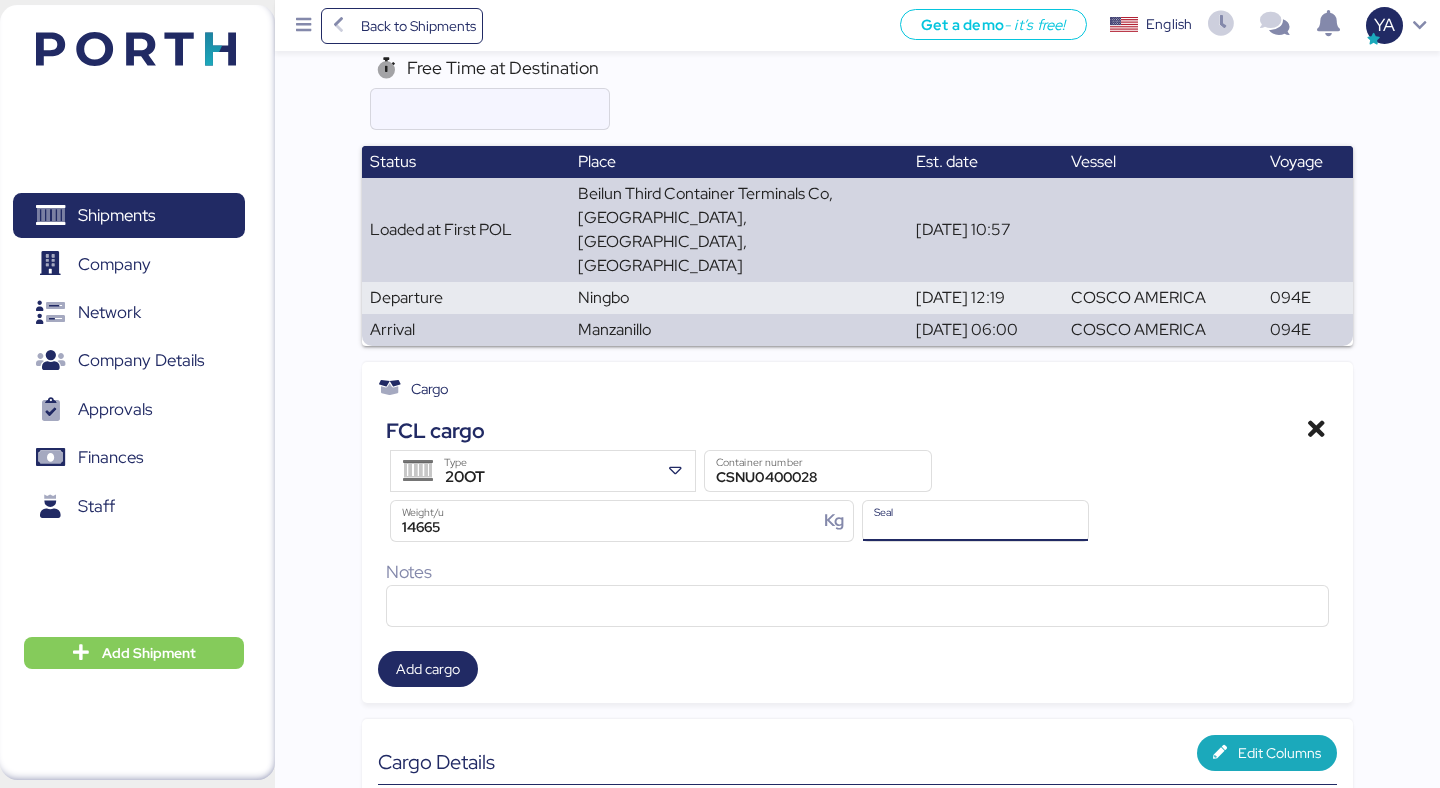 type 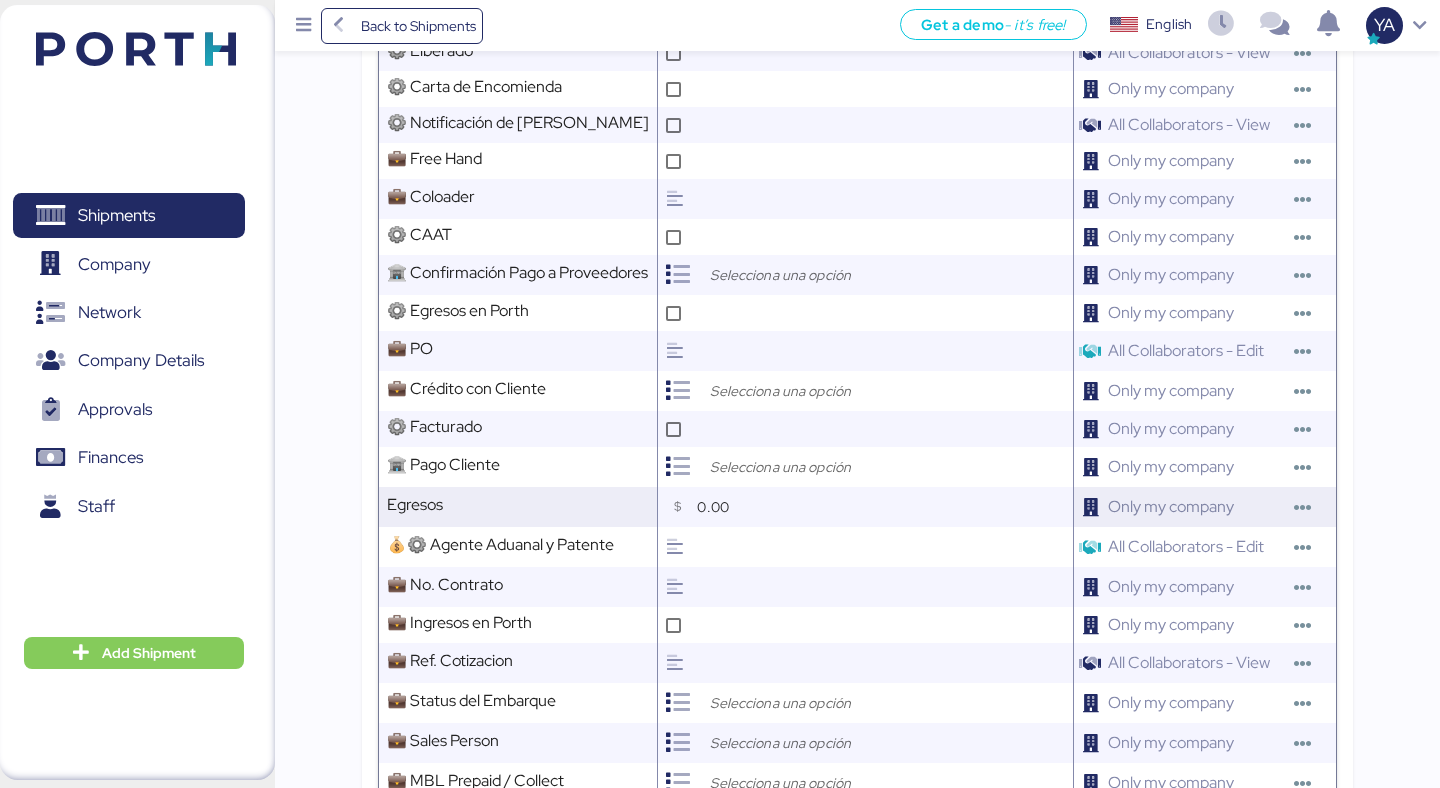 scroll, scrollTop: 1460, scrollLeft: 0, axis: vertical 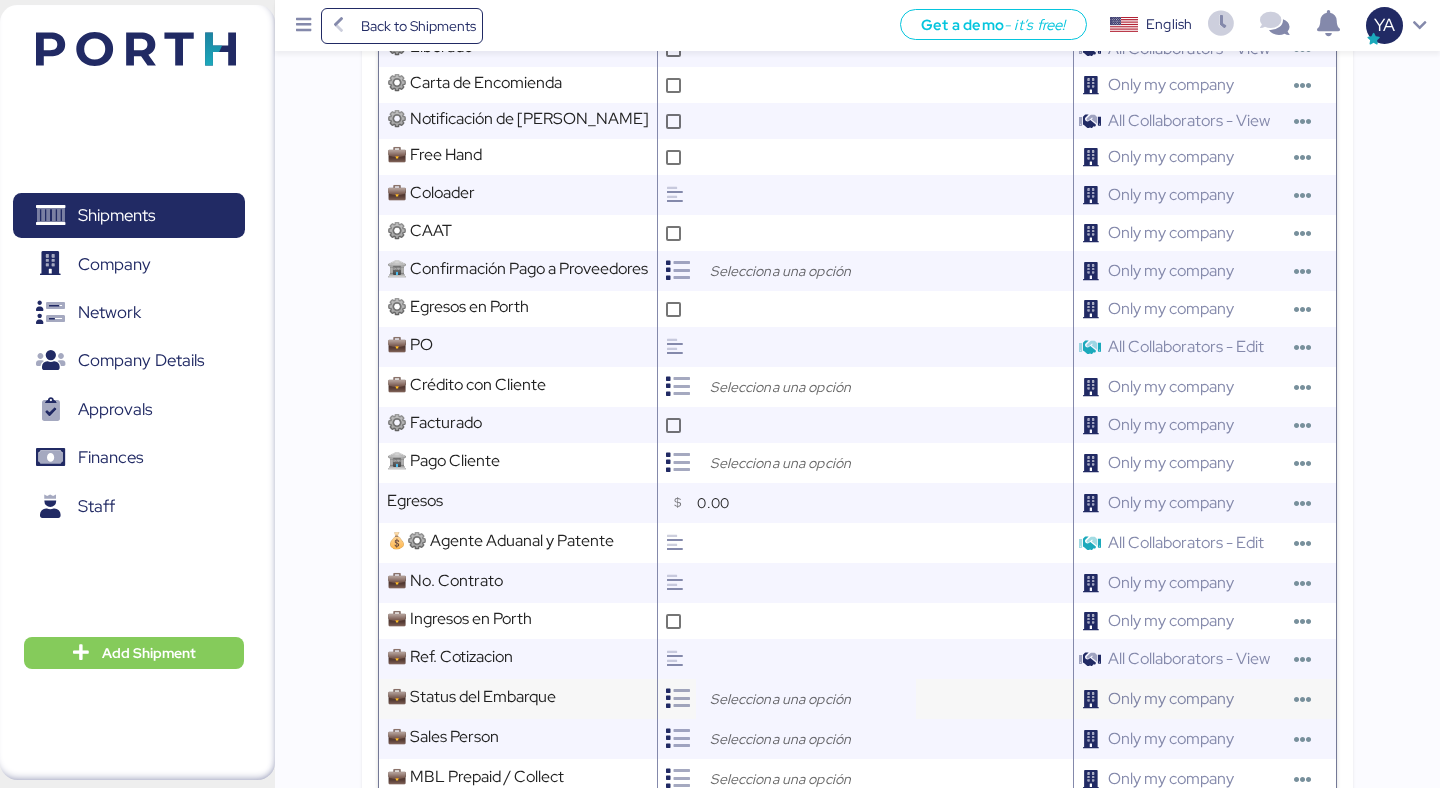 click at bounding box center [811, 699] 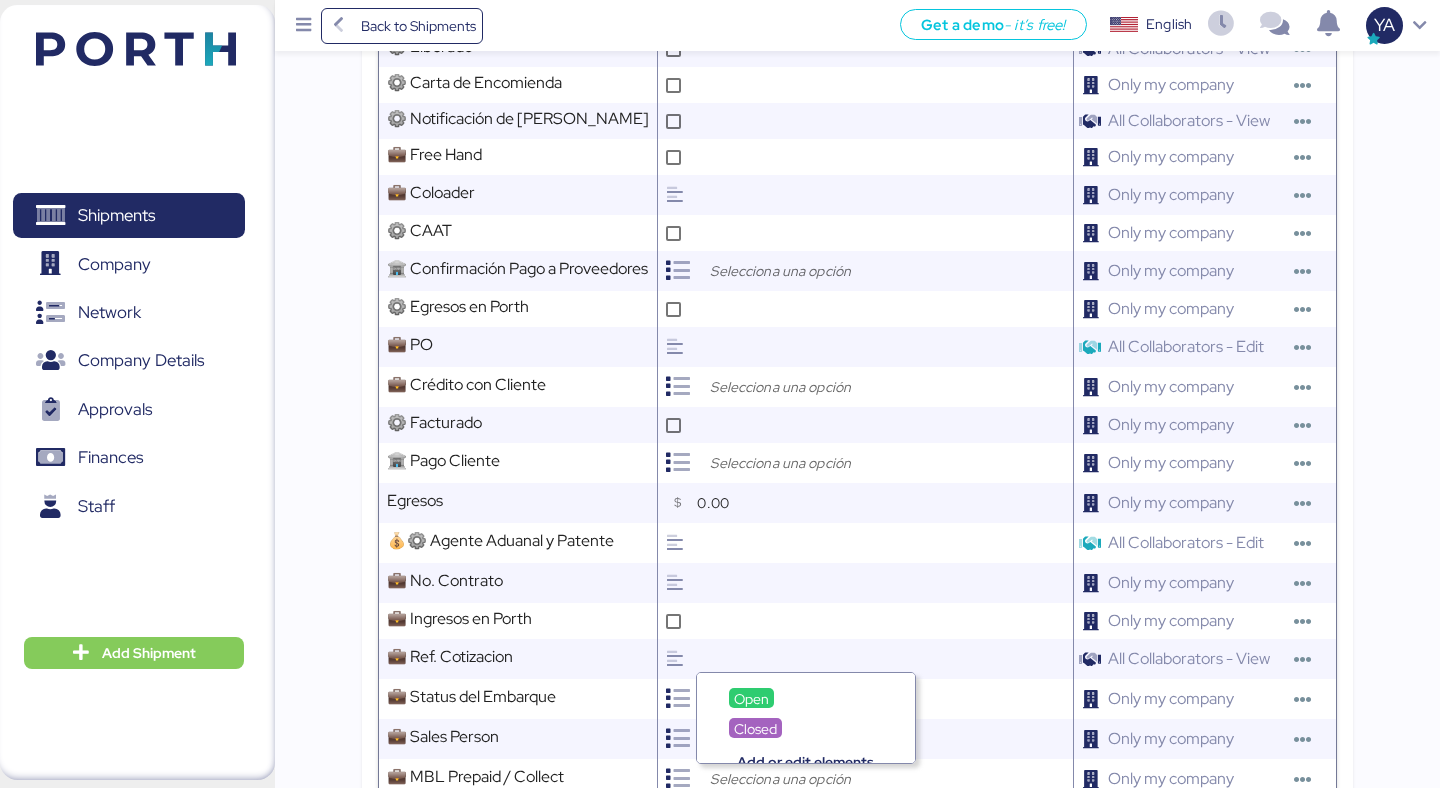 click on "Open" at bounding box center (751, 699) 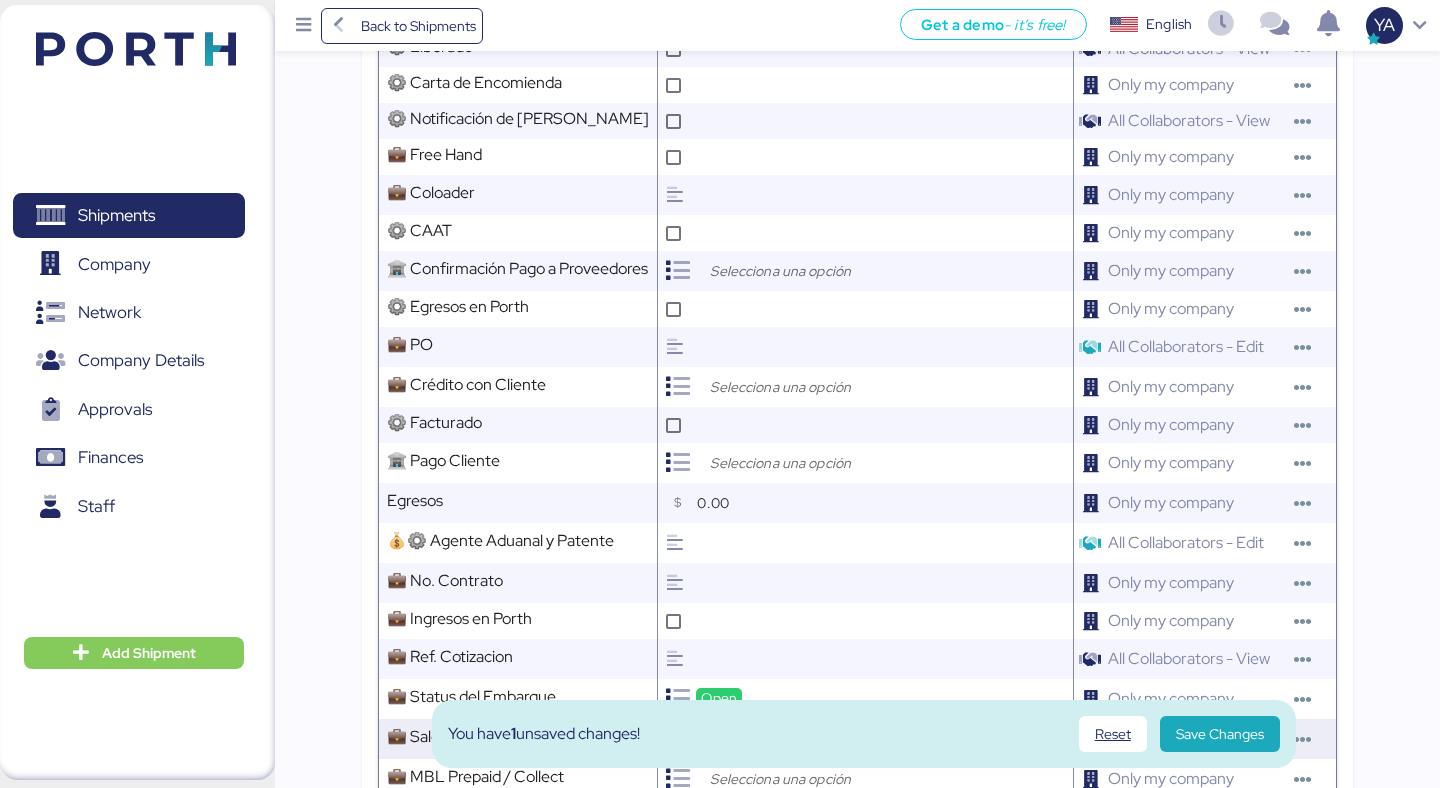 click at bounding box center (811, 739) 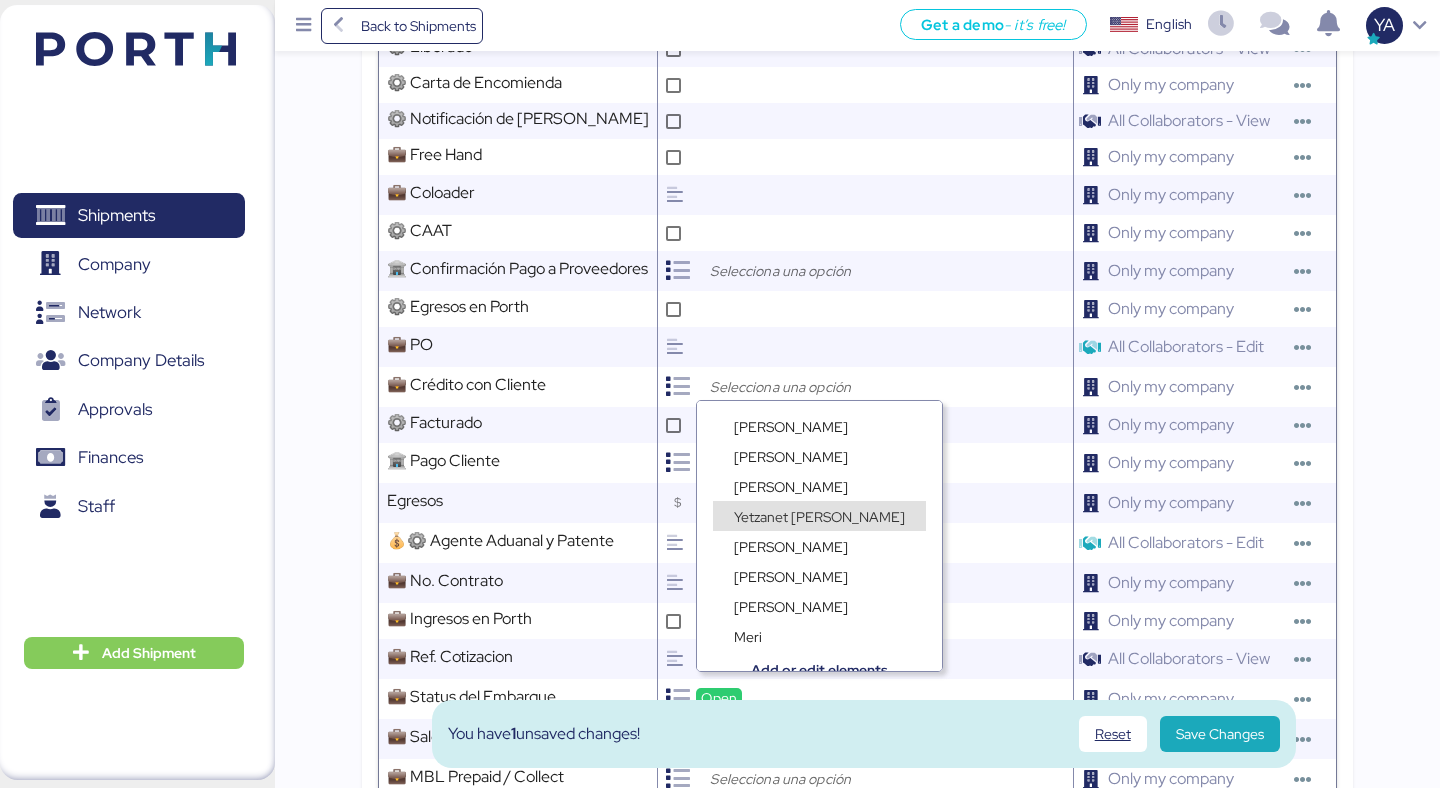 click on "Yetzanet [PERSON_NAME]" at bounding box center [819, 516] 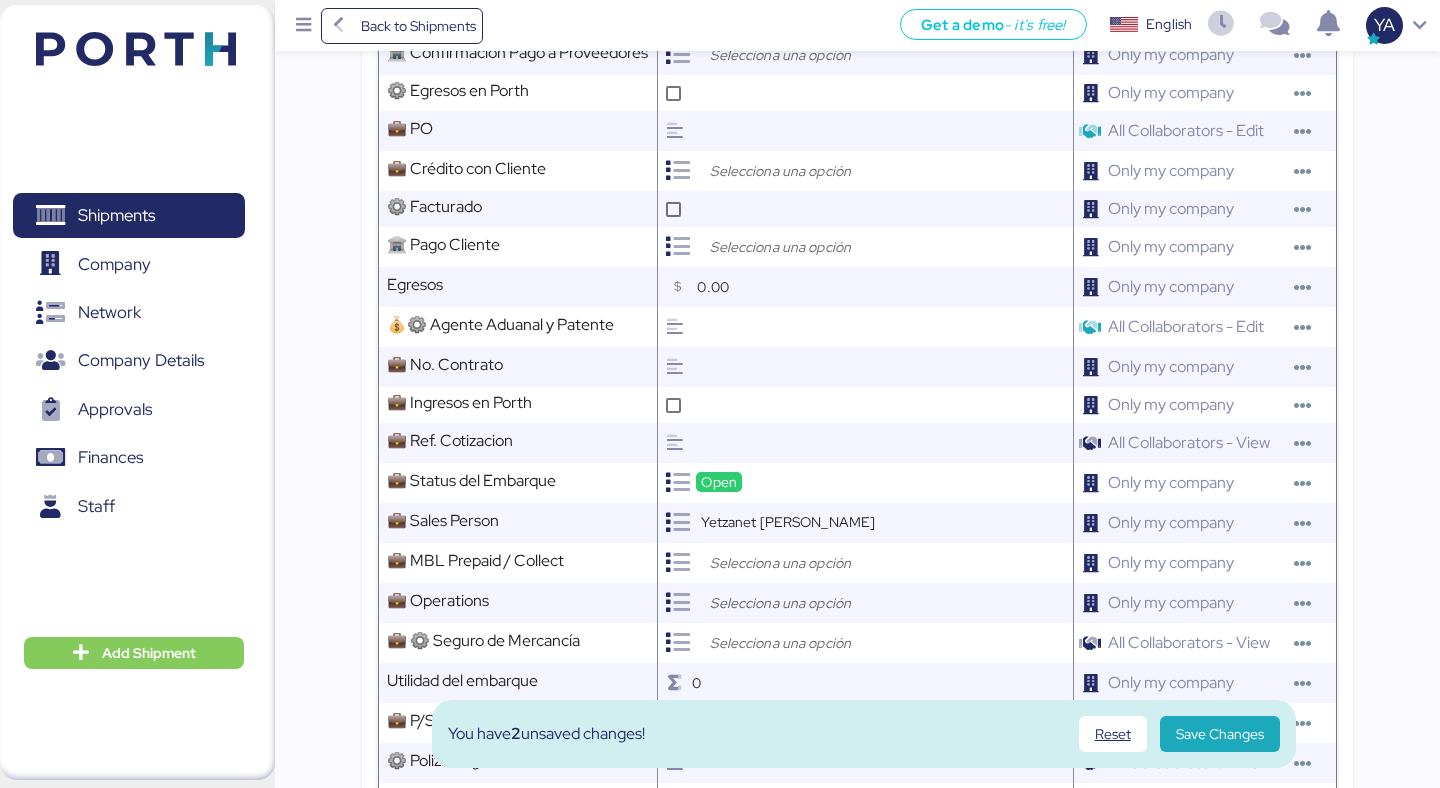 scroll, scrollTop: 1691, scrollLeft: 0, axis: vertical 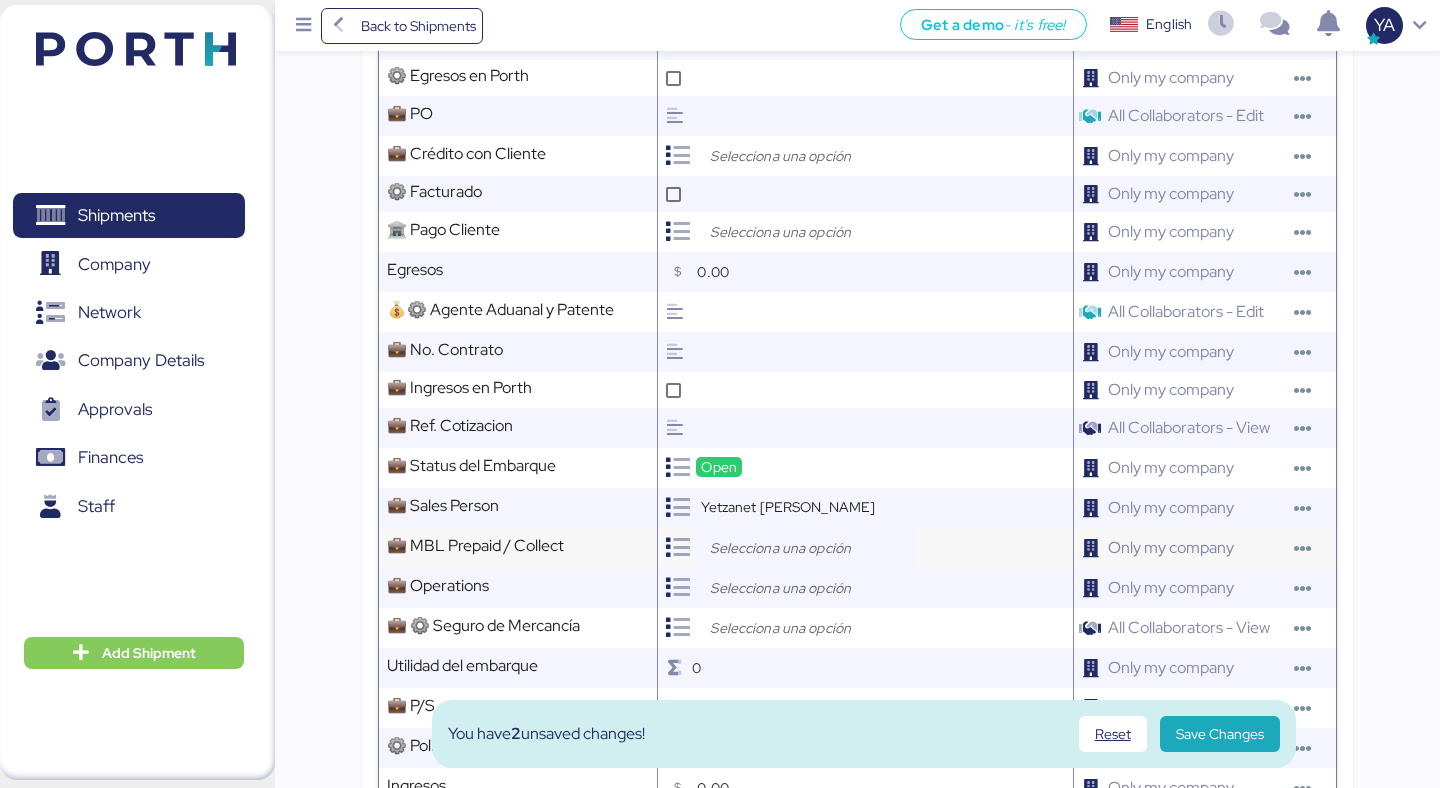 click at bounding box center [806, 548] 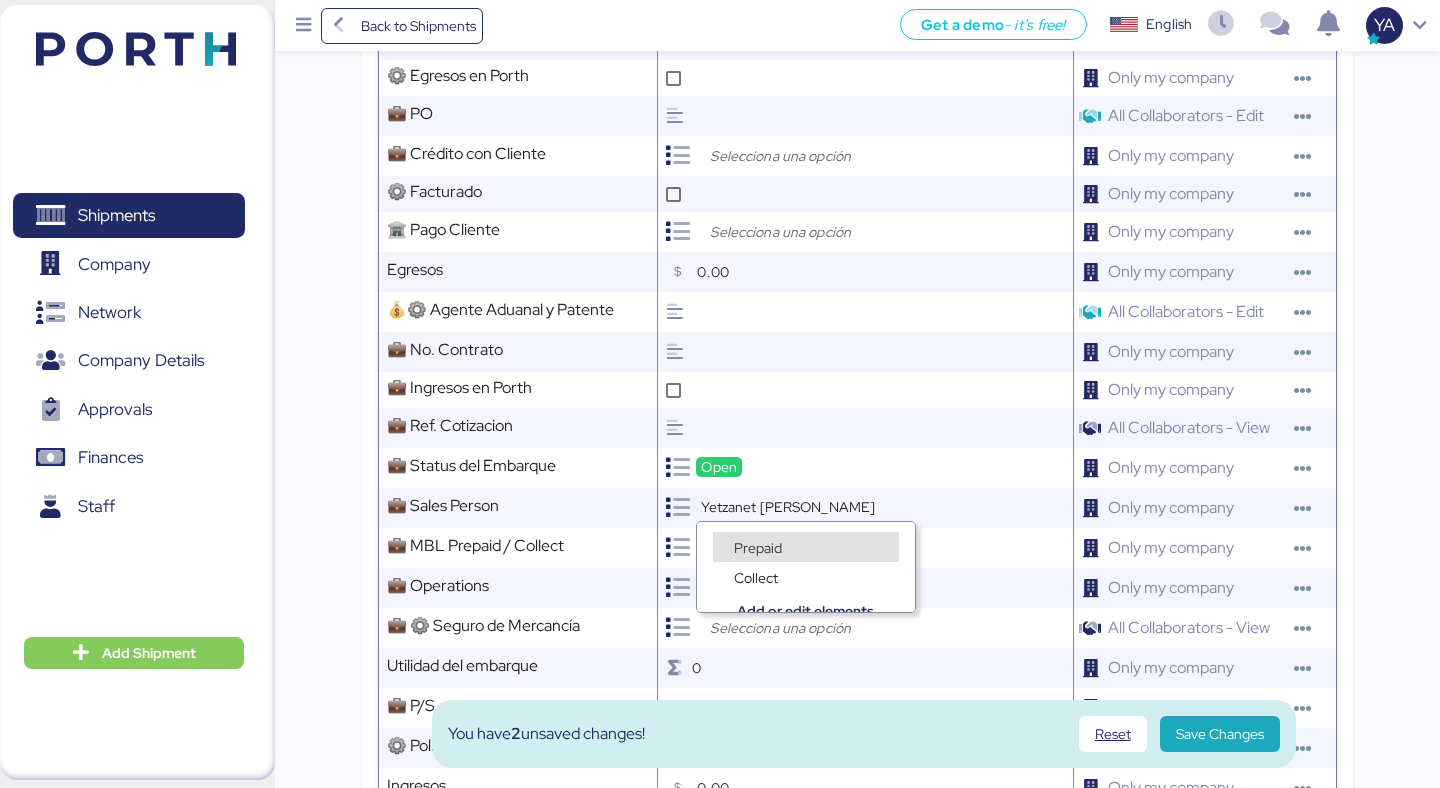 click on "Prepaid" at bounding box center (758, 547) 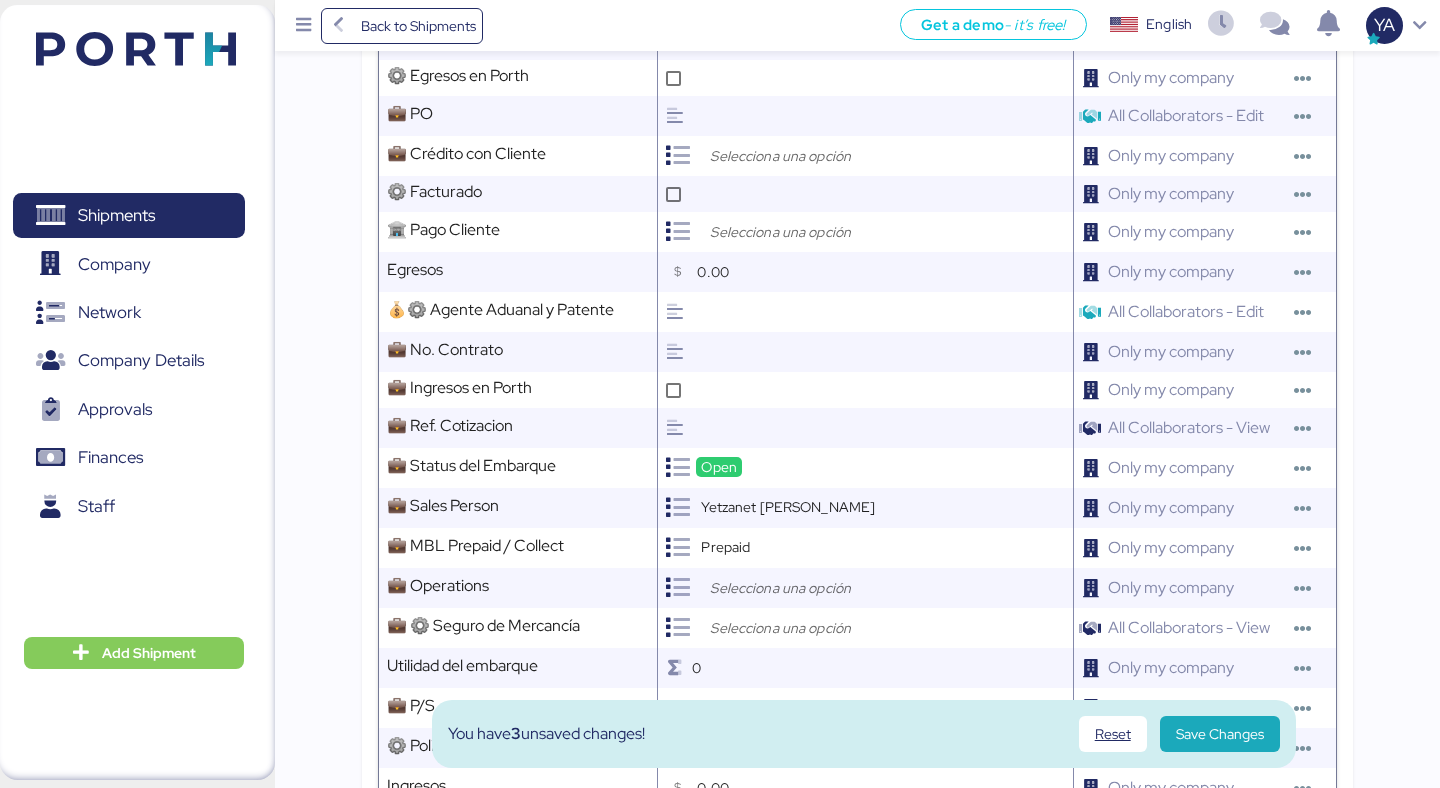 click at bounding box center (811, 588) 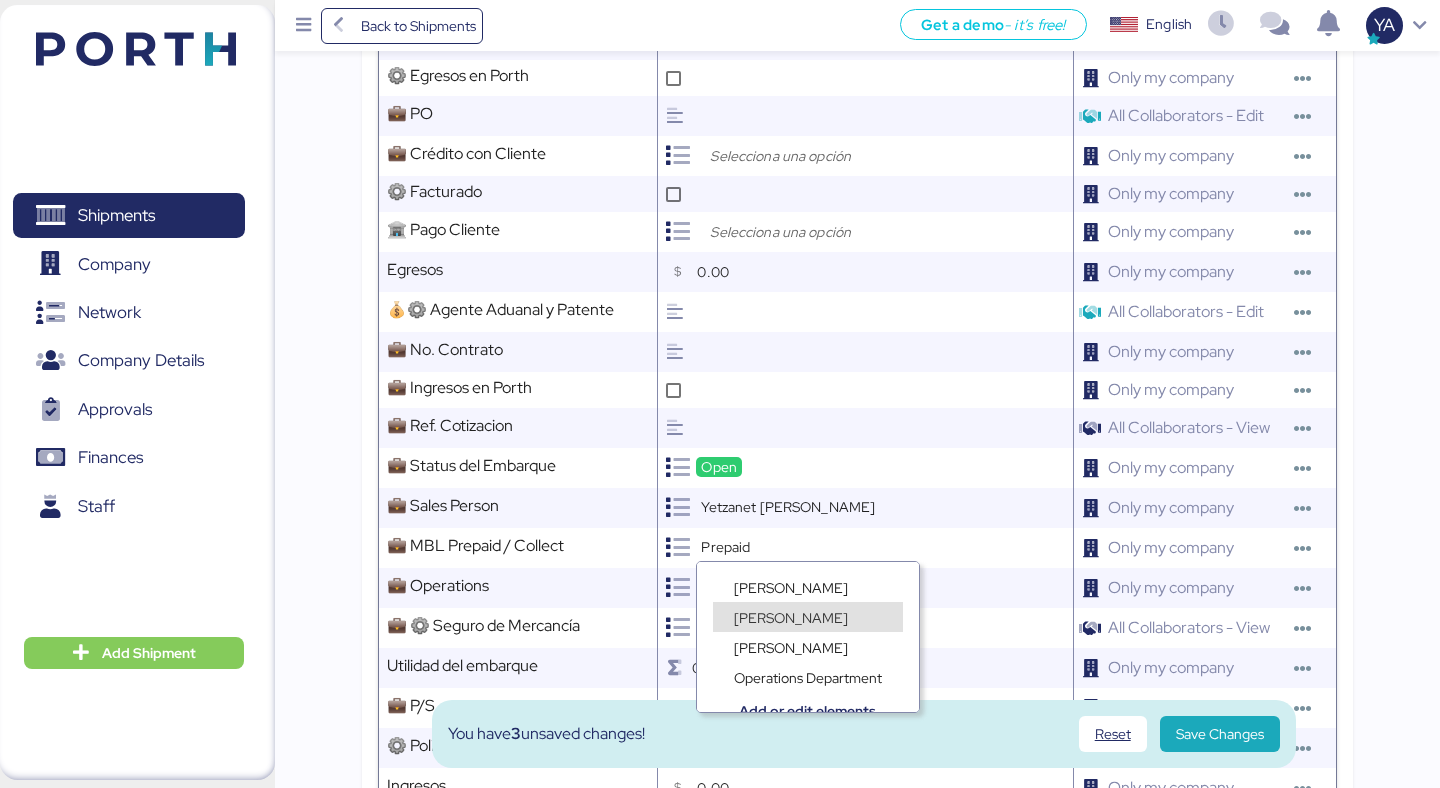 click on "Lorely Velarde" at bounding box center (791, 618) 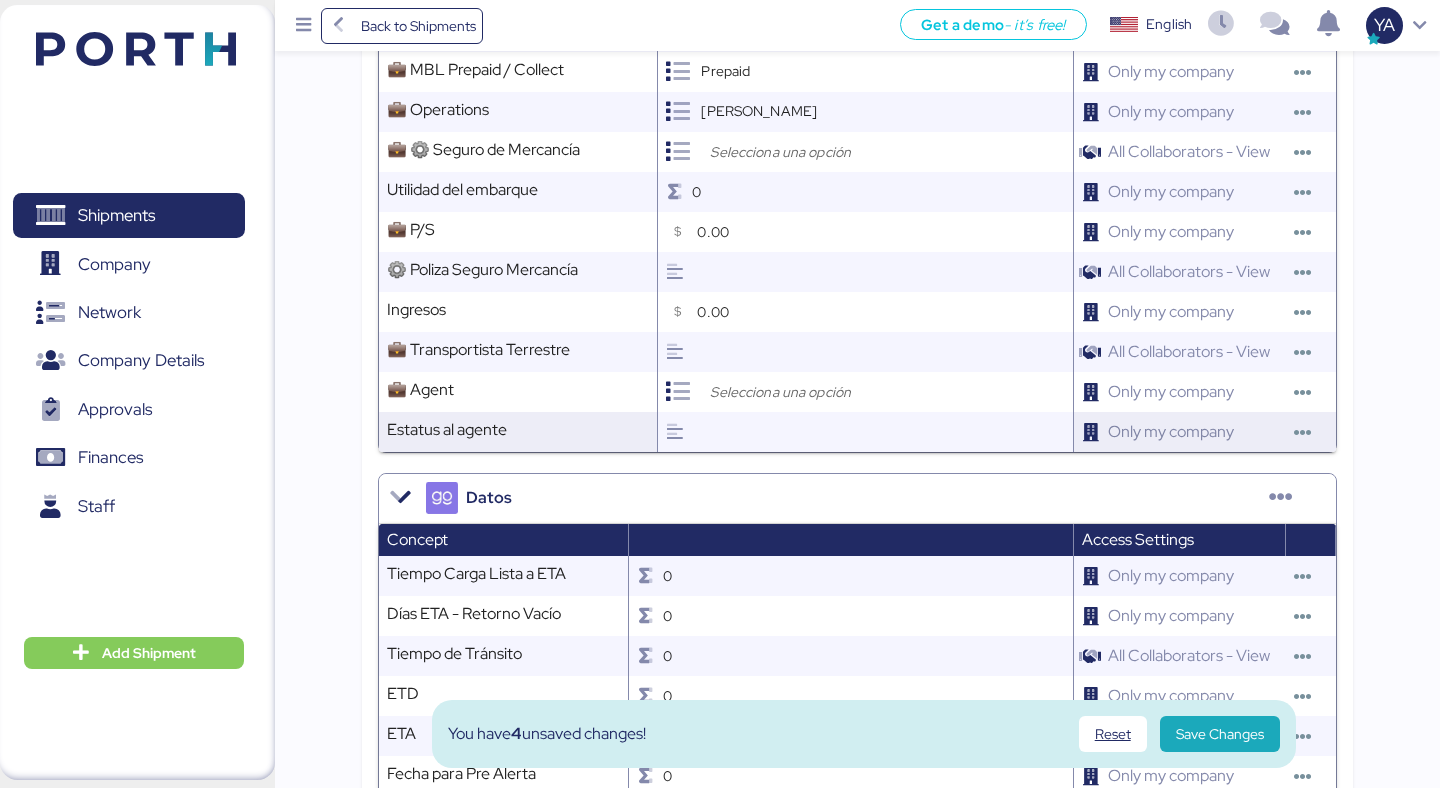 scroll, scrollTop: 2128, scrollLeft: 0, axis: vertical 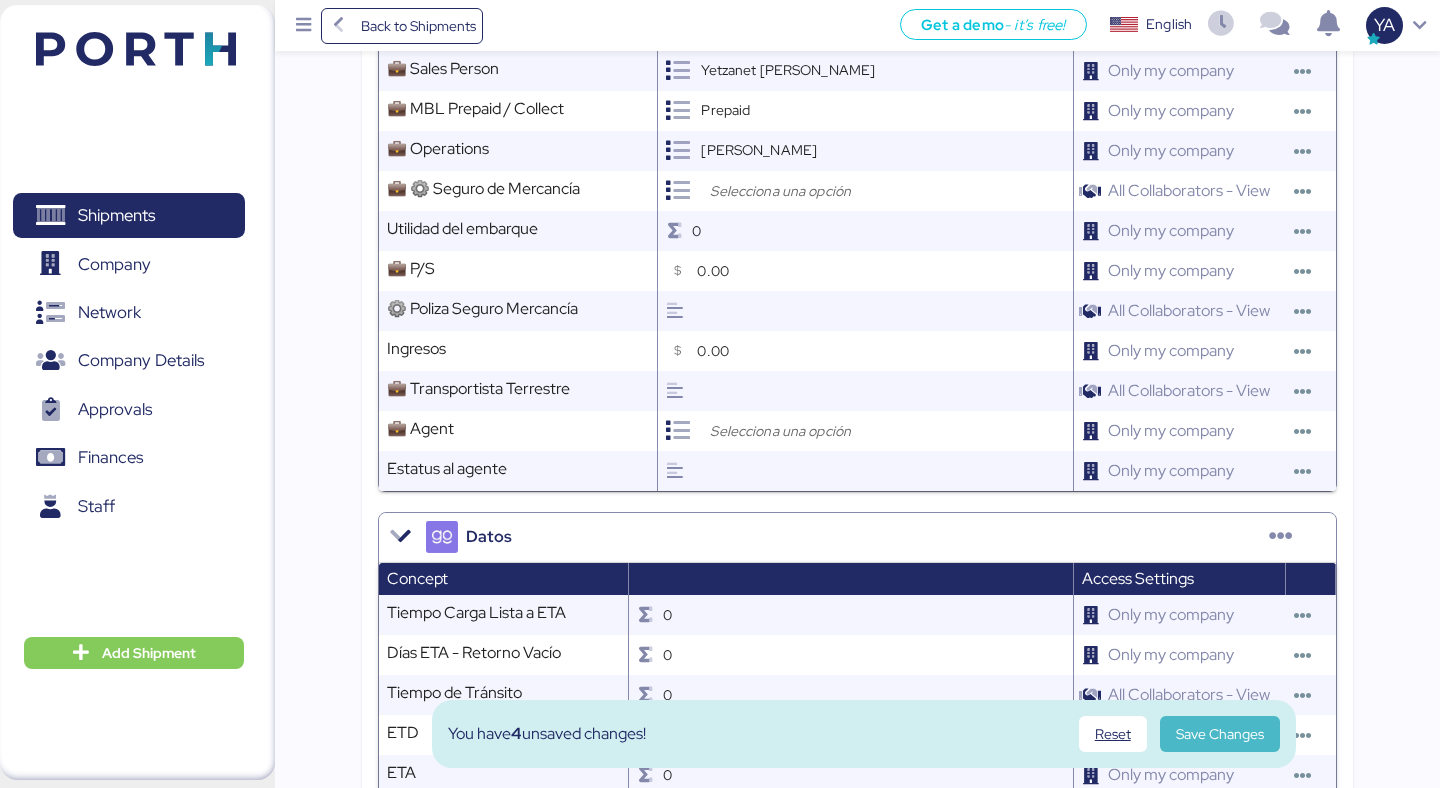 click on "Save Changes" at bounding box center [1220, 734] 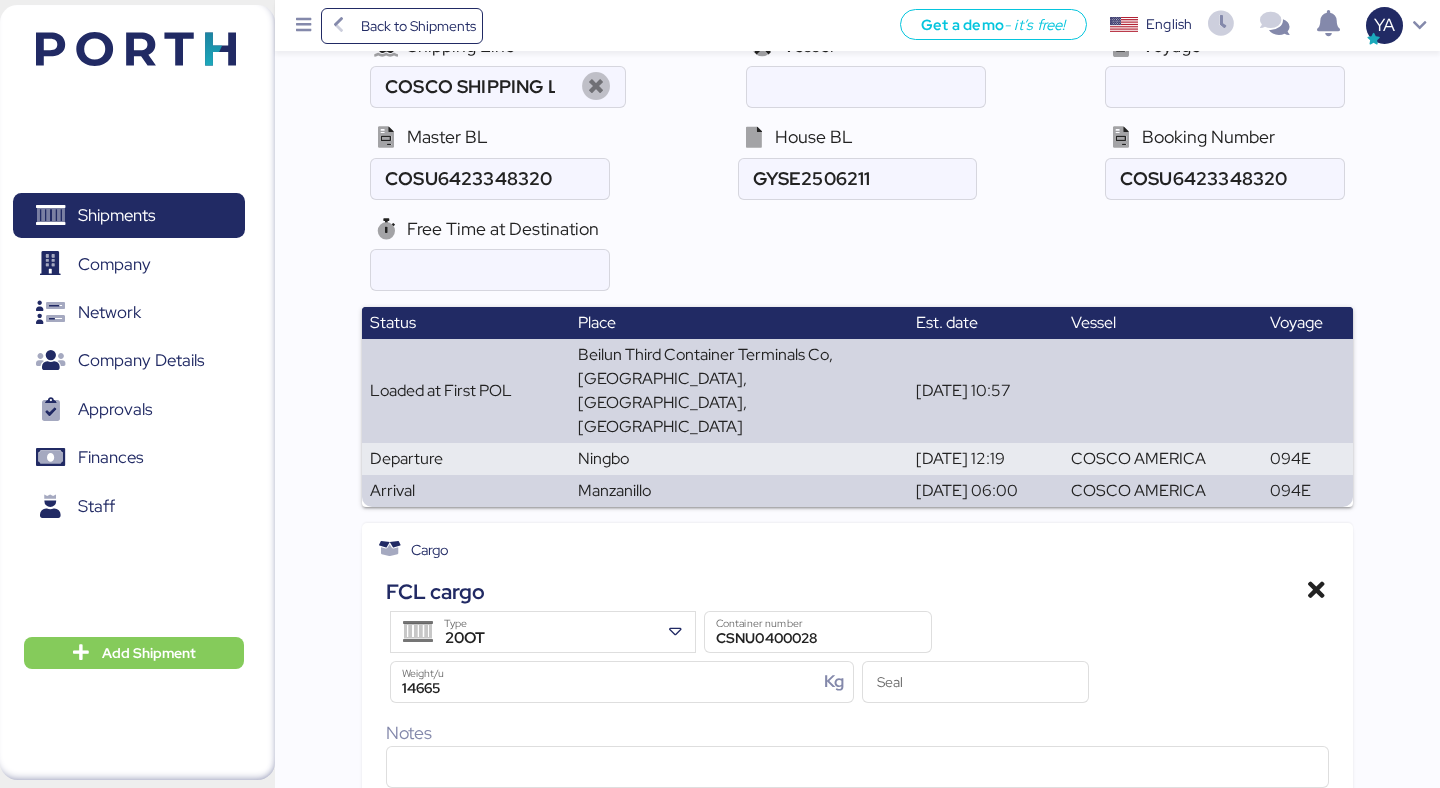 scroll, scrollTop: 0, scrollLeft: 0, axis: both 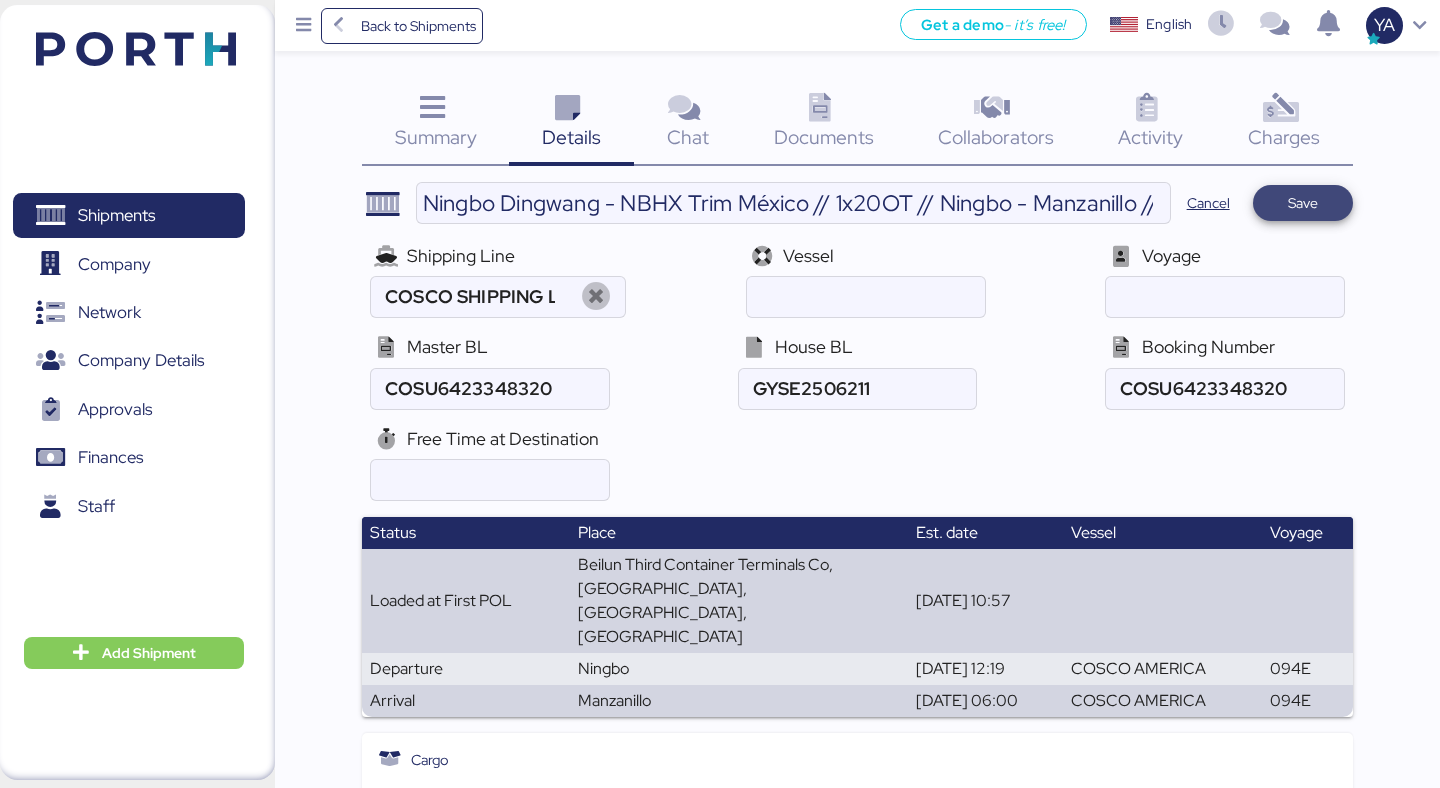 click on "Save" at bounding box center [1303, 203] 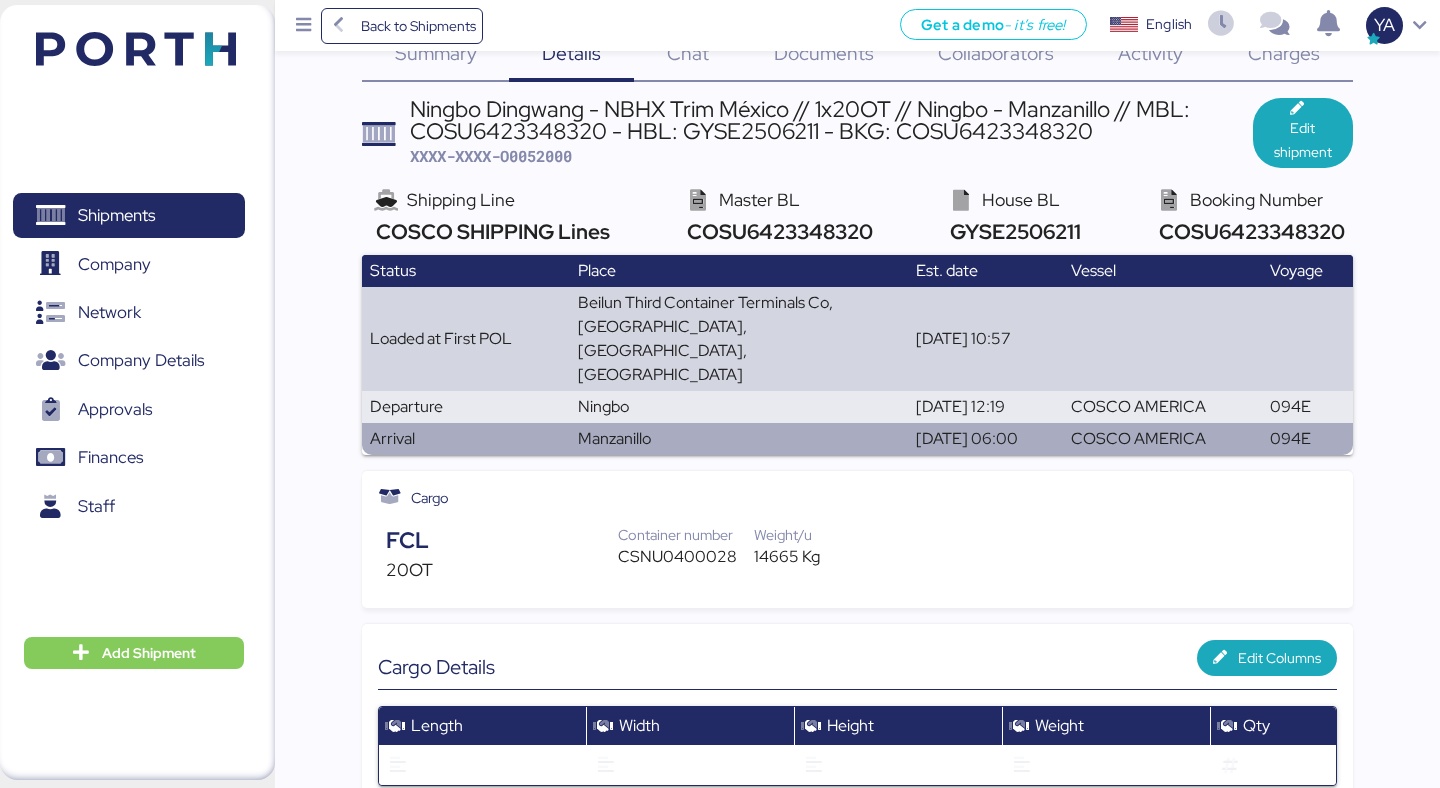 scroll, scrollTop: 0, scrollLeft: 0, axis: both 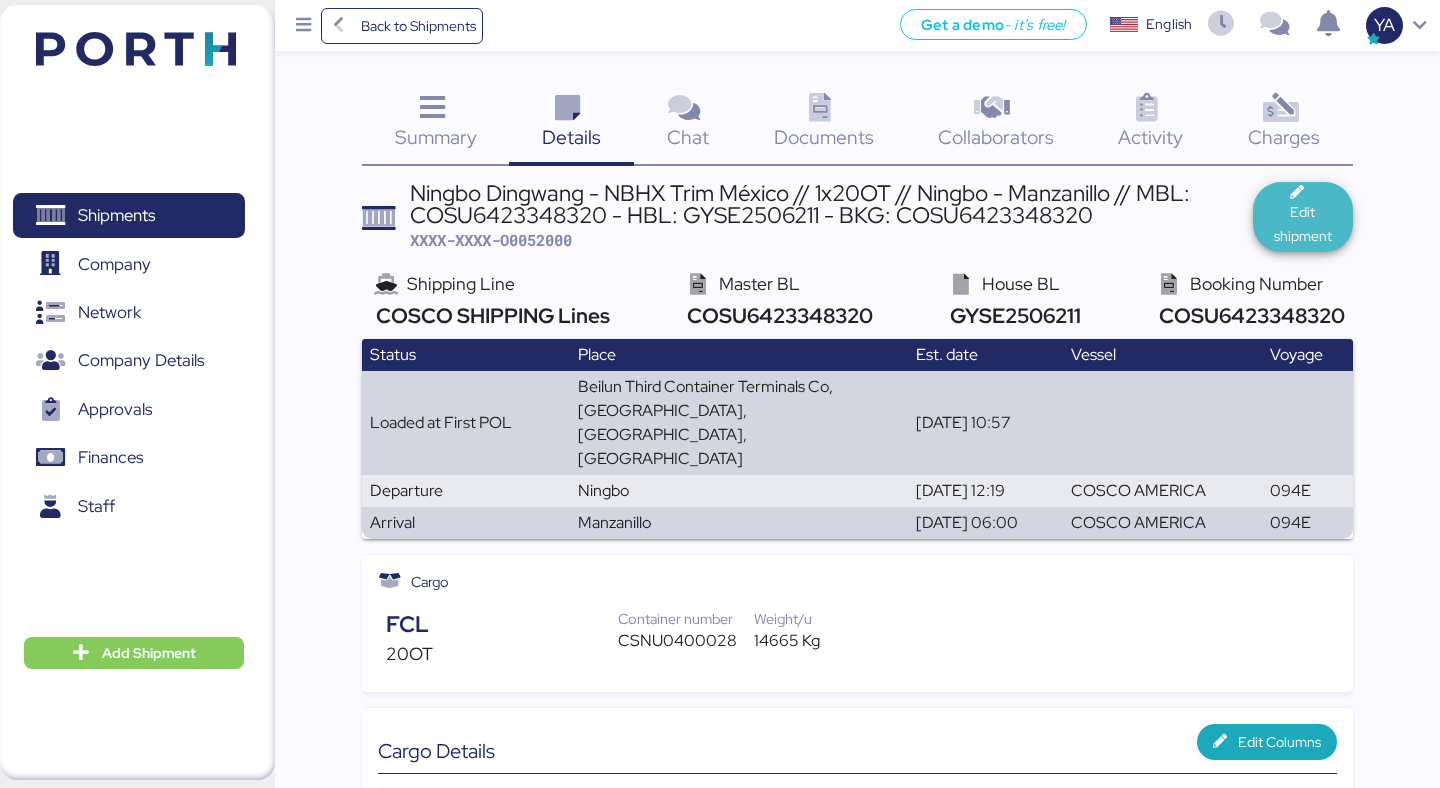 click on "Edit shipment" at bounding box center (1303, 224) 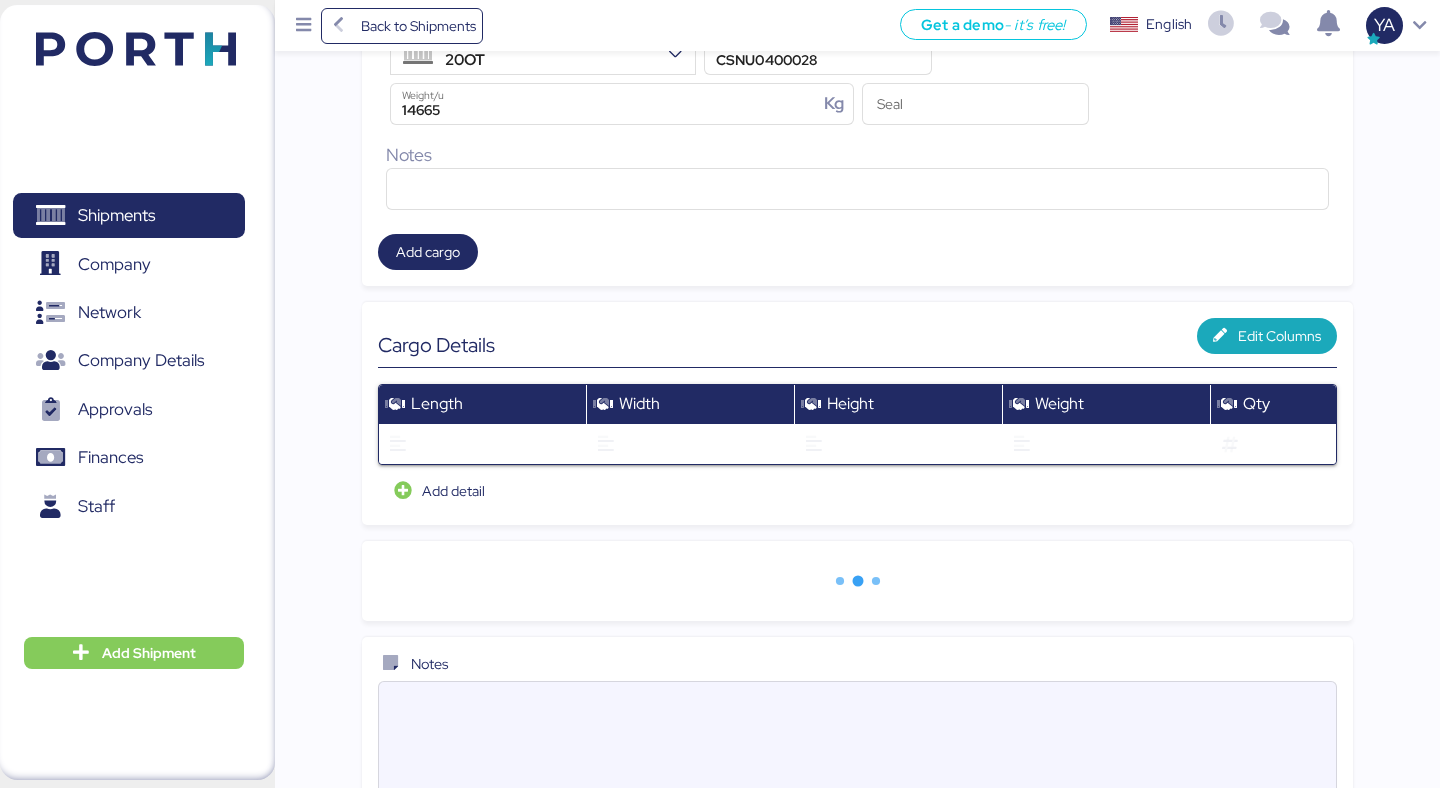 click at bounding box center [857, 742] 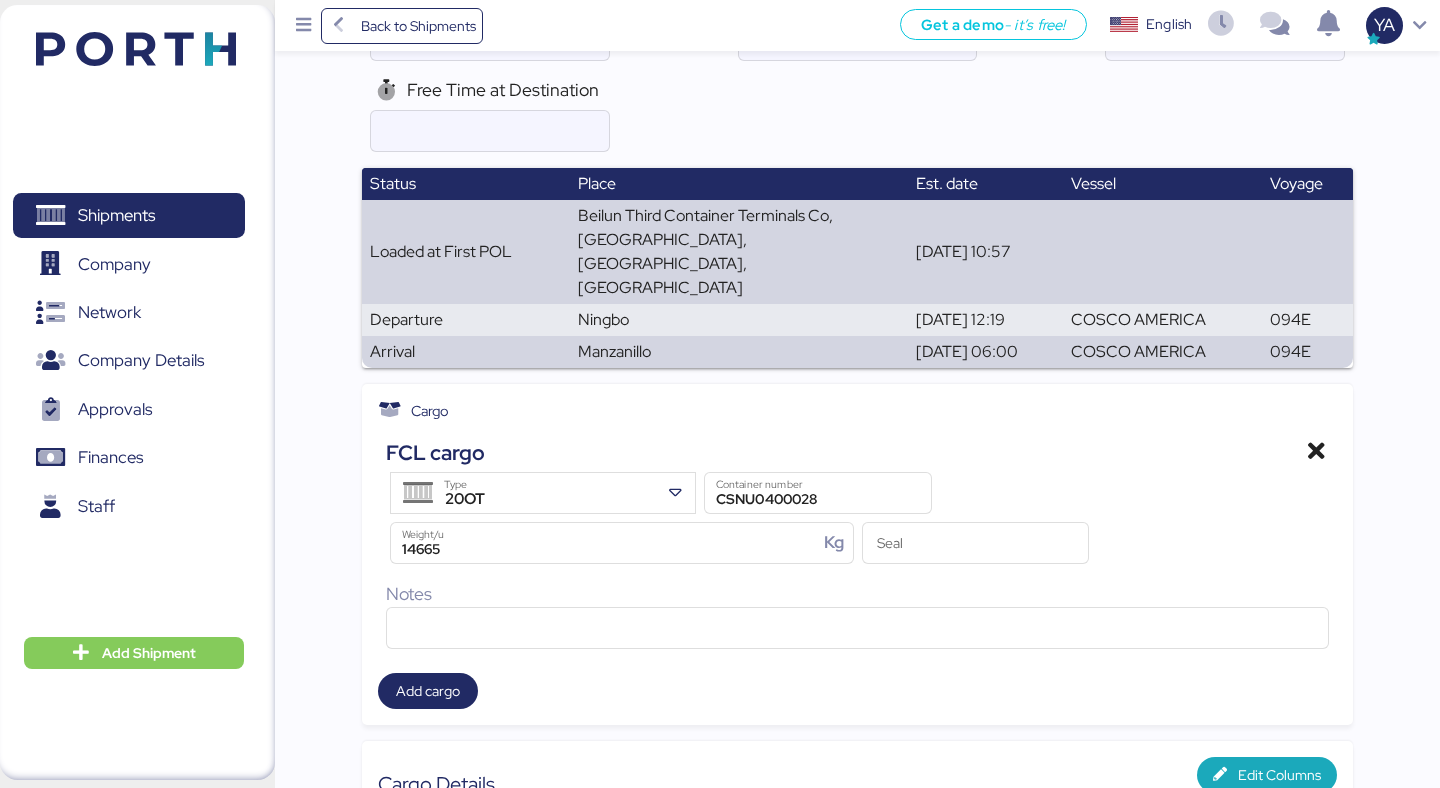 scroll, scrollTop: 0, scrollLeft: 0, axis: both 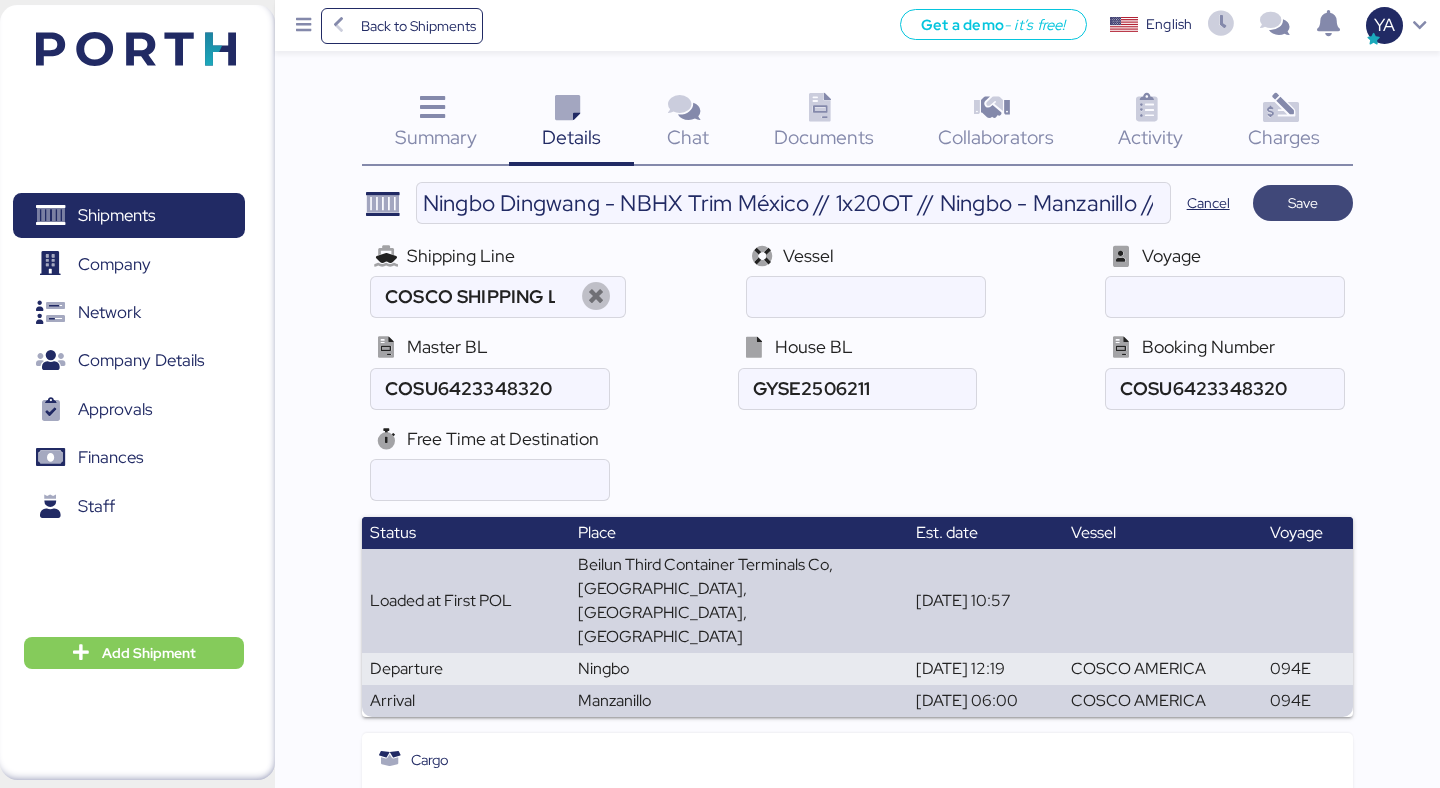 type on "Se desconsolida y entrega en plana" 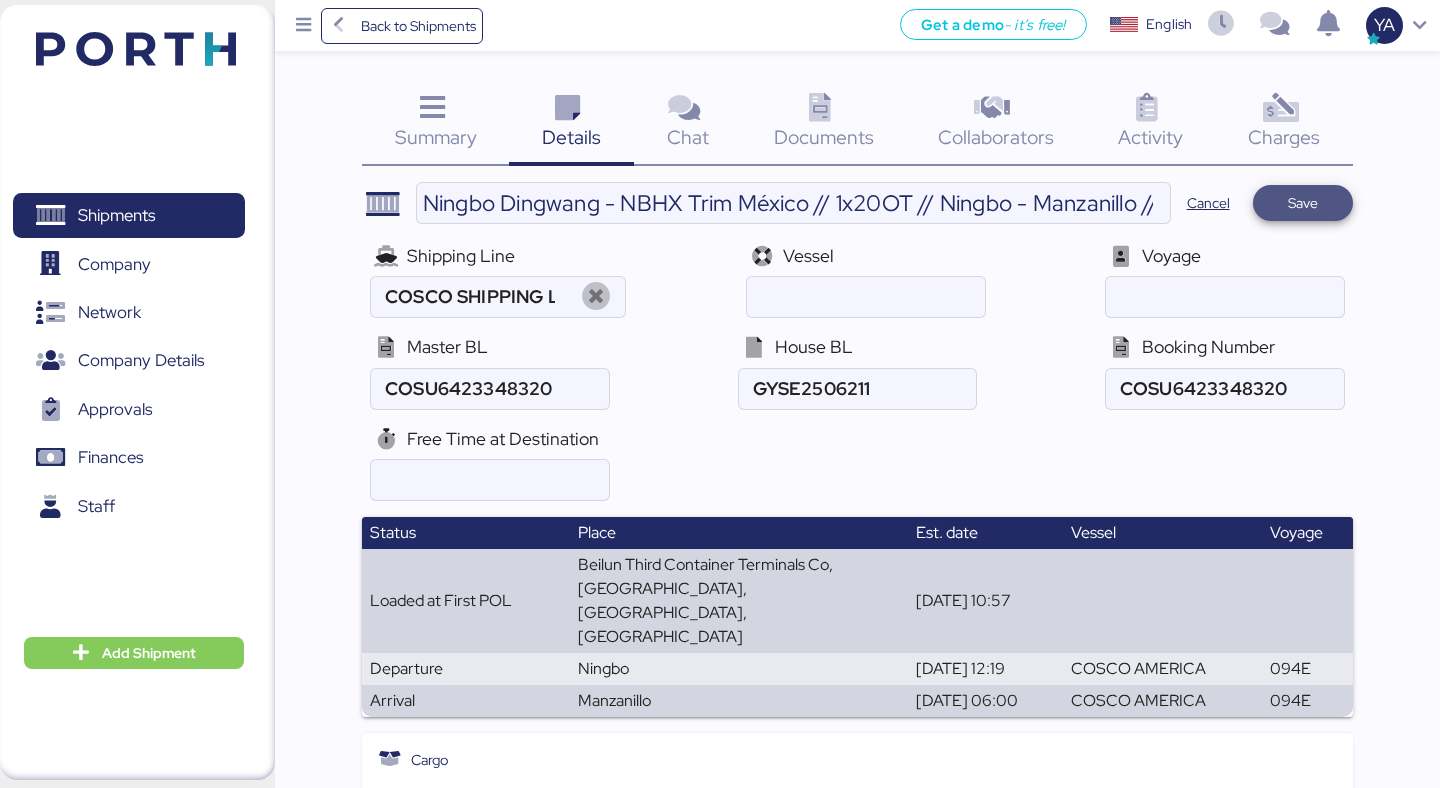click on "Save" at bounding box center [1303, 203] 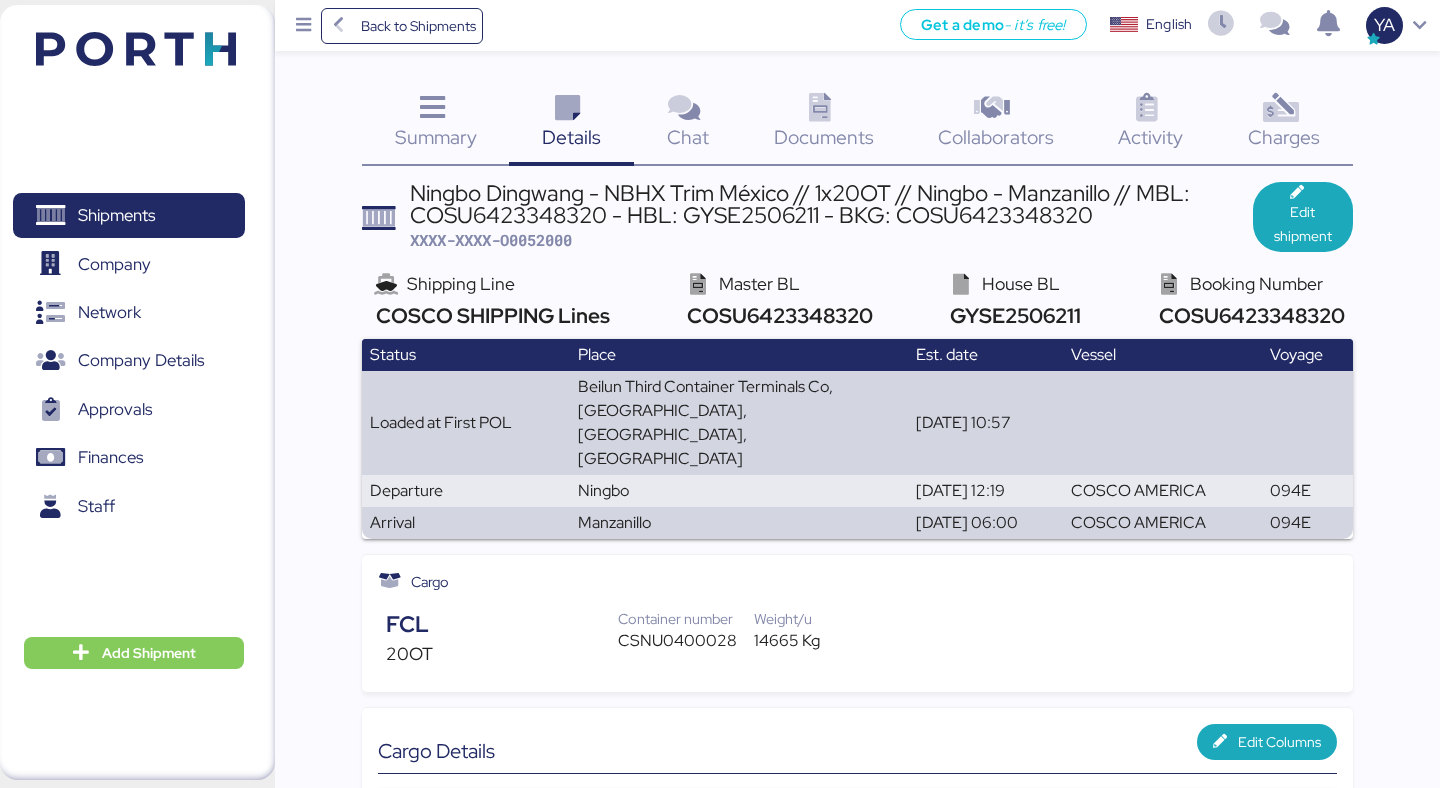 click on "Charges 0" at bounding box center (1284, 124) 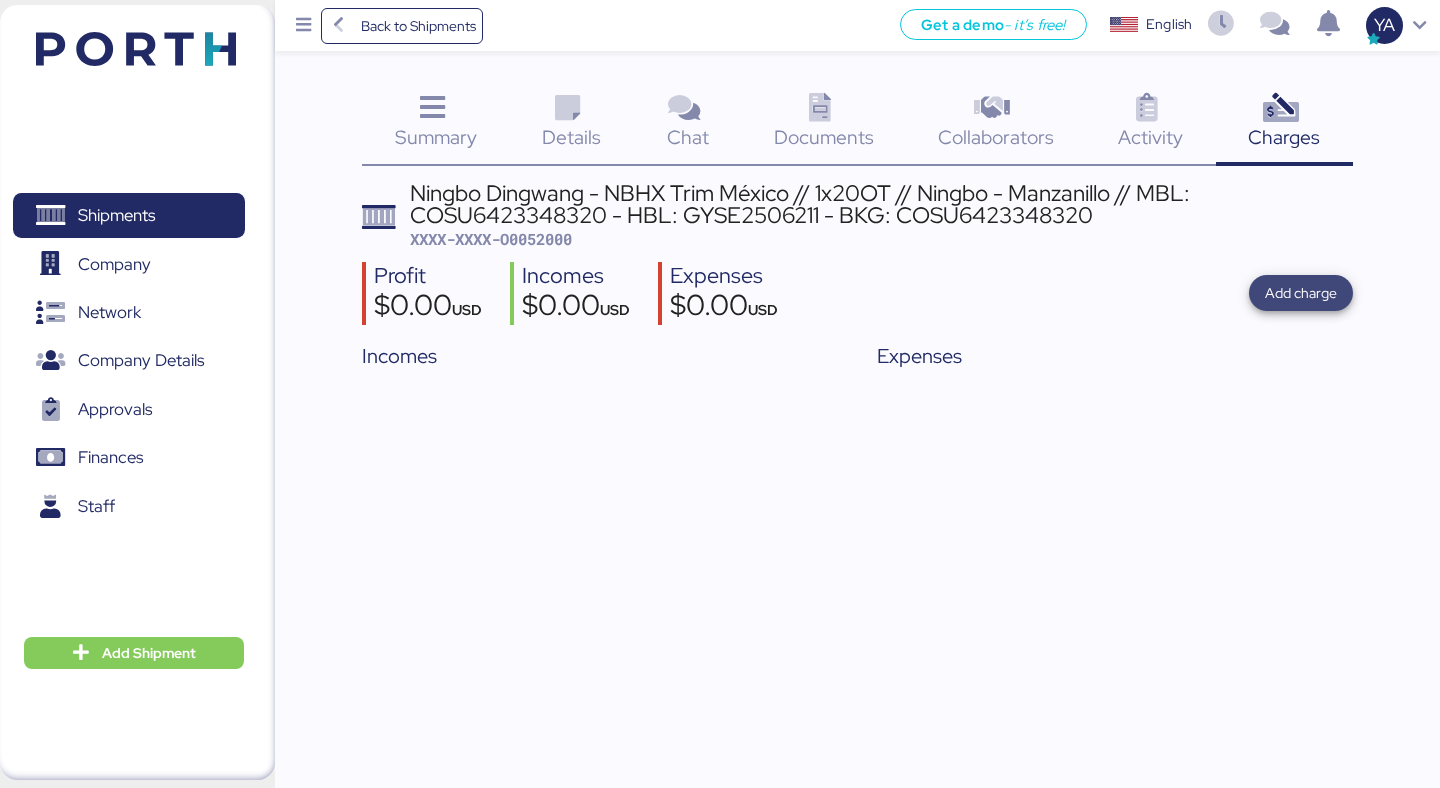 click on "Add charge" at bounding box center (1301, 293) 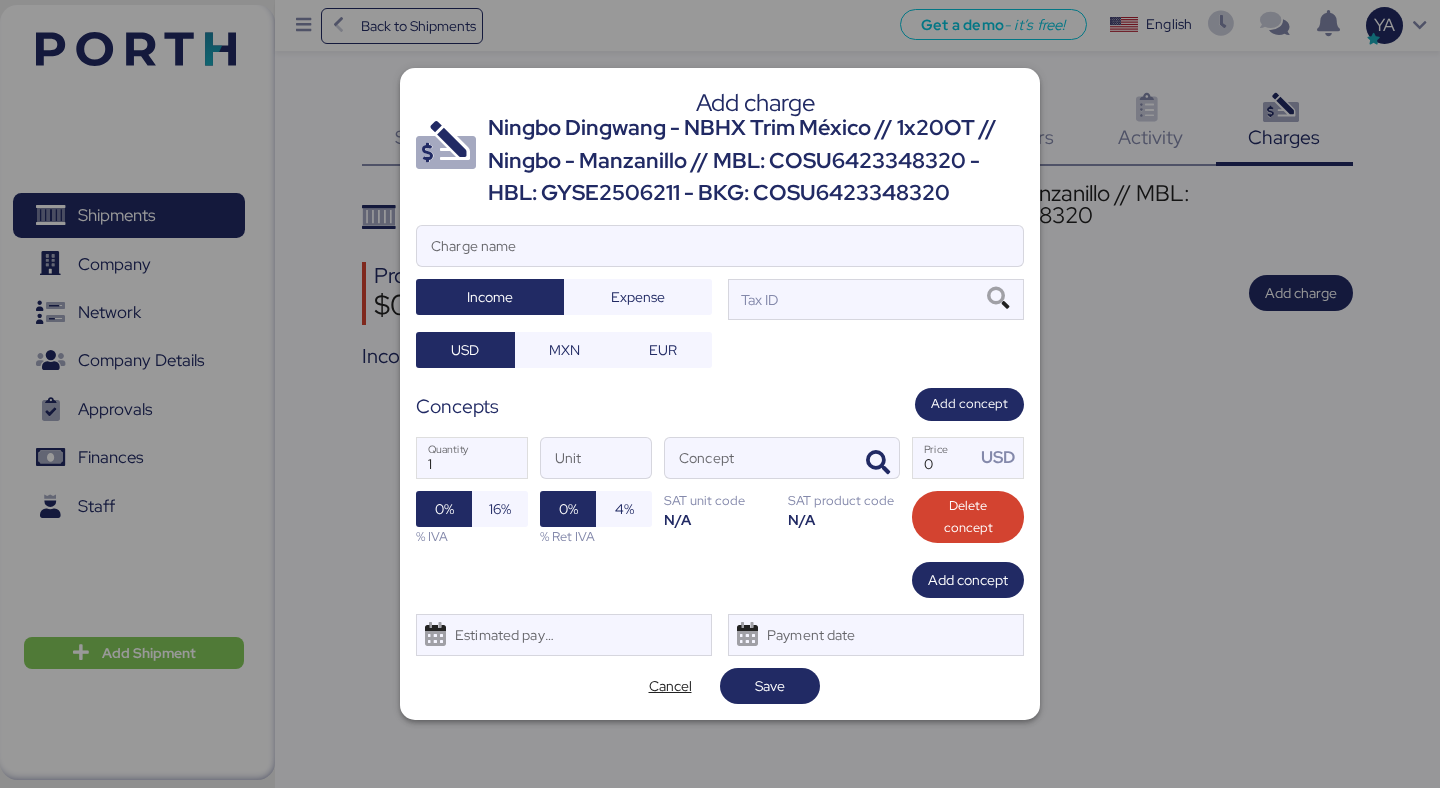 click on "Ningbo Dingwang - NBHX Trim México // 1x20OT // Ningbo - Manzanillo // MBL: COSU6423348320 - HBL: GYSE2506211 - BKG: COSU6423348320" at bounding box center (756, 160) 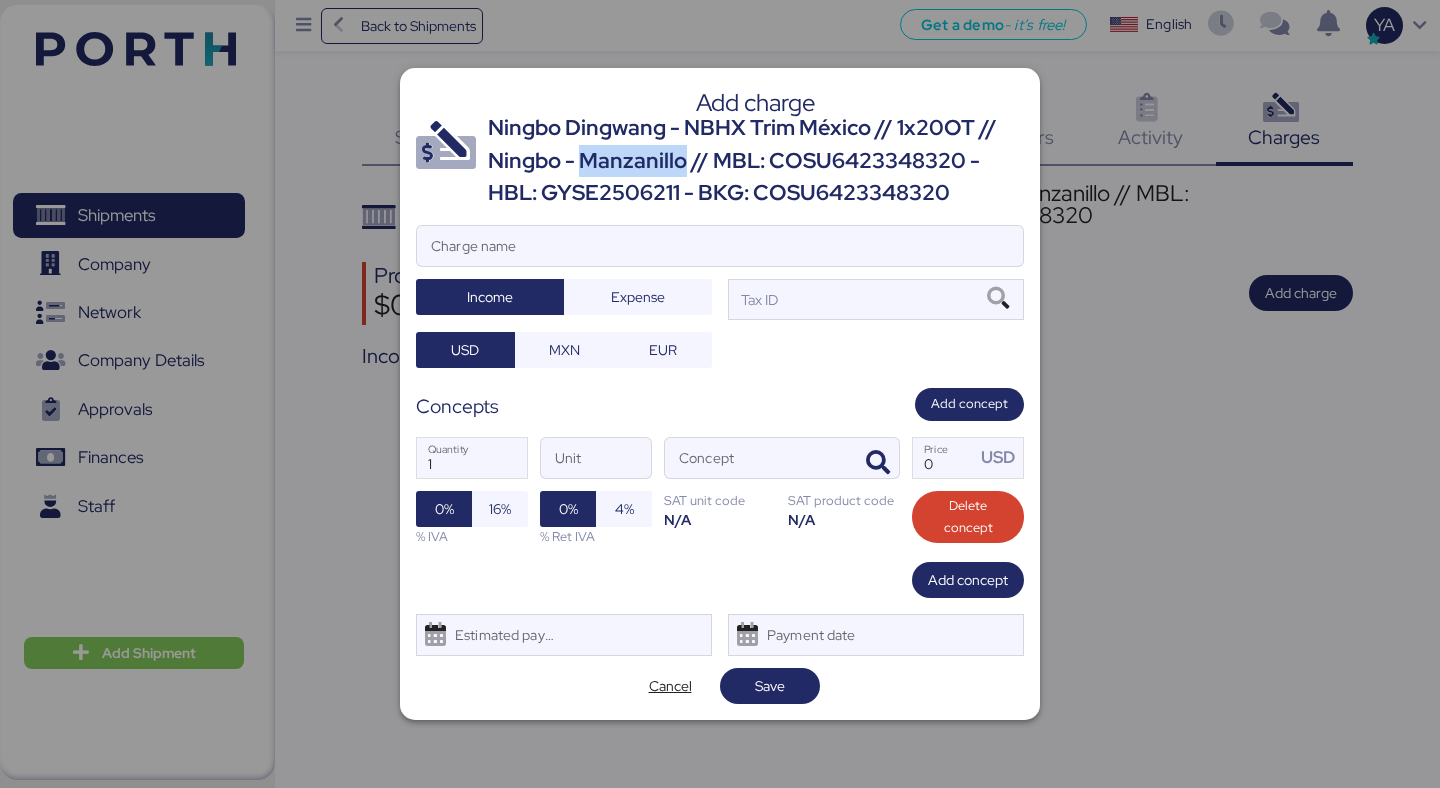 click on "Ningbo Dingwang - NBHX Trim México // 1x20OT // Ningbo - Manzanillo // MBL: COSU6423348320 - HBL: GYSE2506211 - BKG: COSU6423348320" at bounding box center (756, 160) 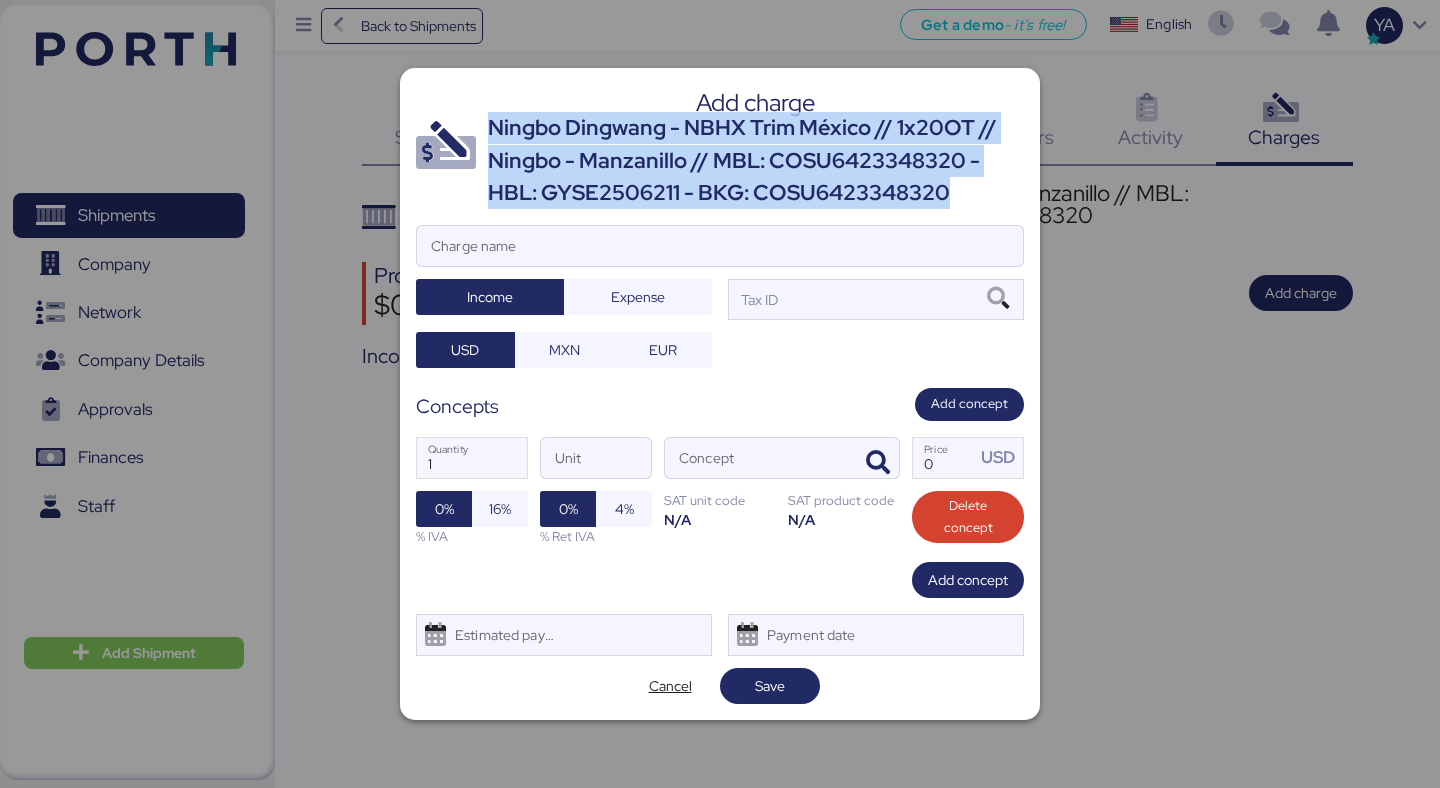 click on "Ningbo Dingwang - NBHX Trim México // 1x20OT // Ningbo - Manzanillo // MBL: COSU6423348320 - HBL: GYSE2506211 - BKG: COSU6423348320" at bounding box center (756, 160) 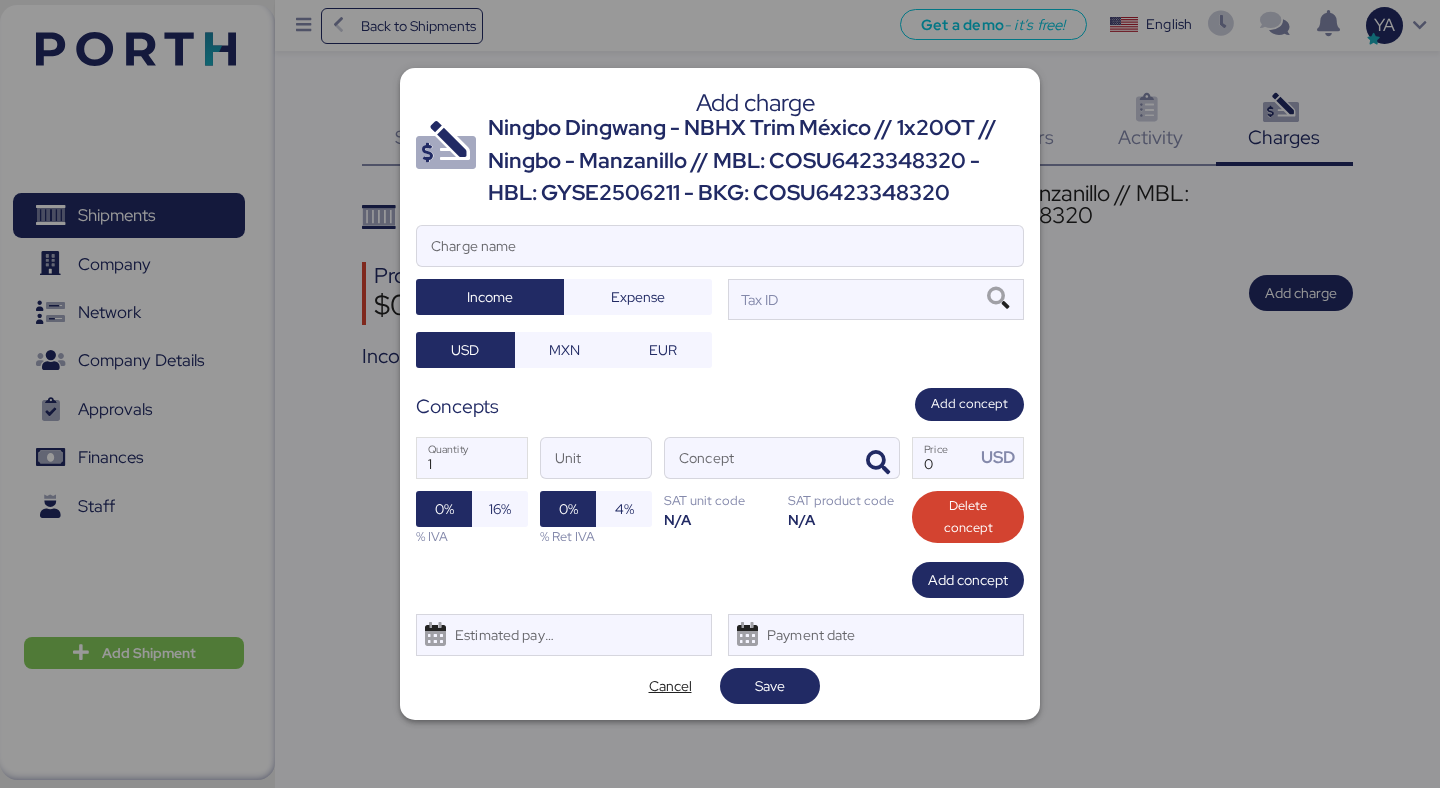 click on "Add charge Ningbo Dingwang - NBHX Trim México // 1x20OT // Ningbo - Manzanillo // MBL: COSU6423348320 - HBL: GYSE2506211 - BKG: COSU6423348320 Charge name Income Expense Tax ID   USD MXN EUR Concepts Add concept 1 Quantity Unit Concept   0 Price USD 0% 16% % IVA 0% 4% % Ret IVA SAT unit code N/A SAT product code N/A Delete concept Add concept   Estimated payment date   Payment date Cancel Save" at bounding box center [720, 394] 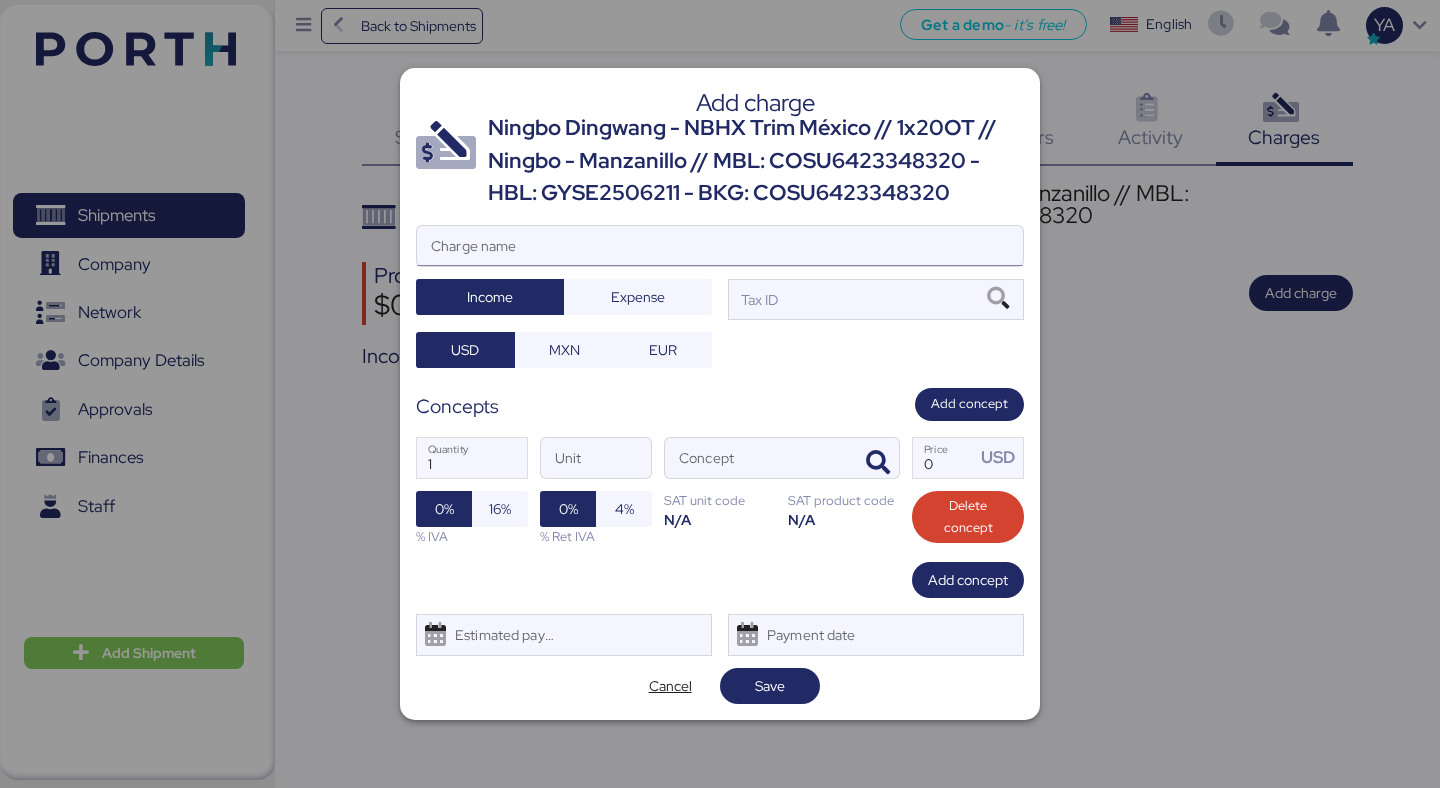 click on "Charge name" at bounding box center (720, 246) 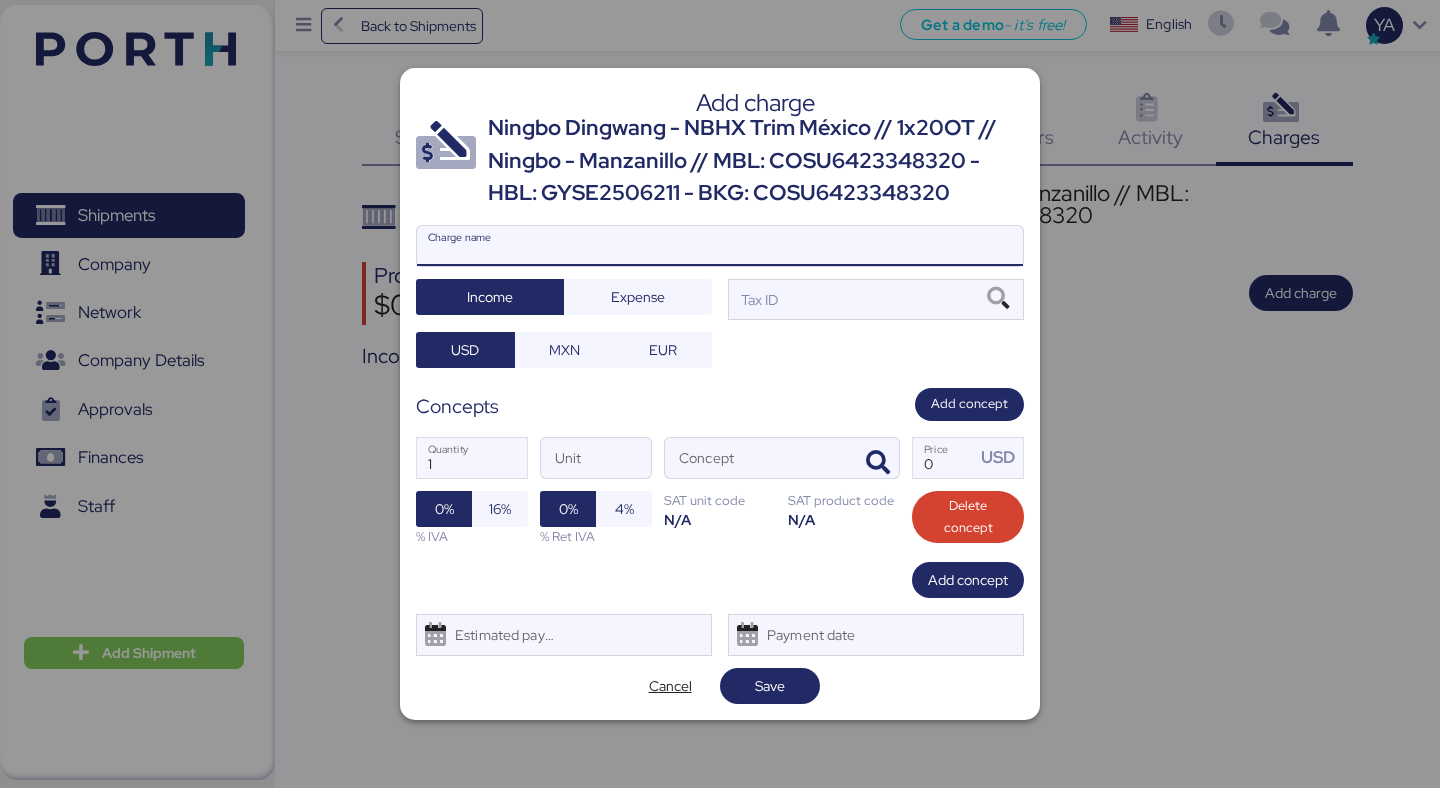 paste on "Ningbo Dingwang - NBHX Trim México // 1x20OT // Ningbo - Manzanillo // MBL: COSU6423348320 - HBL: GYSE2506211 - BKG: COSU6423348320" 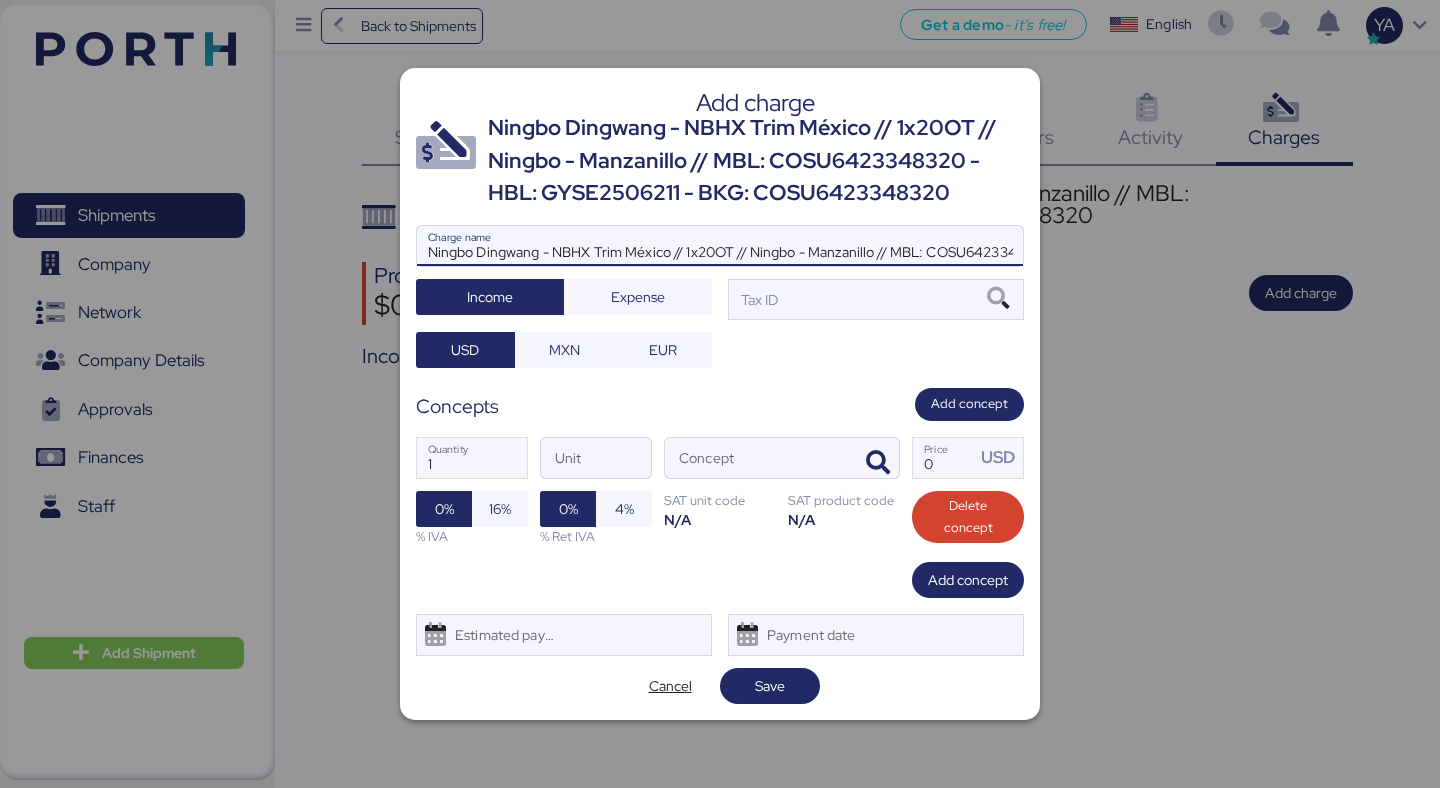 scroll, scrollTop: 0, scrollLeft: 353, axis: horizontal 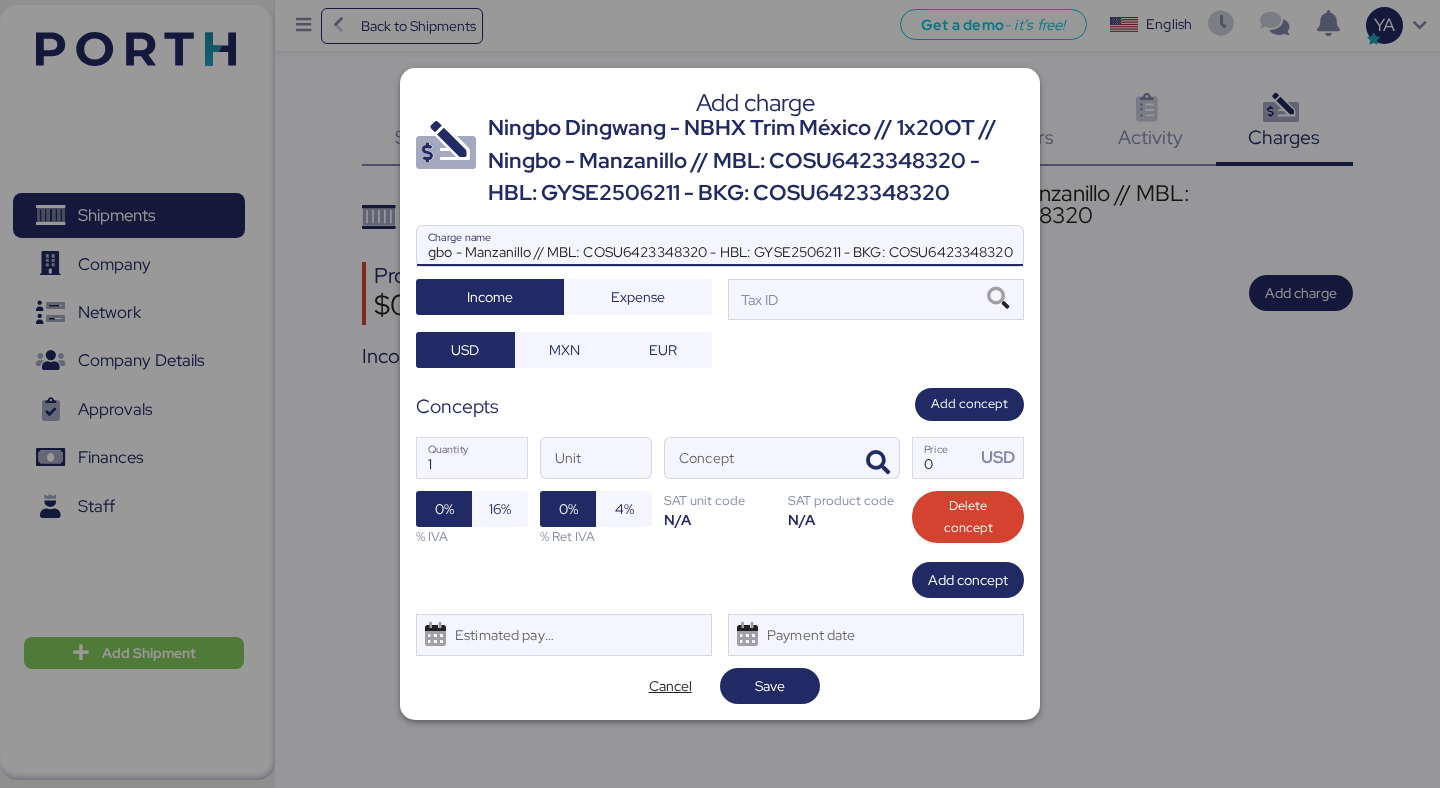 type on "Ningbo Dingwang - NBHX Trim México // 1x20OT // Ningbo - Manzanillo // MBL: COSU6423348320 - HBL: GYSE2506211 - BKG: COSU6423348320" 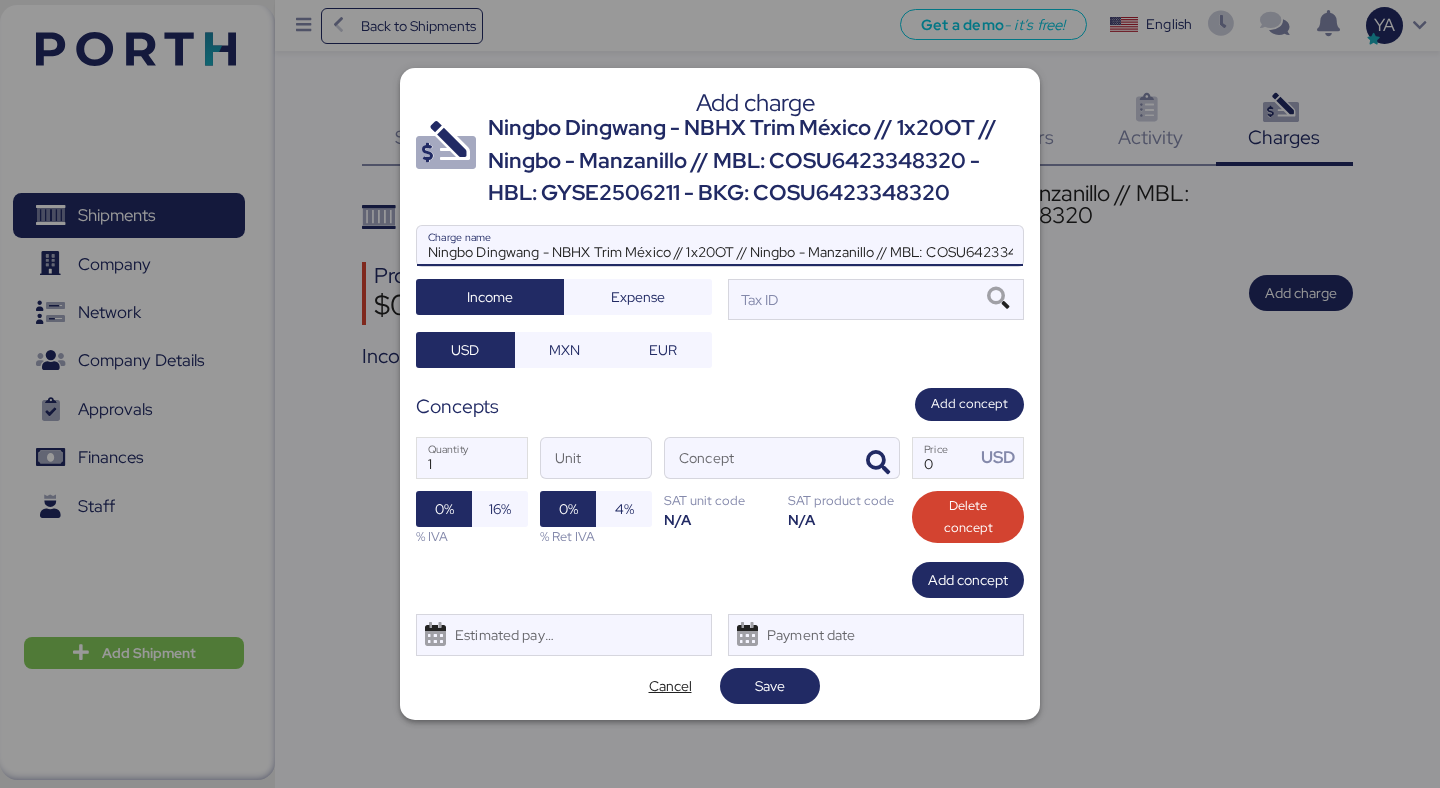 click on "Ningbo Dingwang - NBHX Trim México // 1x20OT // Ningbo - Manzanillo // MBL: COSU6423348320 - HBL: GYSE2506211 - BKG: COSU6423348320 Charge name Income Expense Tax ID   USD MXN EUR" at bounding box center [720, 296] 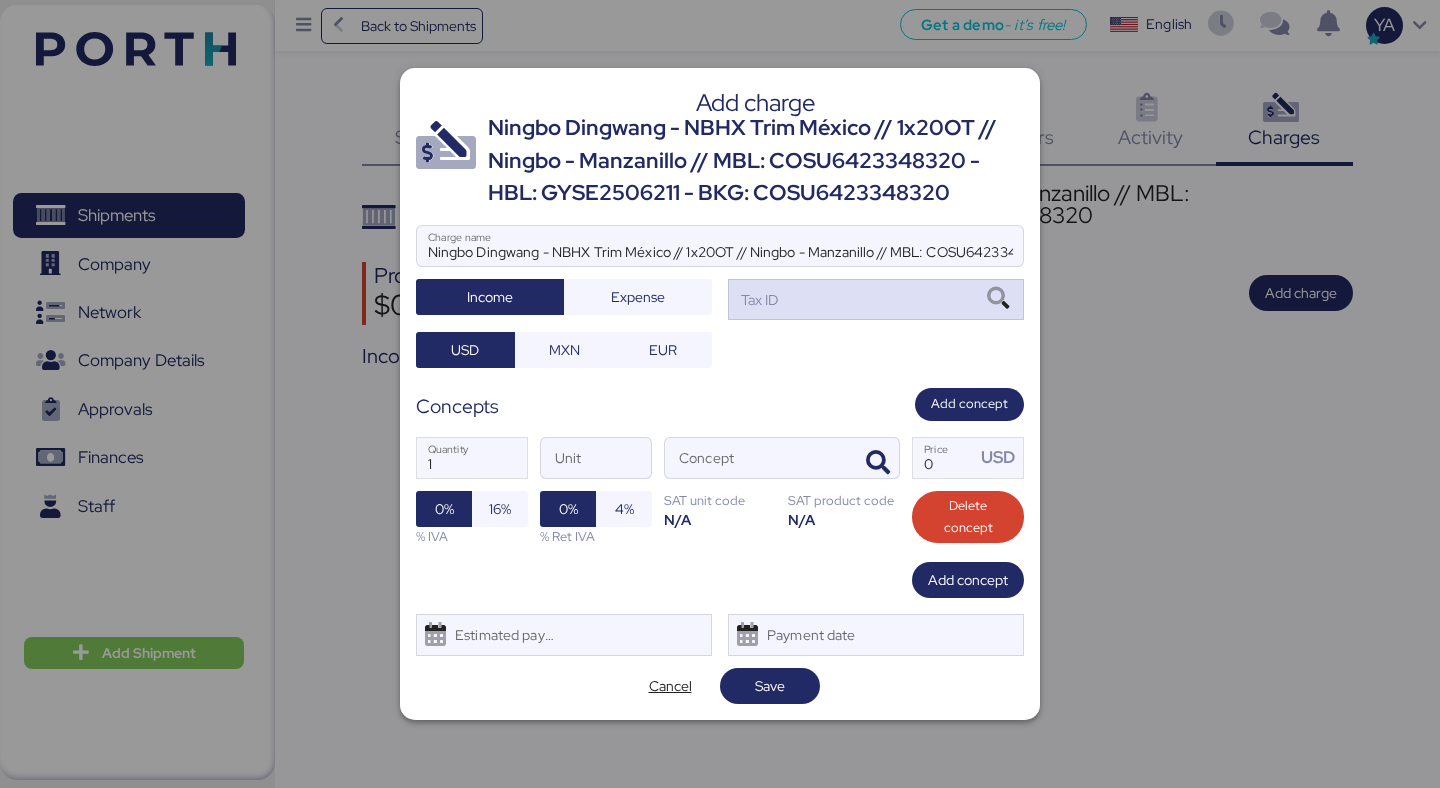 click on "Tax ID" at bounding box center (757, 300) 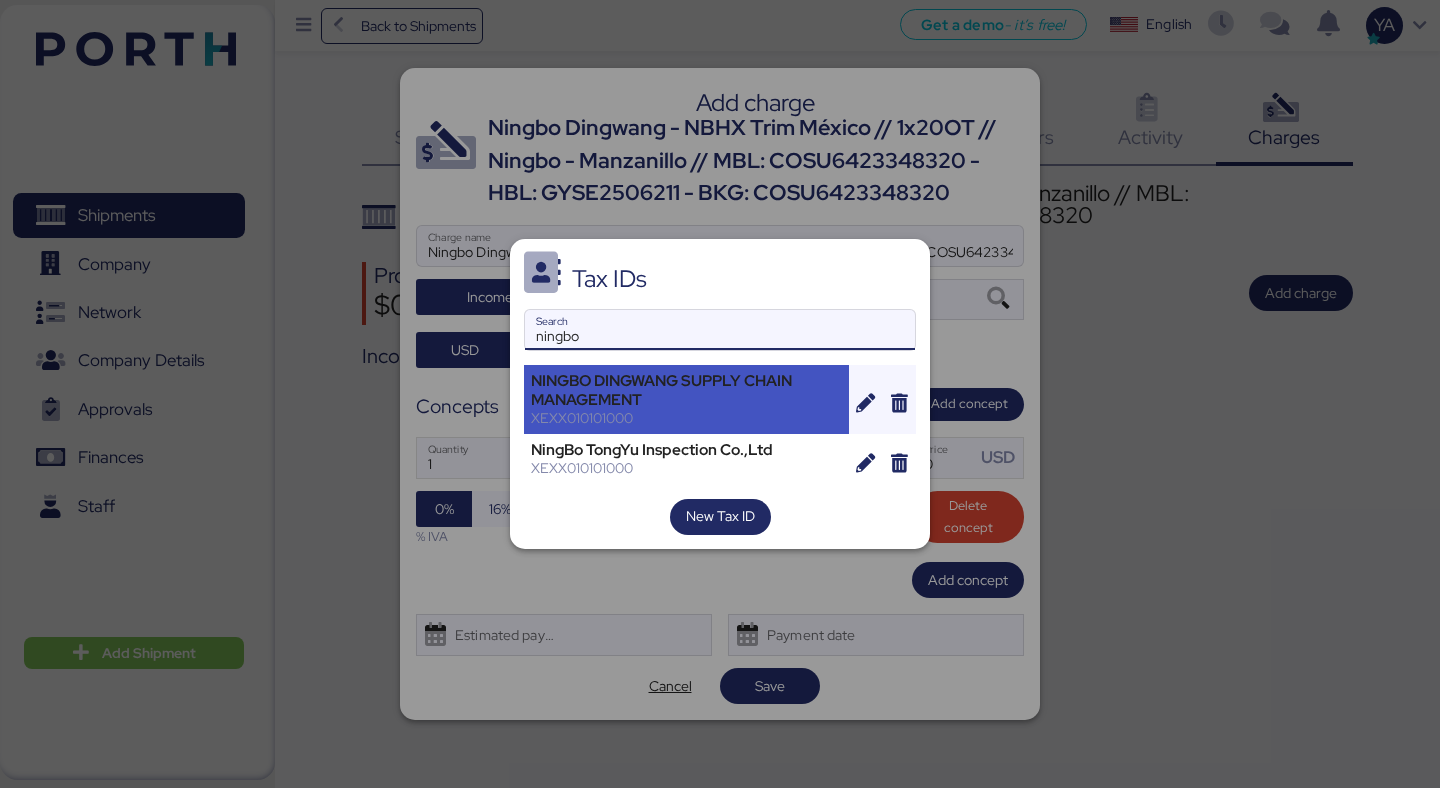 type on "ningbo" 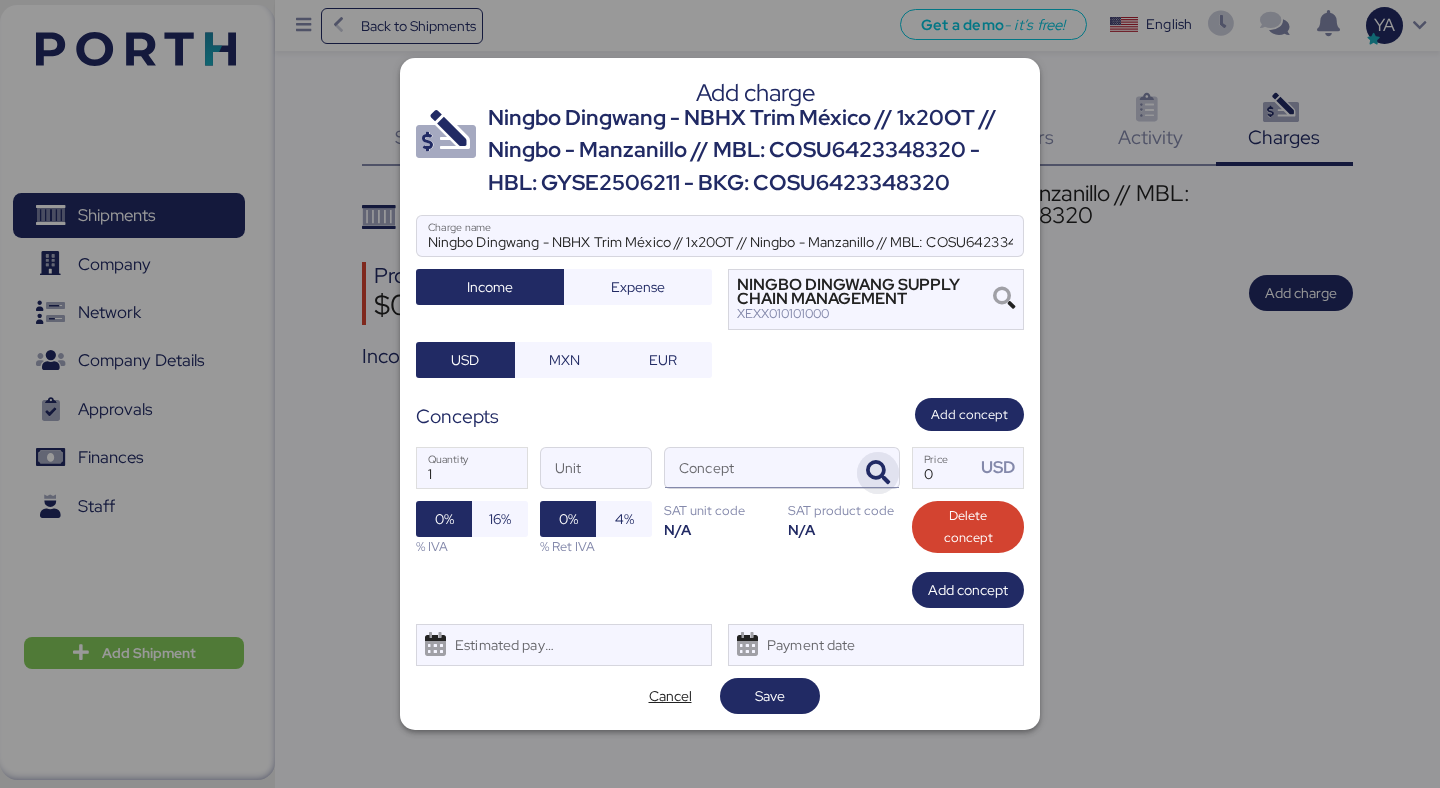click at bounding box center (878, 473) 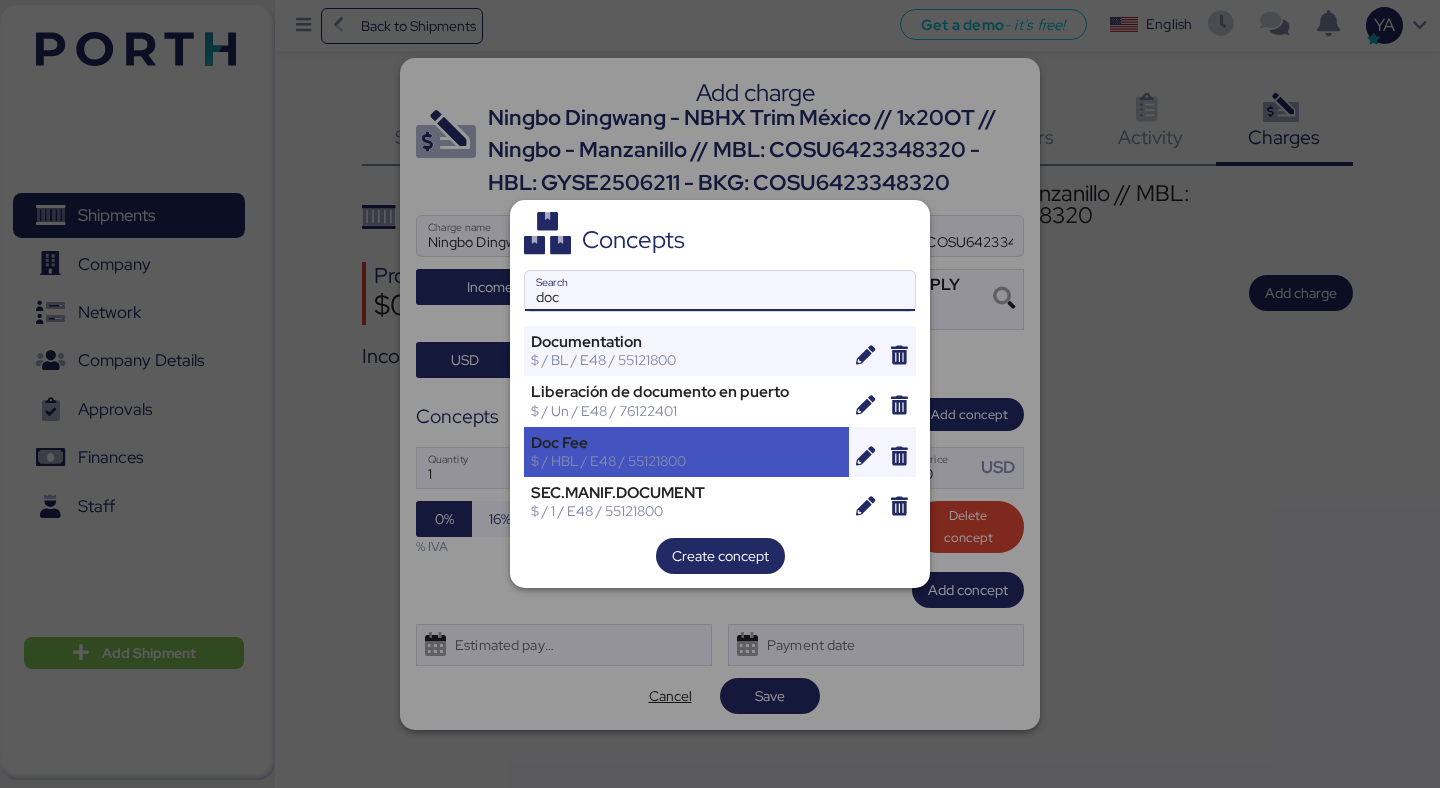 type on "doc" 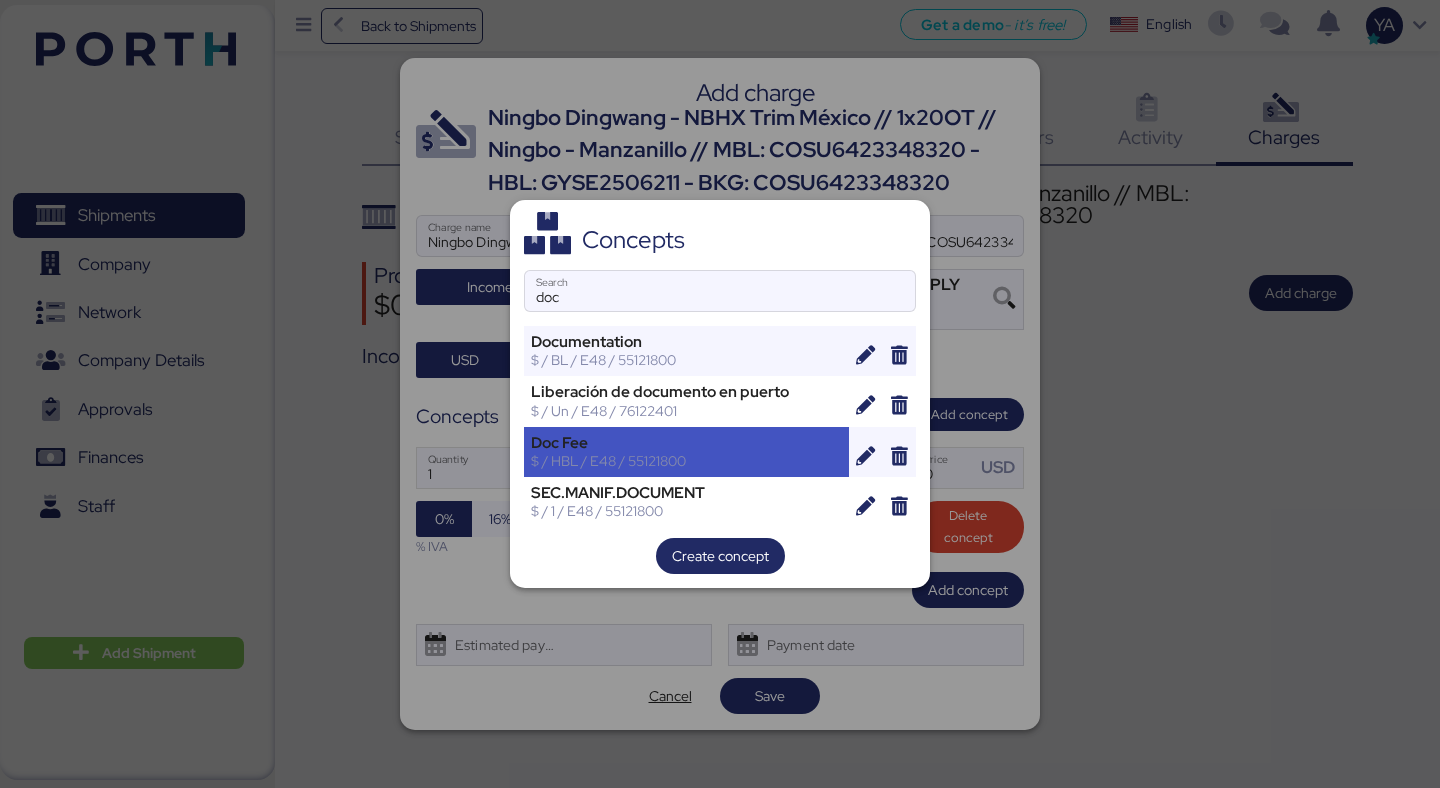click on "Doc Fee" at bounding box center (686, 443) 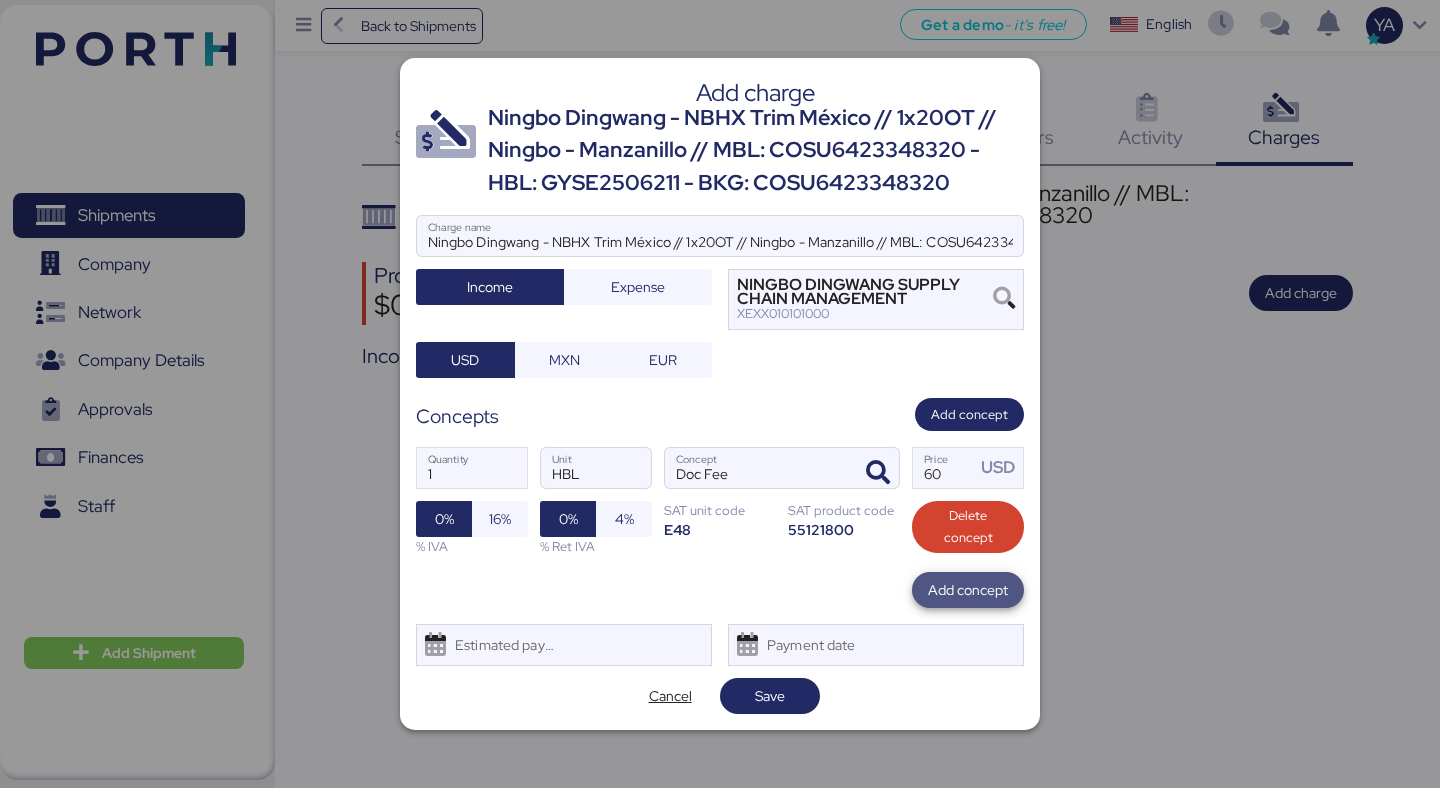 click on "Add concept" at bounding box center [968, 590] 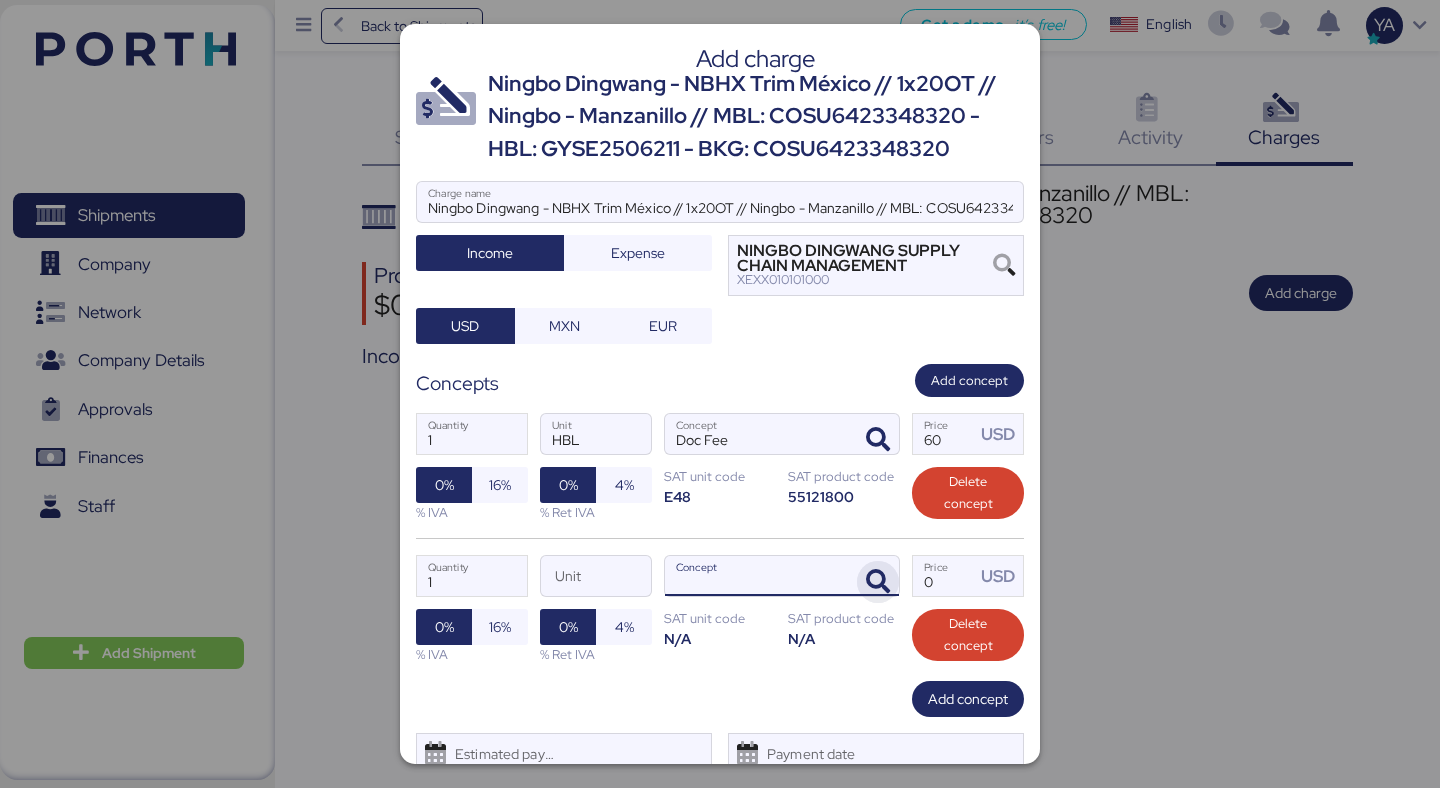 click at bounding box center [878, 582] 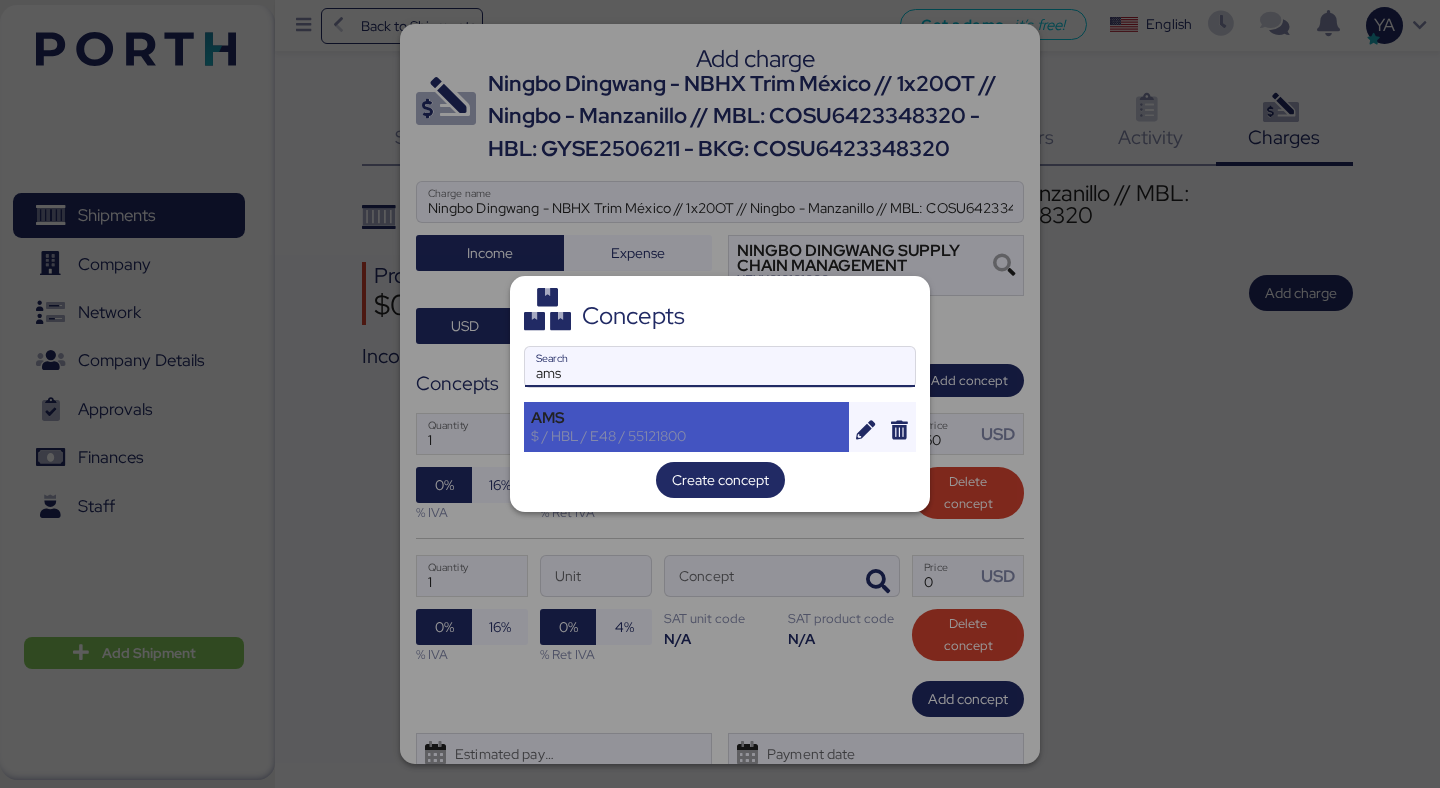 type on "ams" 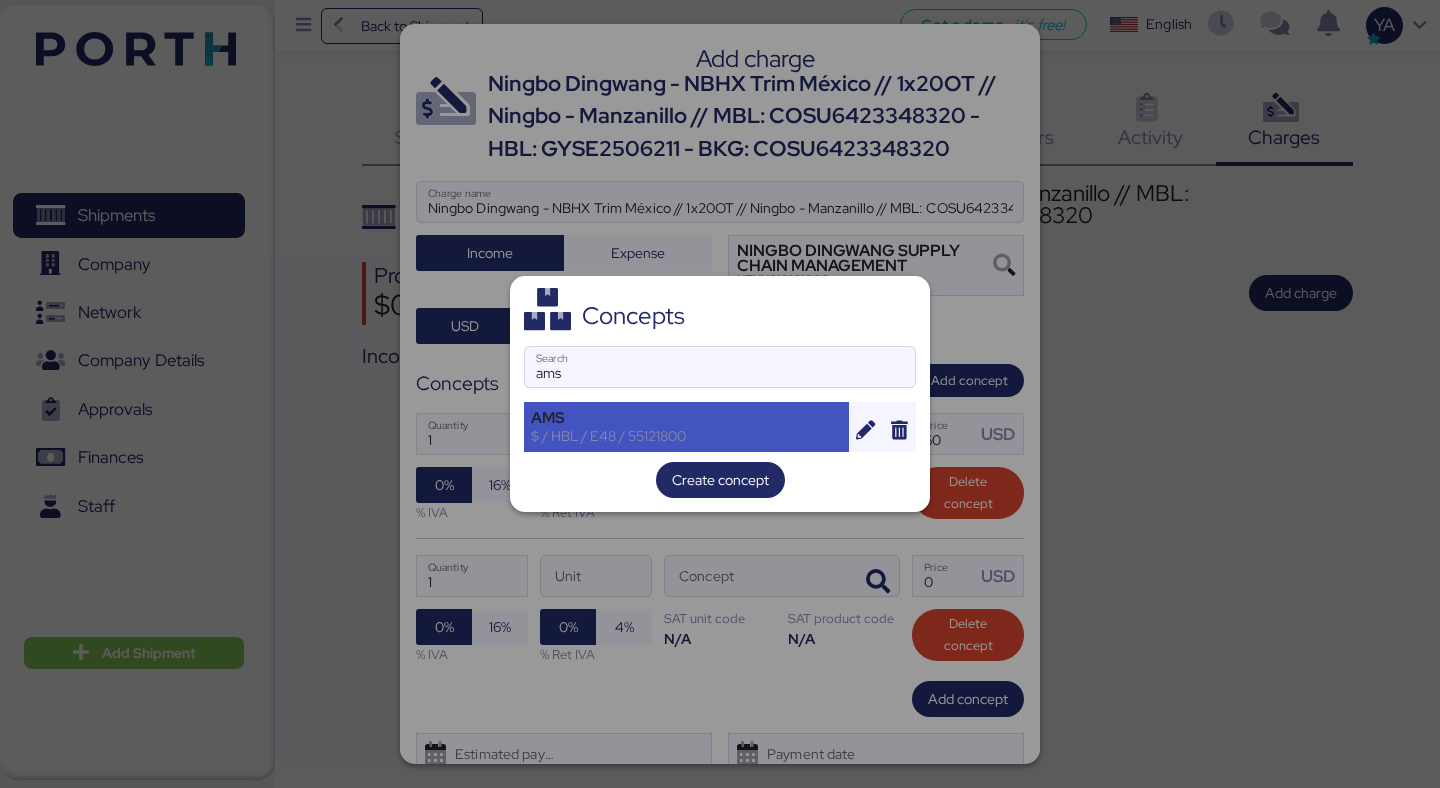 click on "$ / HBL /
E48 / 55121800" at bounding box center [686, 436] 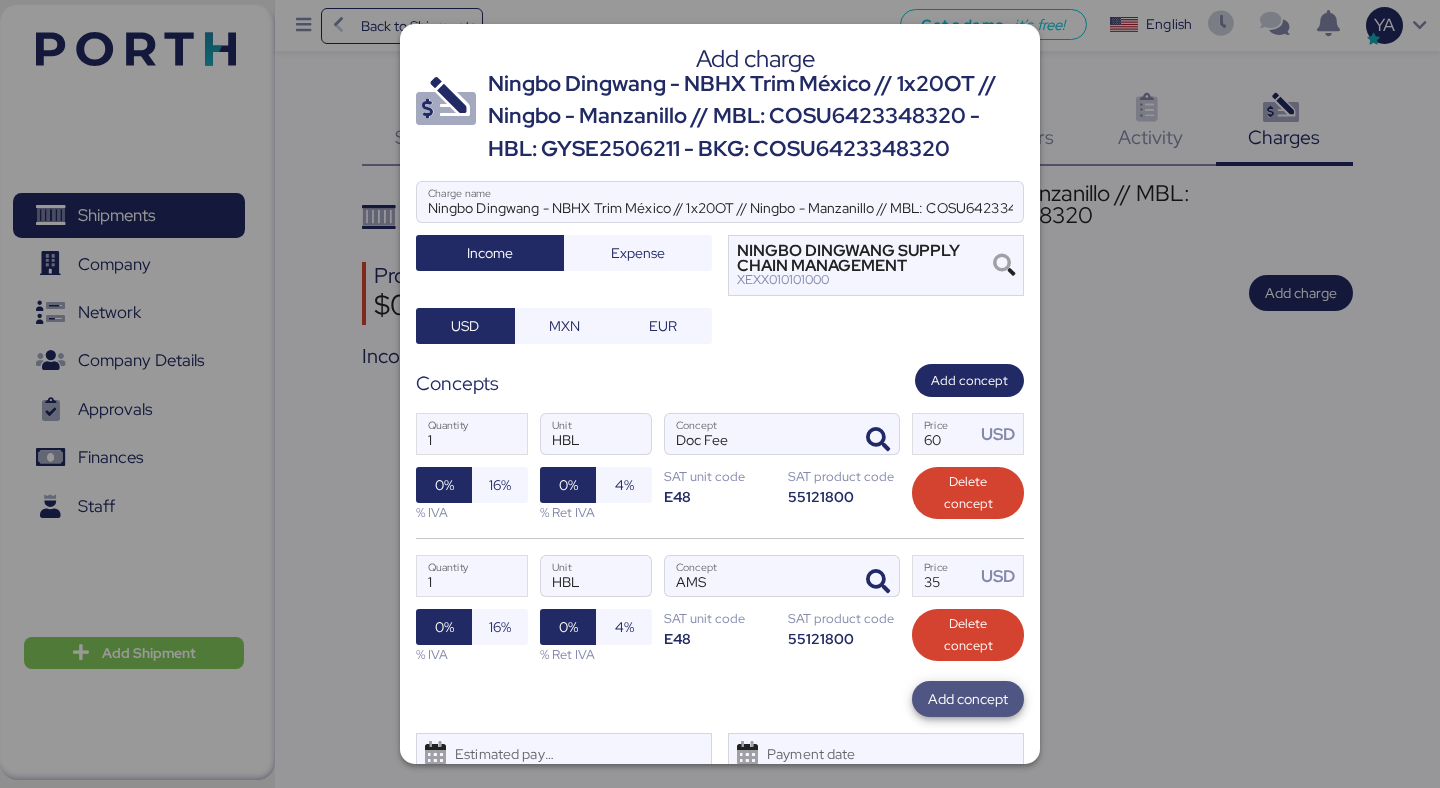 click on "Add concept" at bounding box center [968, 699] 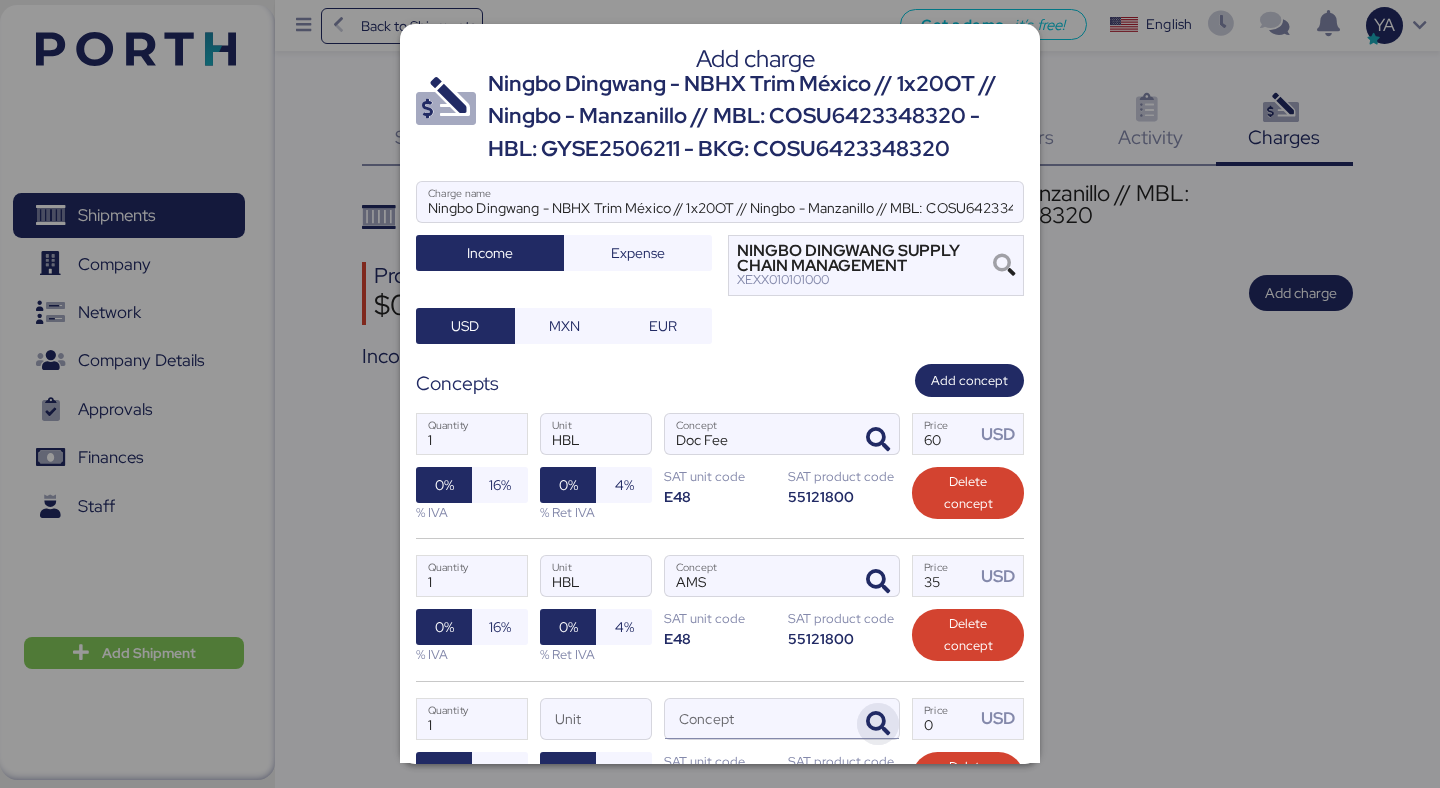 click at bounding box center [878, 724] 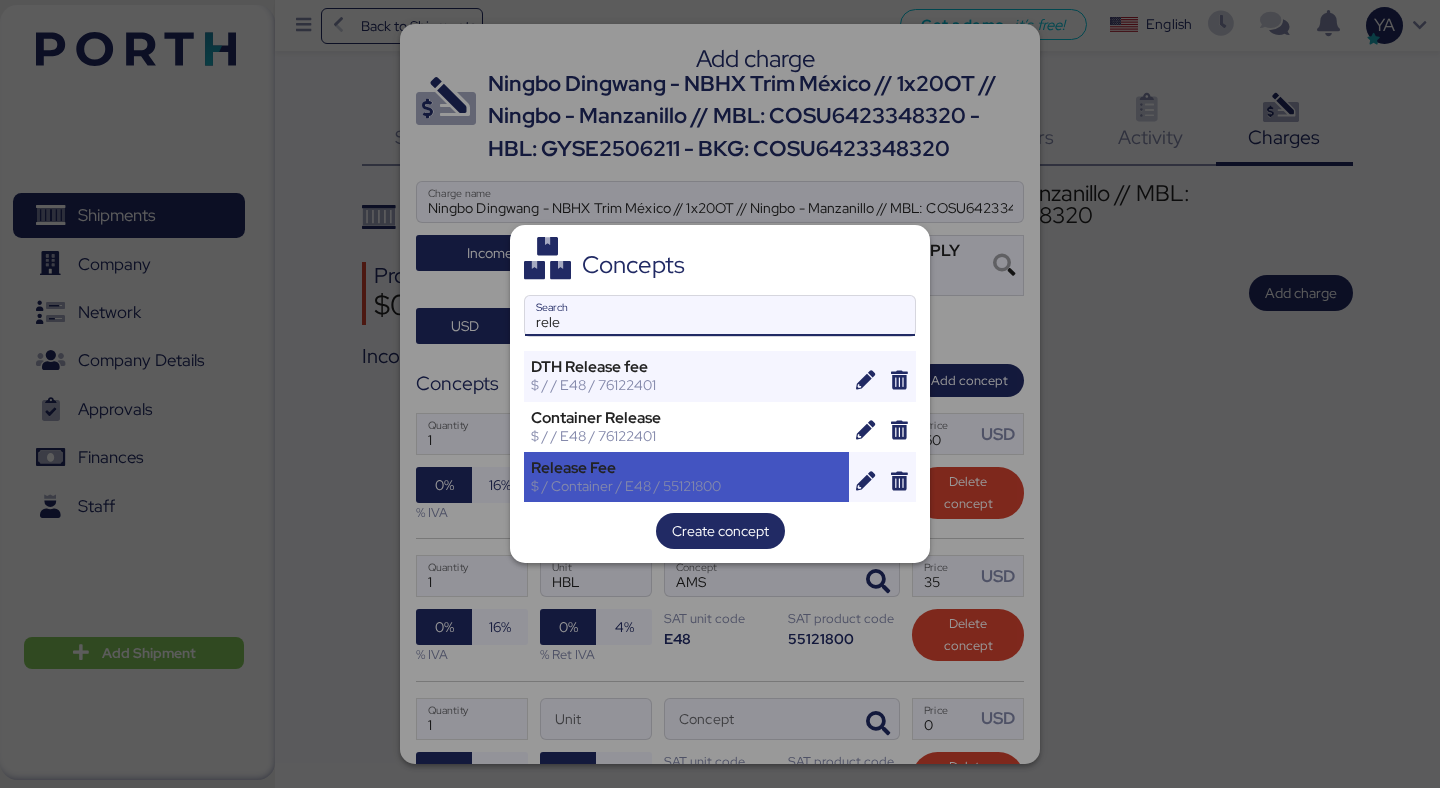 type on "rele" 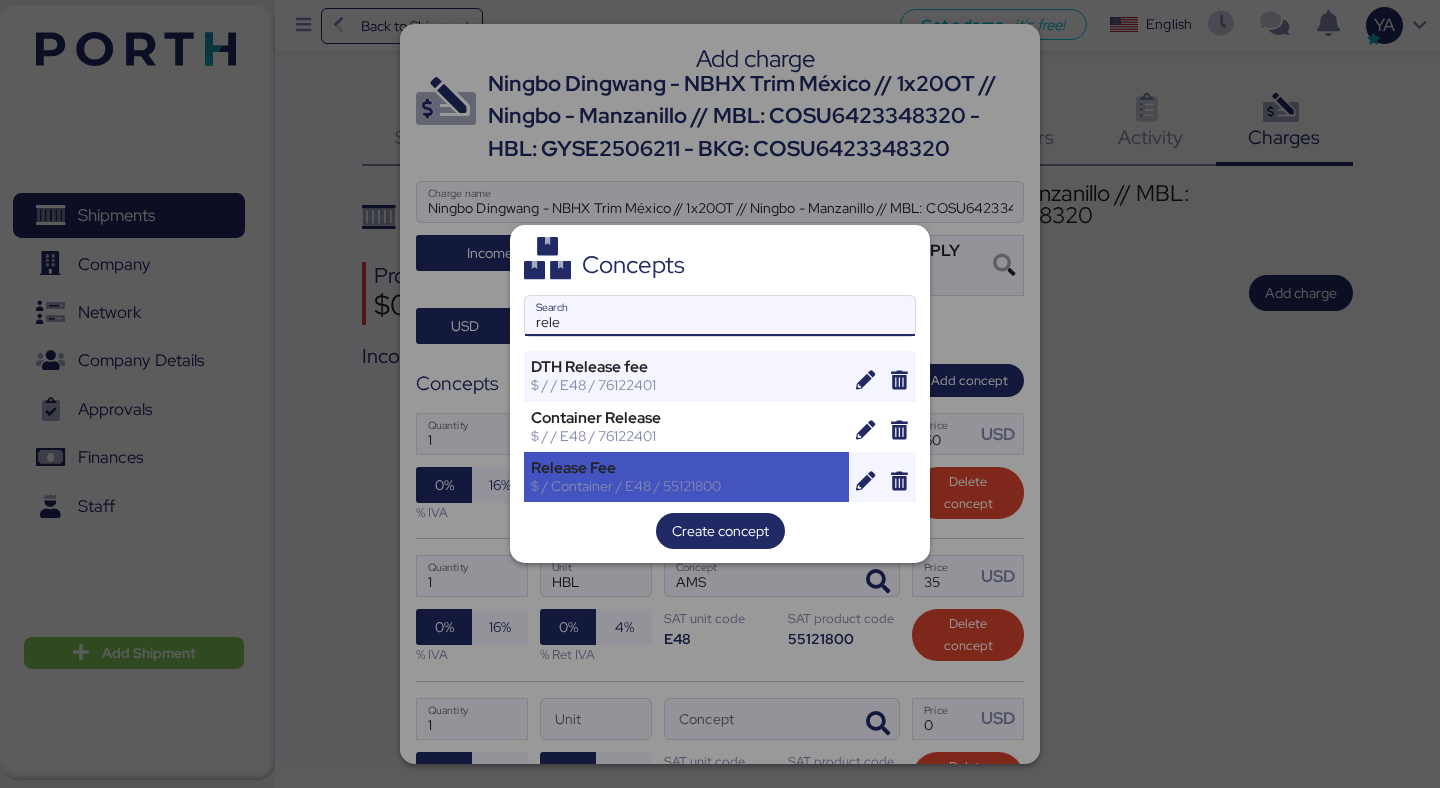 click on "Release Fee" at bounding box center [686, 468] 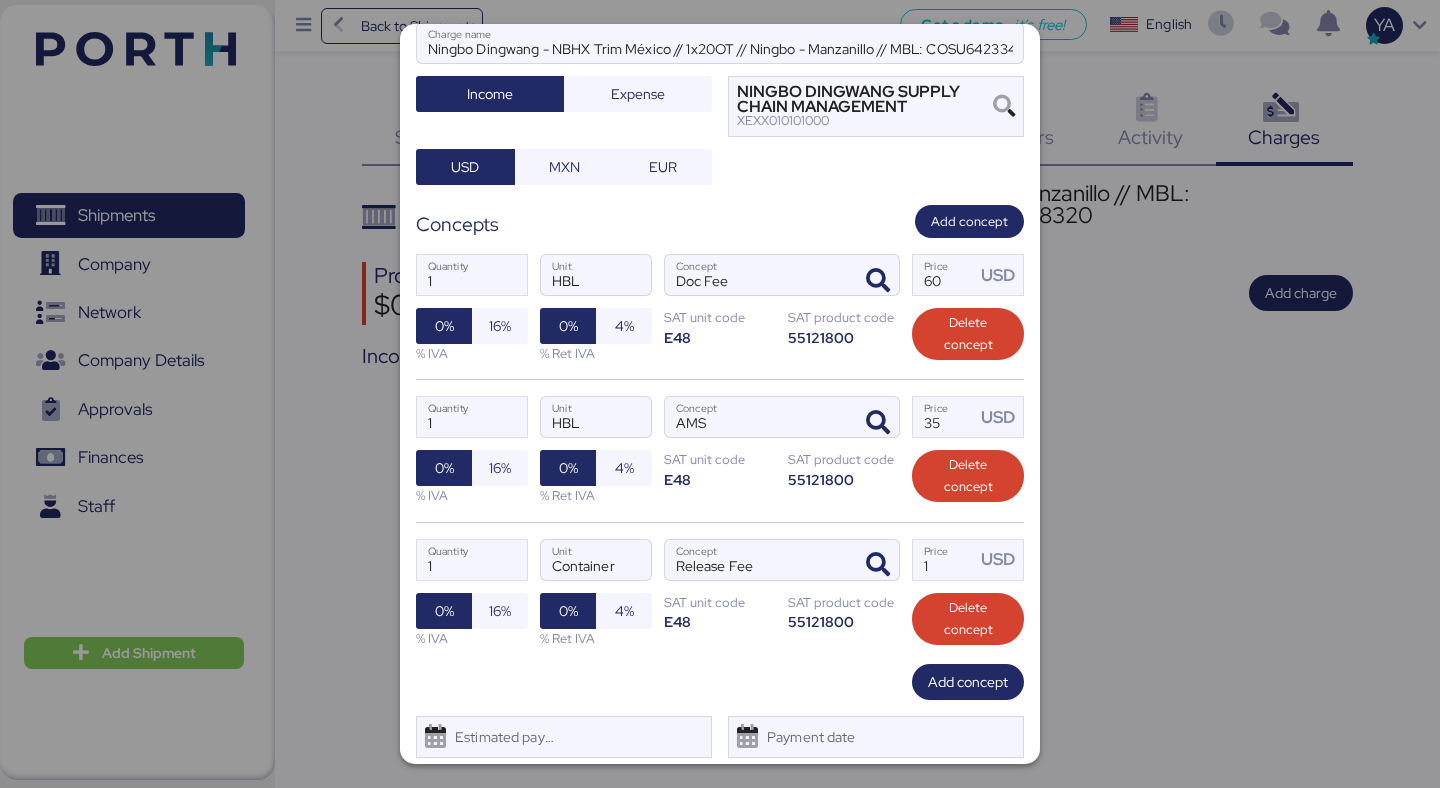 scroll, scrollTop: 167, scrollLeft: 0, axis: vertical 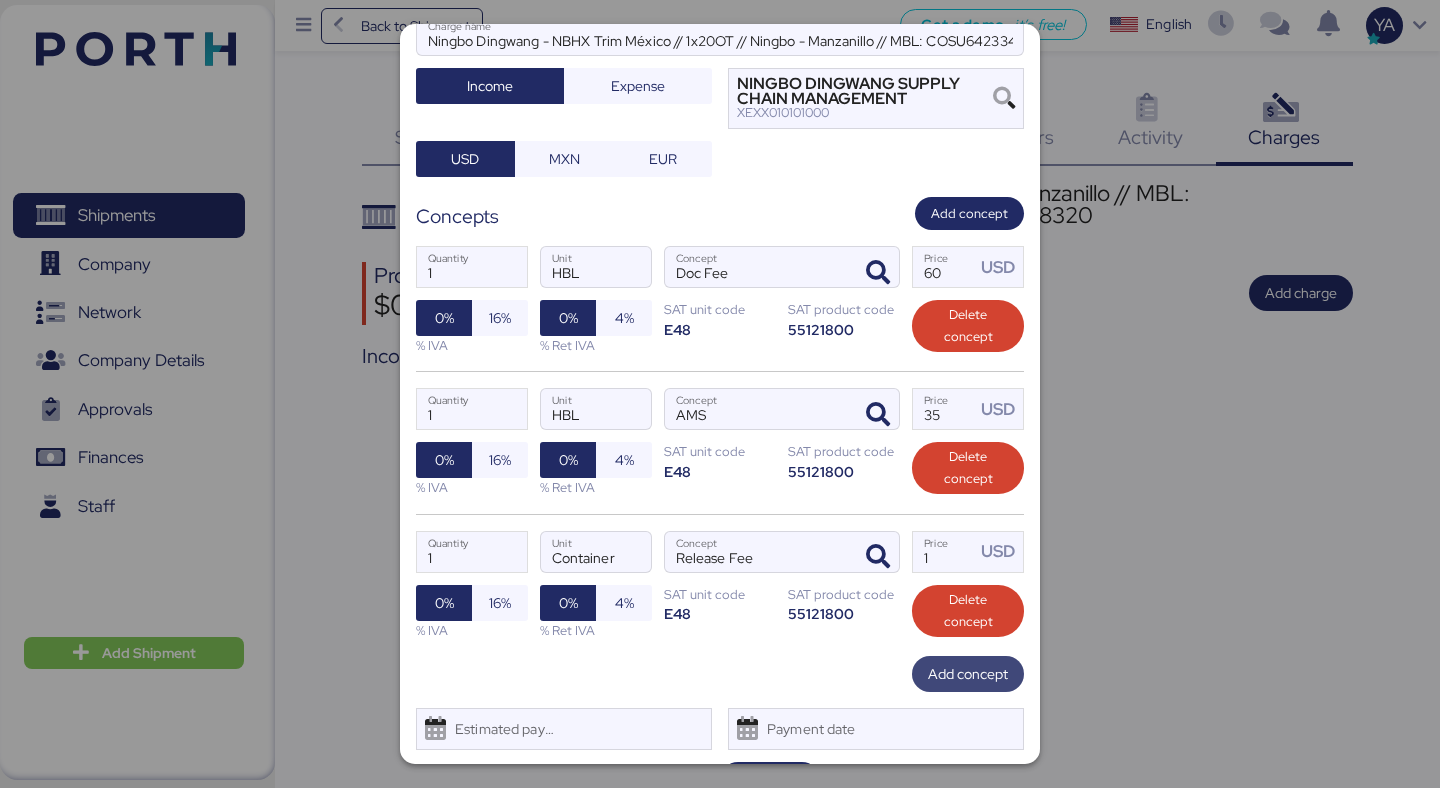 click on "Add concept" at bounding box center (968, 674) 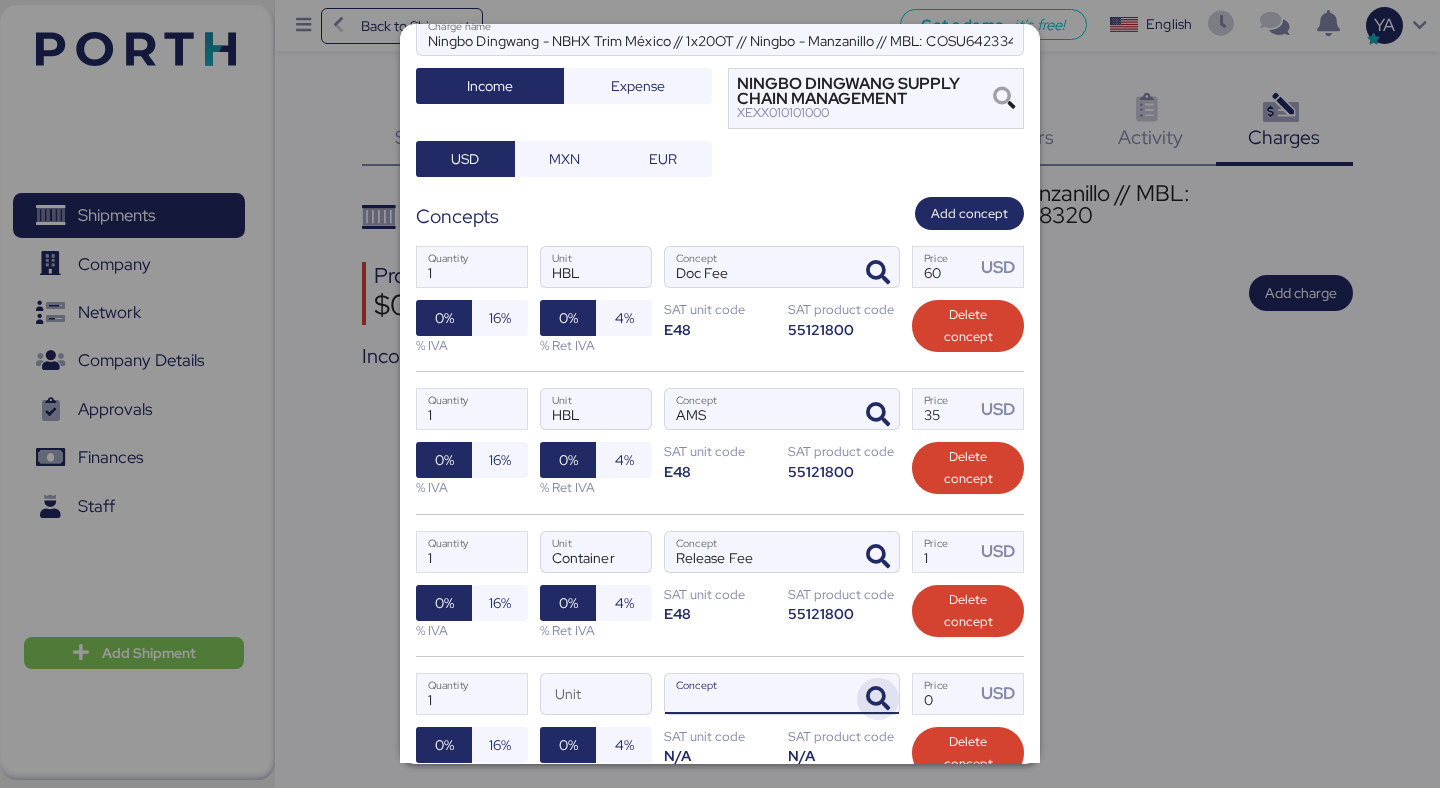 click at bounding box center (878, 699) 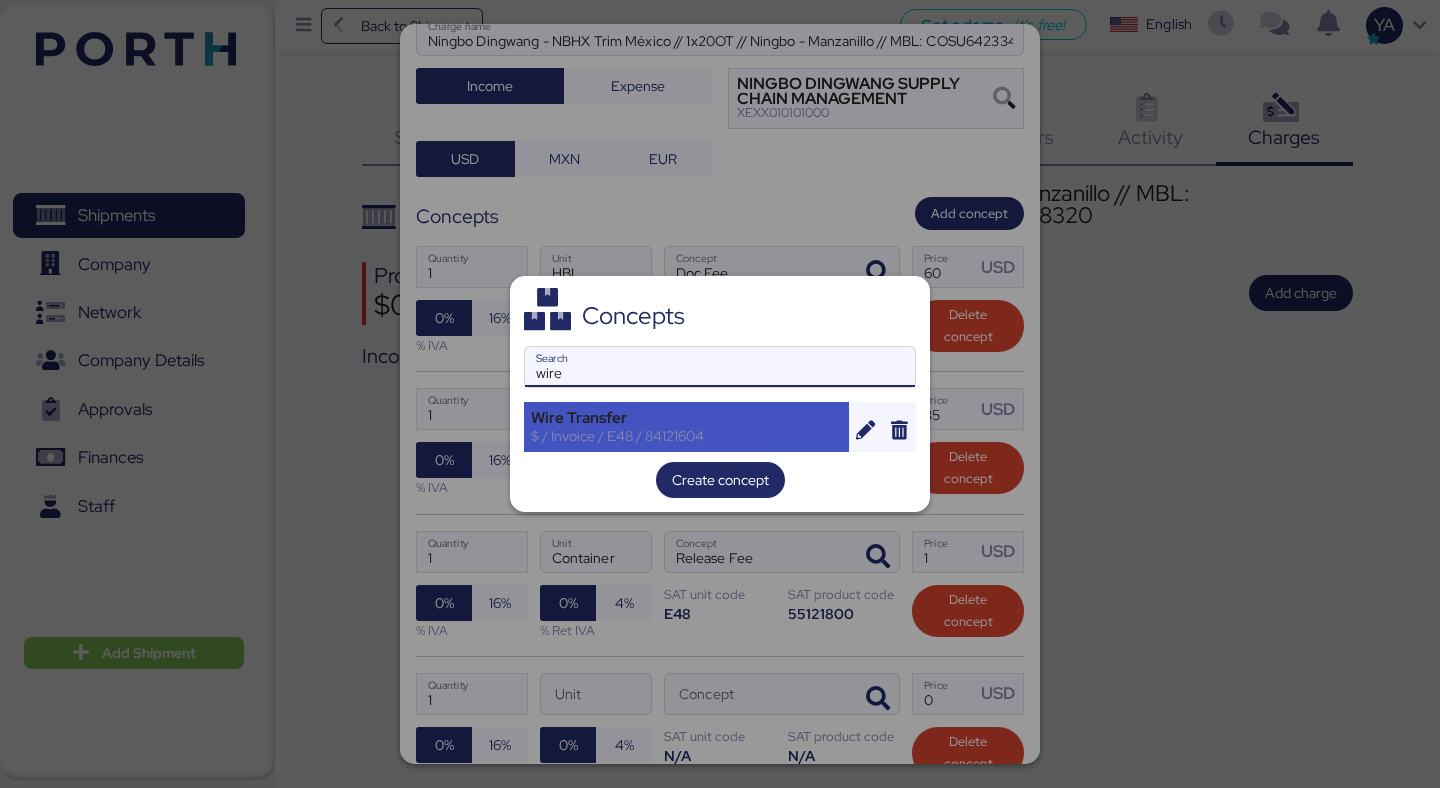 type on "wire" 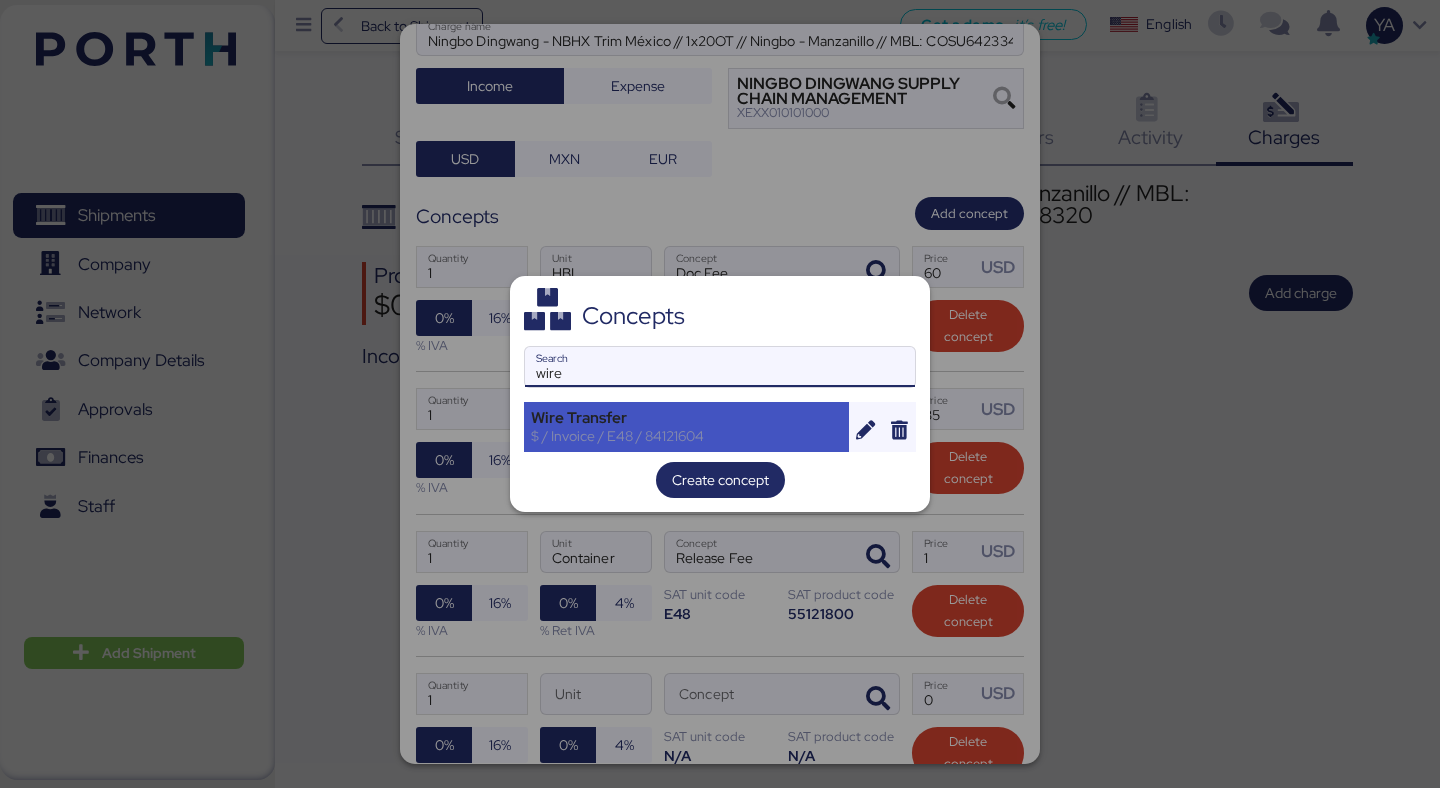 click on "Wire Transfer" at bounding box center [686, 418] 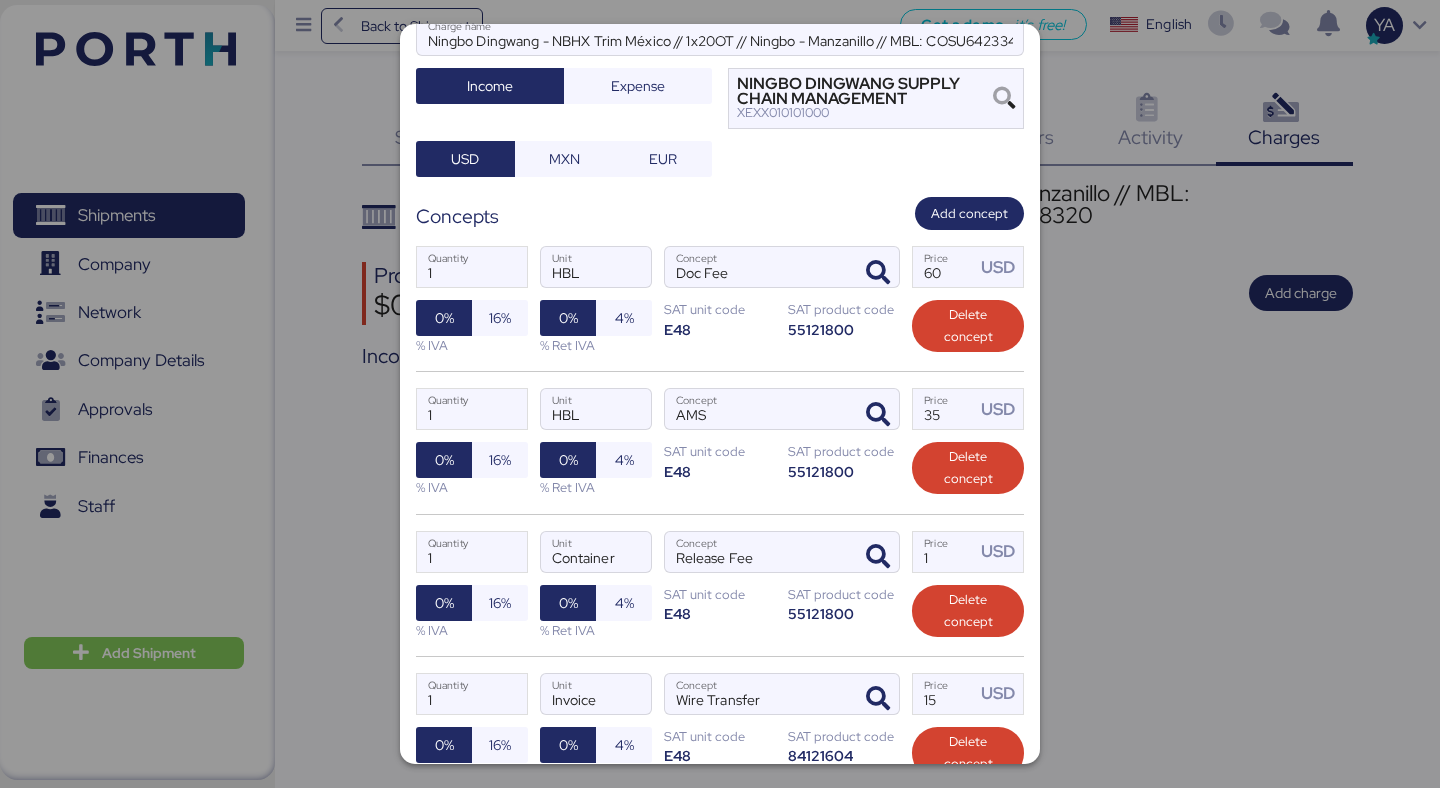 click on "SAT unit code" at bounding box center (720, 451) 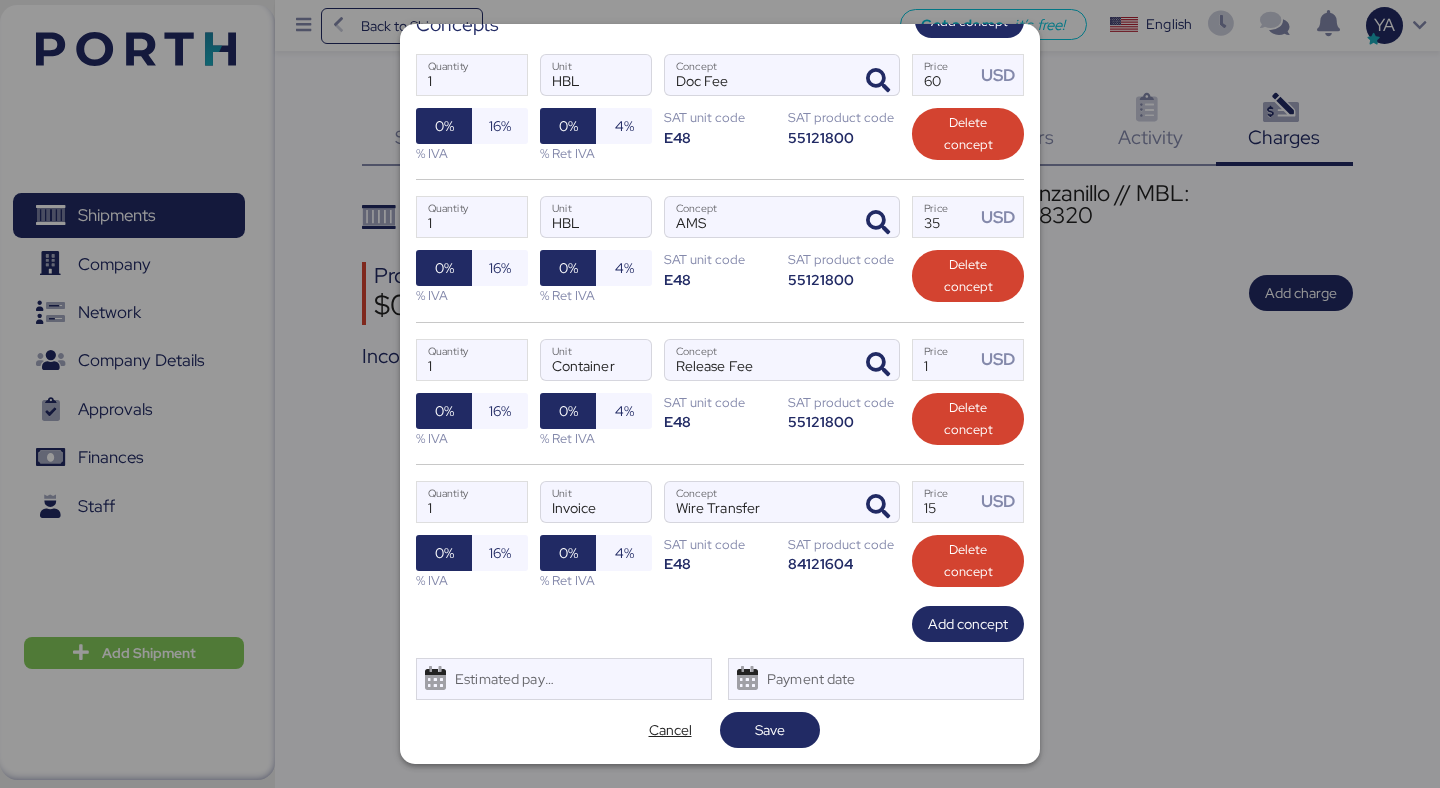 click on "Add charge Ningbo Dingwang - NBHX Trim México // 1x20OT // Ningbo - Manzanillo // MBL: COSU6423348320 - HBL: GYSE2506211 - BKG: COSU6423348320 Ningbo Dingwang - NBHX Trim México // 1x20OT // Ningbo - Manzanillo // MBL: COSU6423348320 - HBL: GYSE2506211 - BKG: COSU6423348320 Charge name Income Expense NINGBO DINGWANG SUPPLY CHAIN MANAGEMENT  XEXX010101000   USD MXN EUR Concepts Add concept 1 Quantity HBL Unit Doc Fee Concept   60 Price USD 0% 16% % IVA 0% 4% % Ret IVA SAT unit code E48 SAT product code 55121800 Delete concept 1 Quantity HBL Unit AMS Concept   35 Price USD 0% 16% % IVA 0% 4% % Ret IVA SAT unit code E48 SAT product code 55121800 Delete concept 1 Quantity Container Unit Release Fee Concept   1 Price USD 0% 16% % IVA 0% 4% % Ret IVA SAT unit code E48 SAT product code 55121800 Delete concept 1 Quantity Invoice Unit Wire Transfer Concept   15 Price USD 0% 16% % IVA 0% 4% % Ret IVA SAT unit code E48 SAT product code 84121604 Delete concept Add concept   Estimated payment date   Payment date Save" at bounding box center [720, 394] 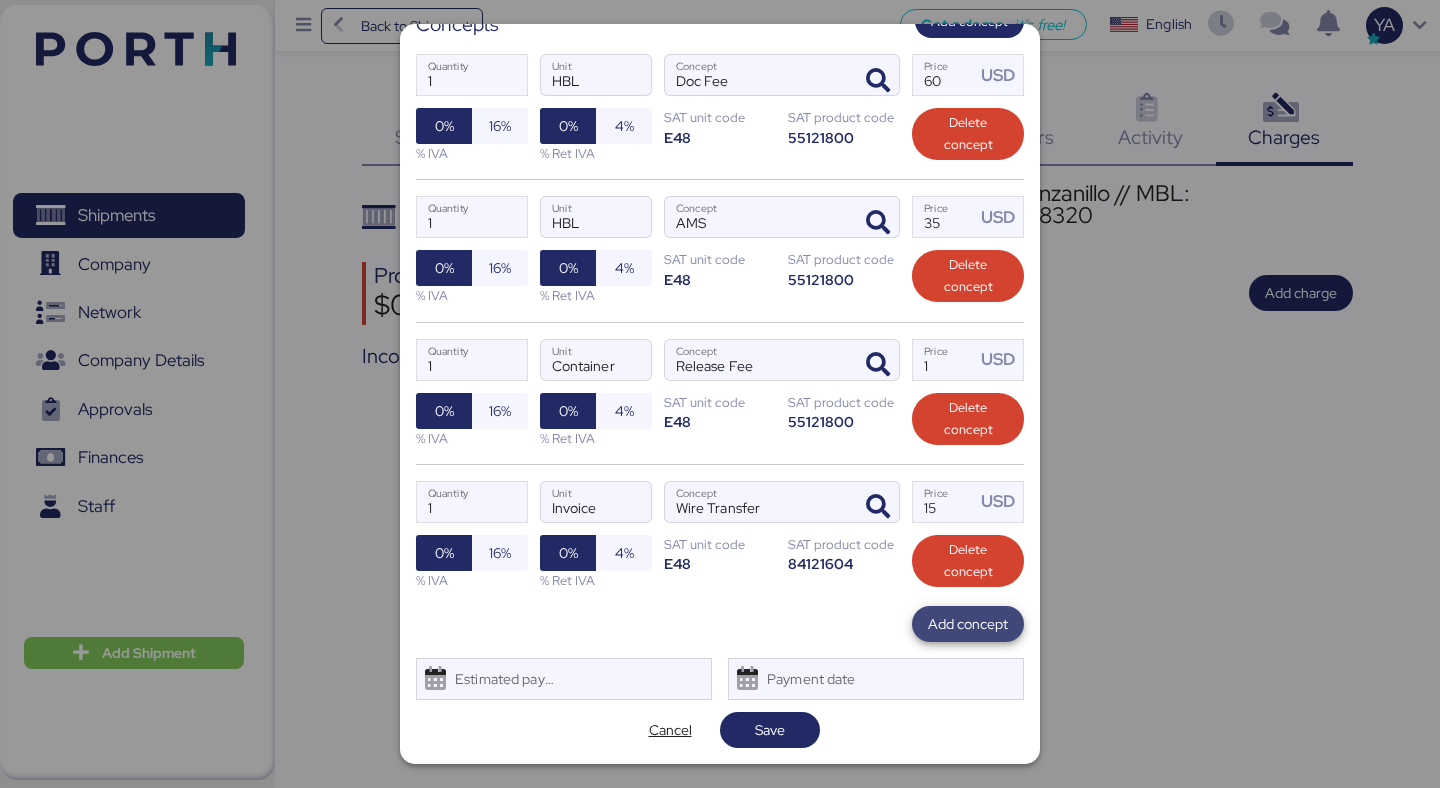 click on "Add concept" at bounding box center [968, 624] 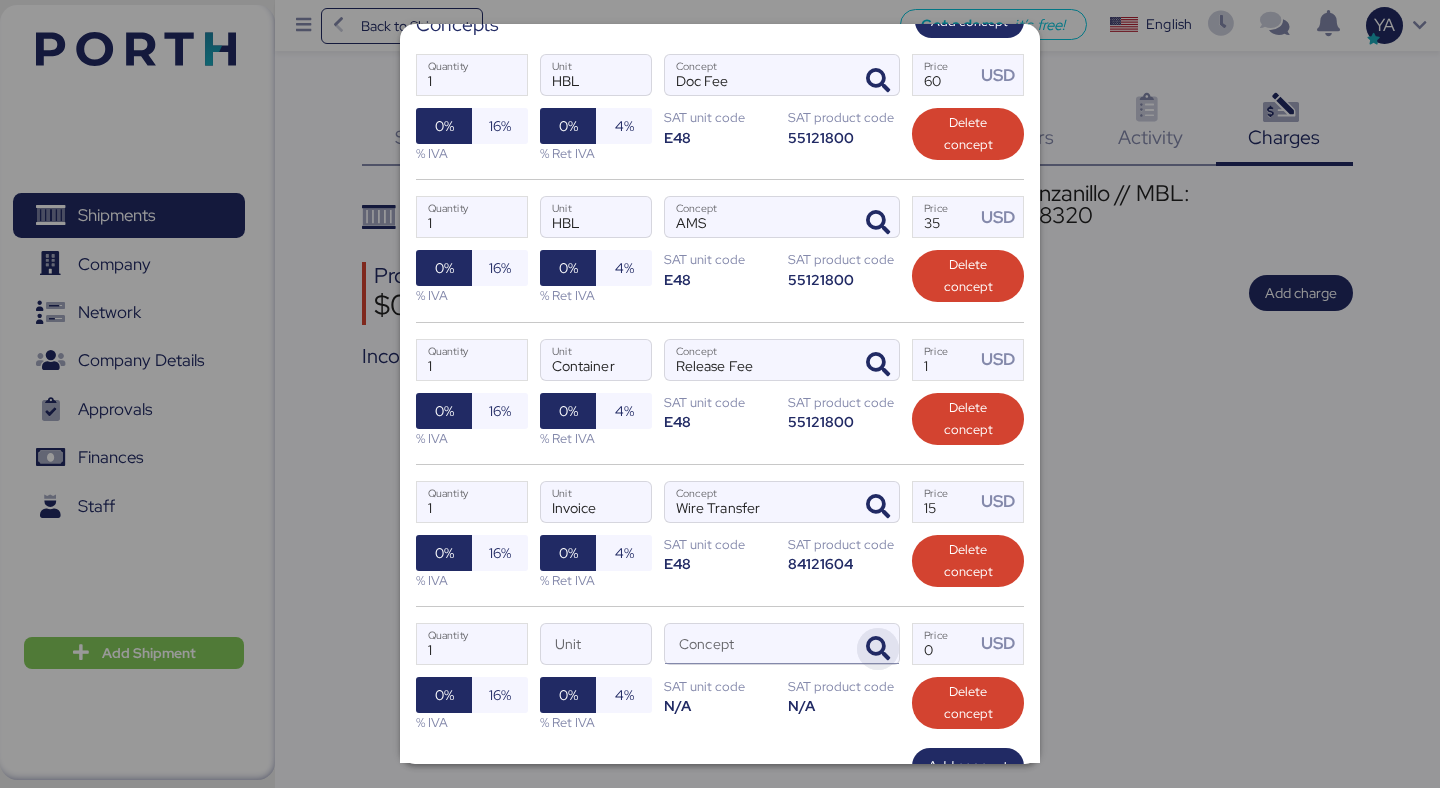 click at bounding box center [878, 649] 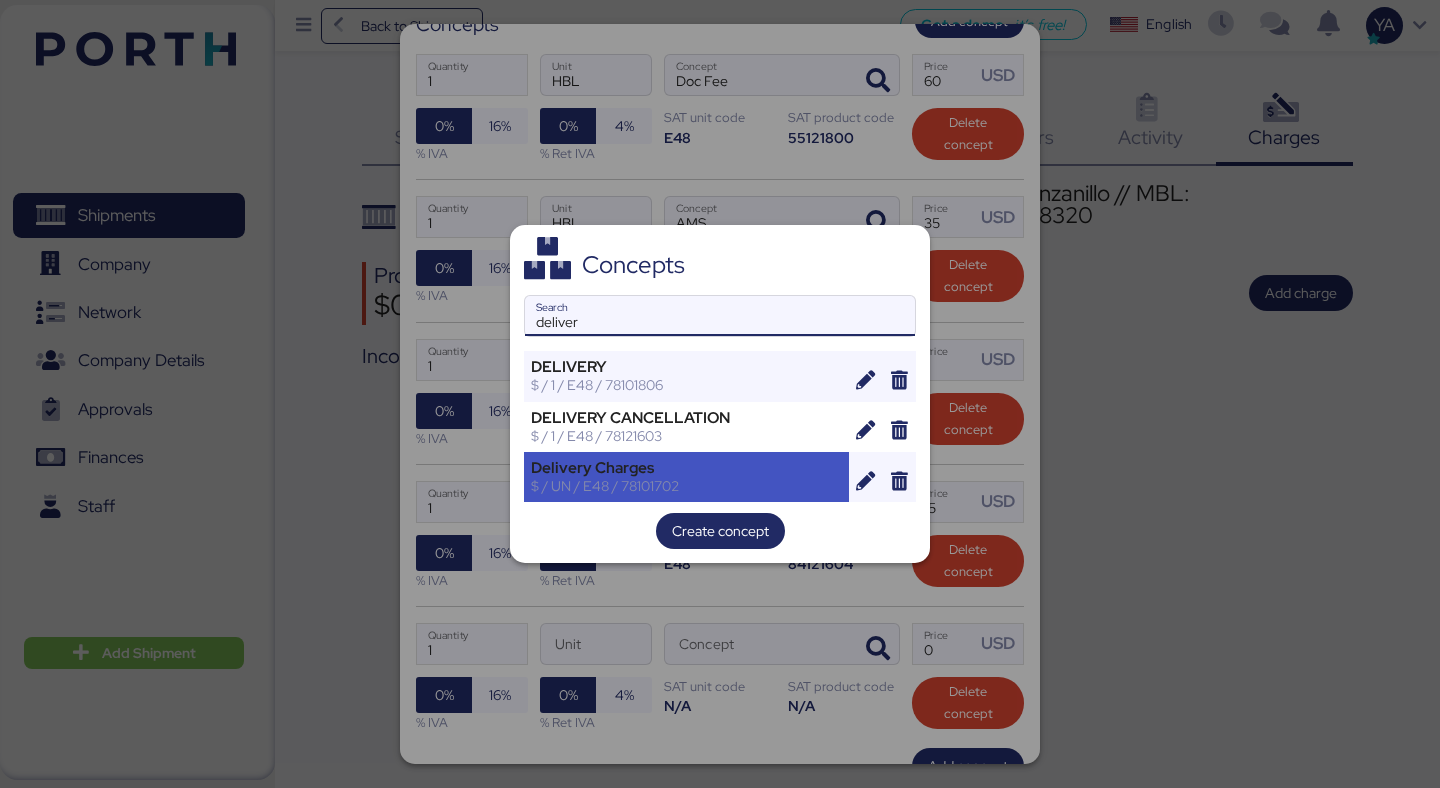 type on "deliver" 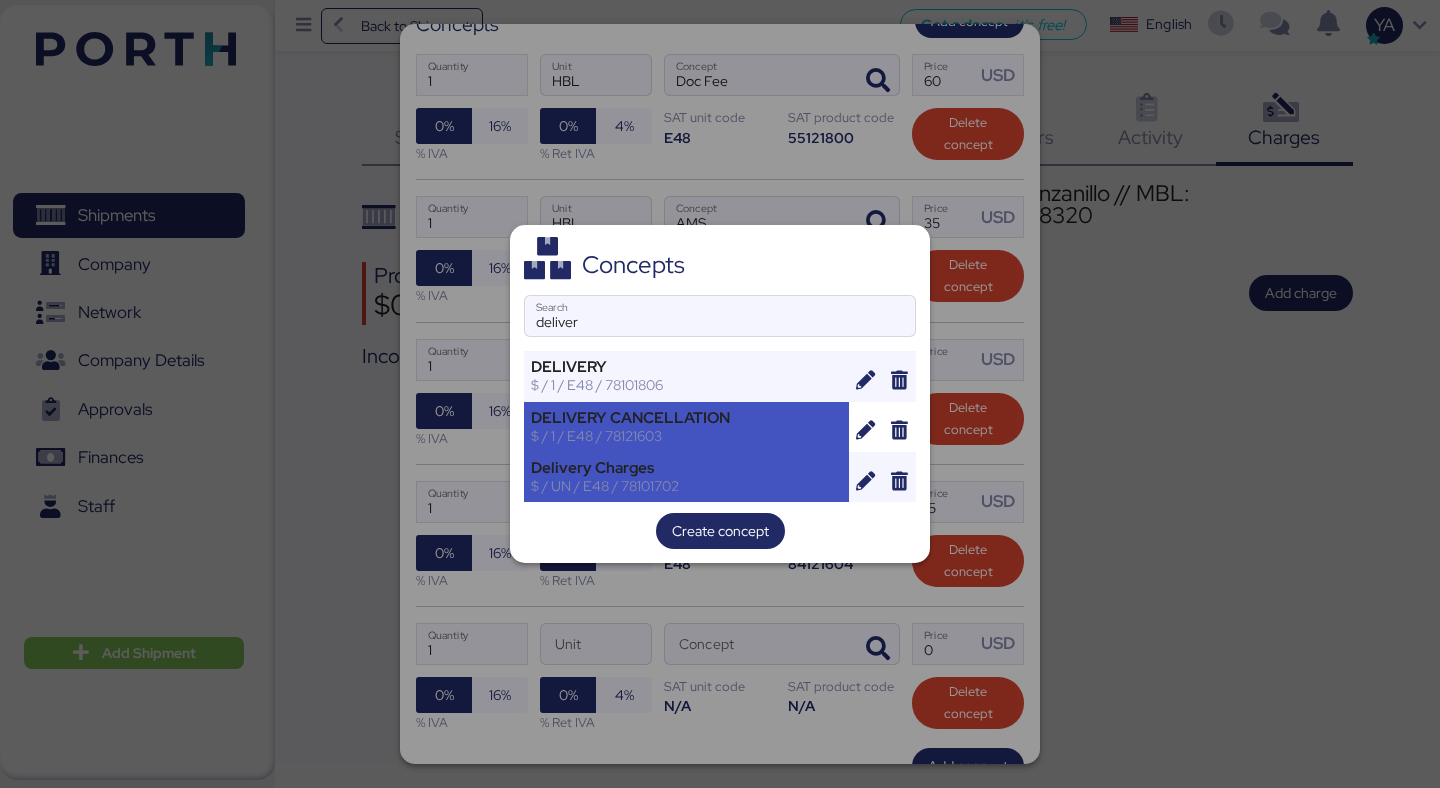 click on "Delivery Charges
$ / UN /
E48 / 78101702" at bounding box center (686, 477) 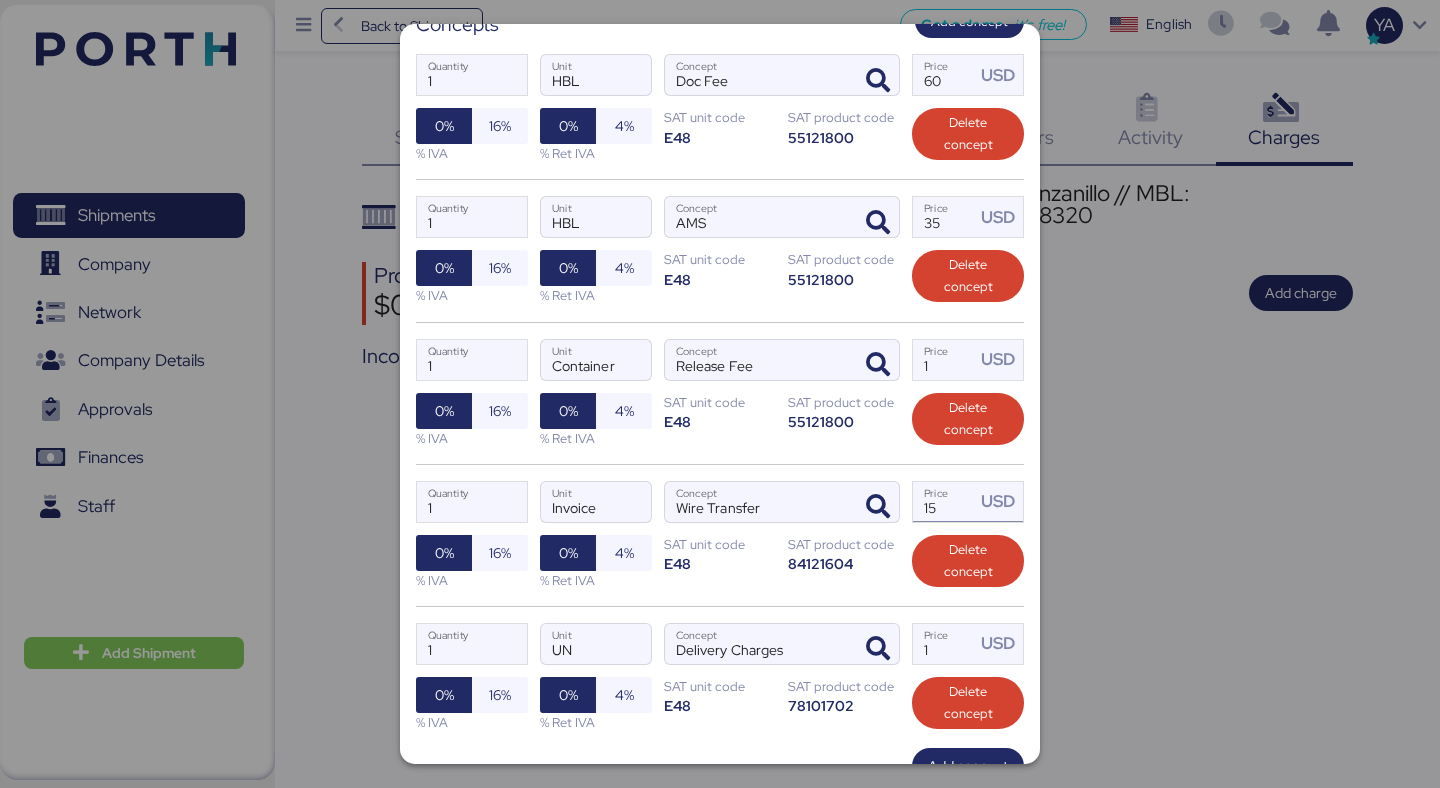 click on "15" at bounding box center [944, 502] 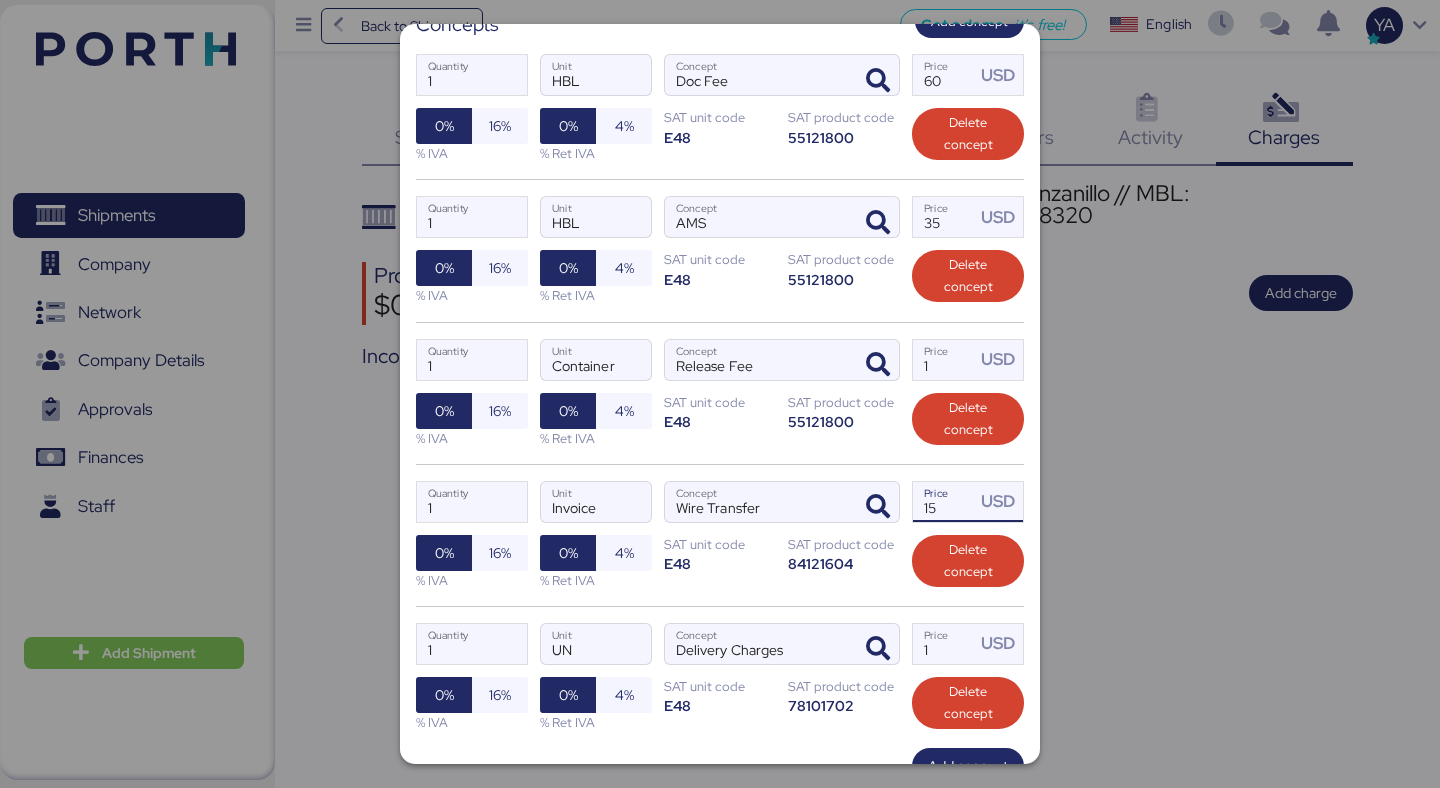 type on "1" 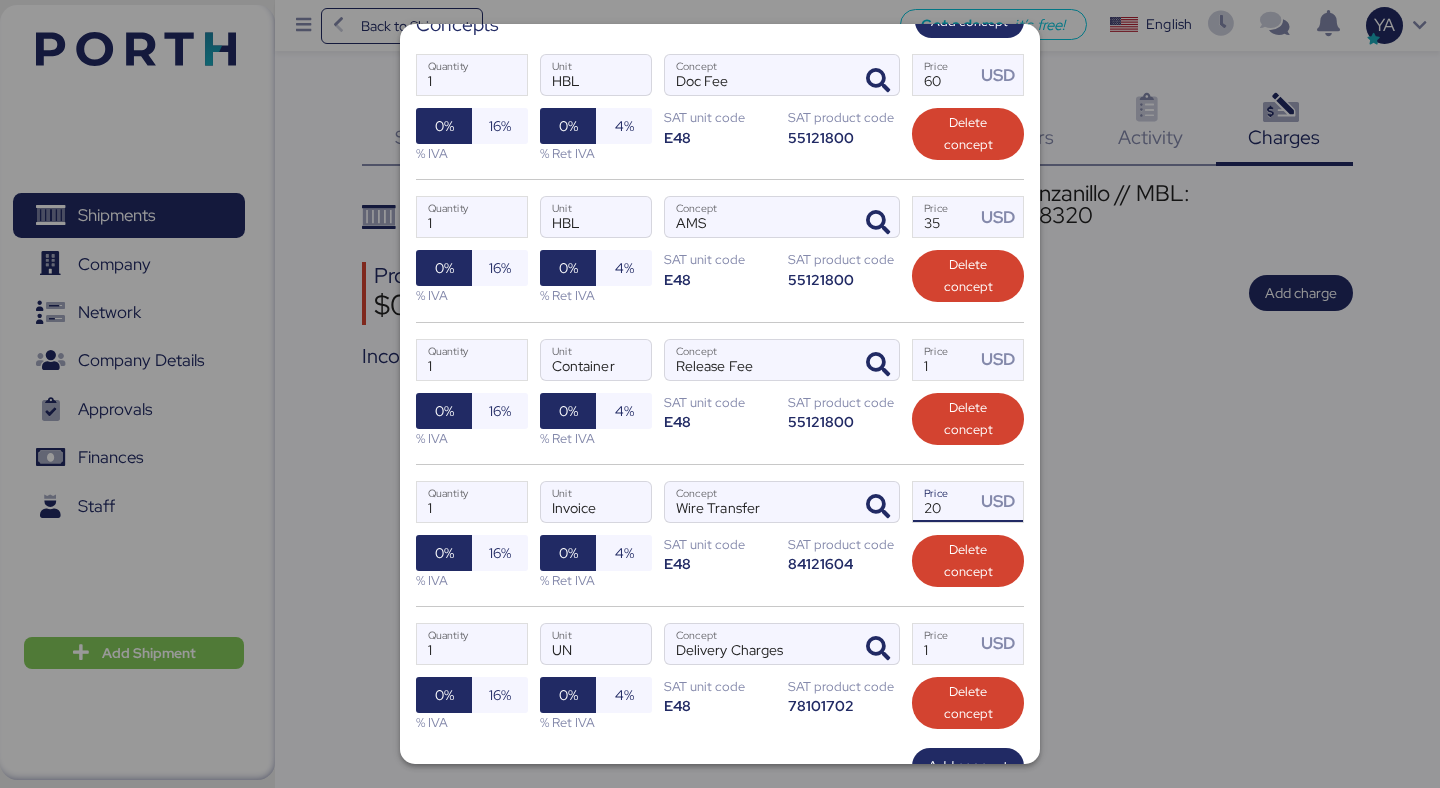 type on "20" 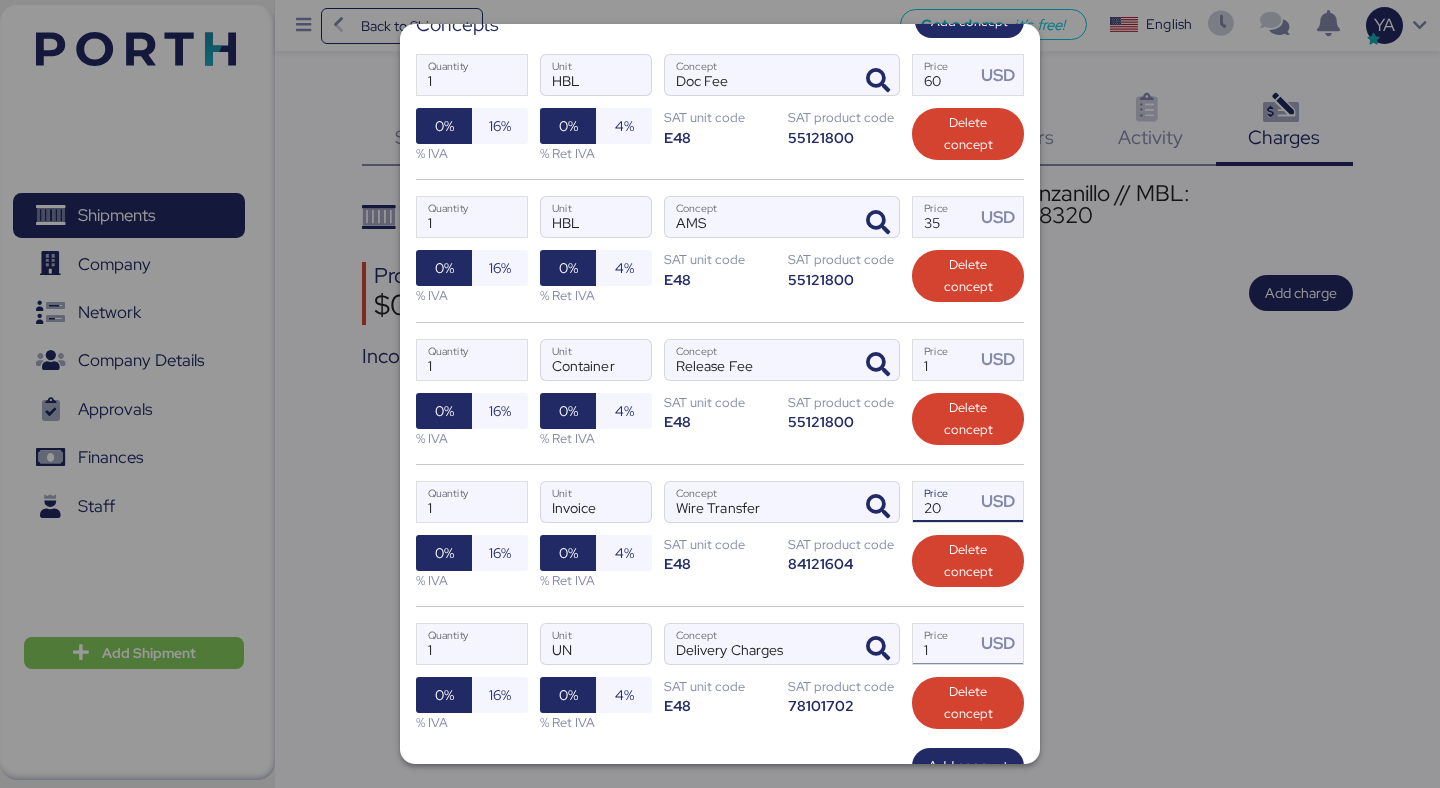 click on "1" at bounding box center (944, 644) 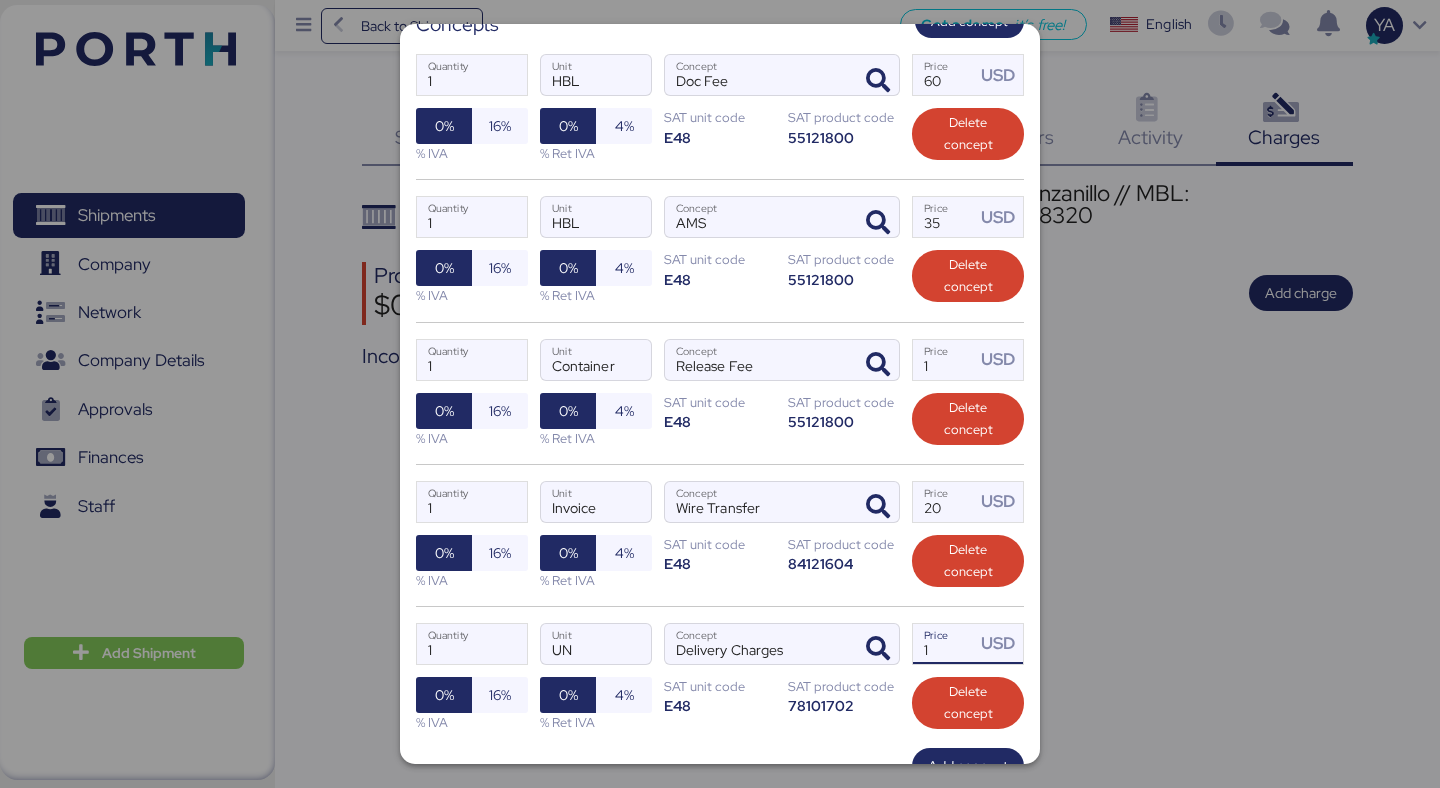 click on "1" at bounding box center (944, 644) 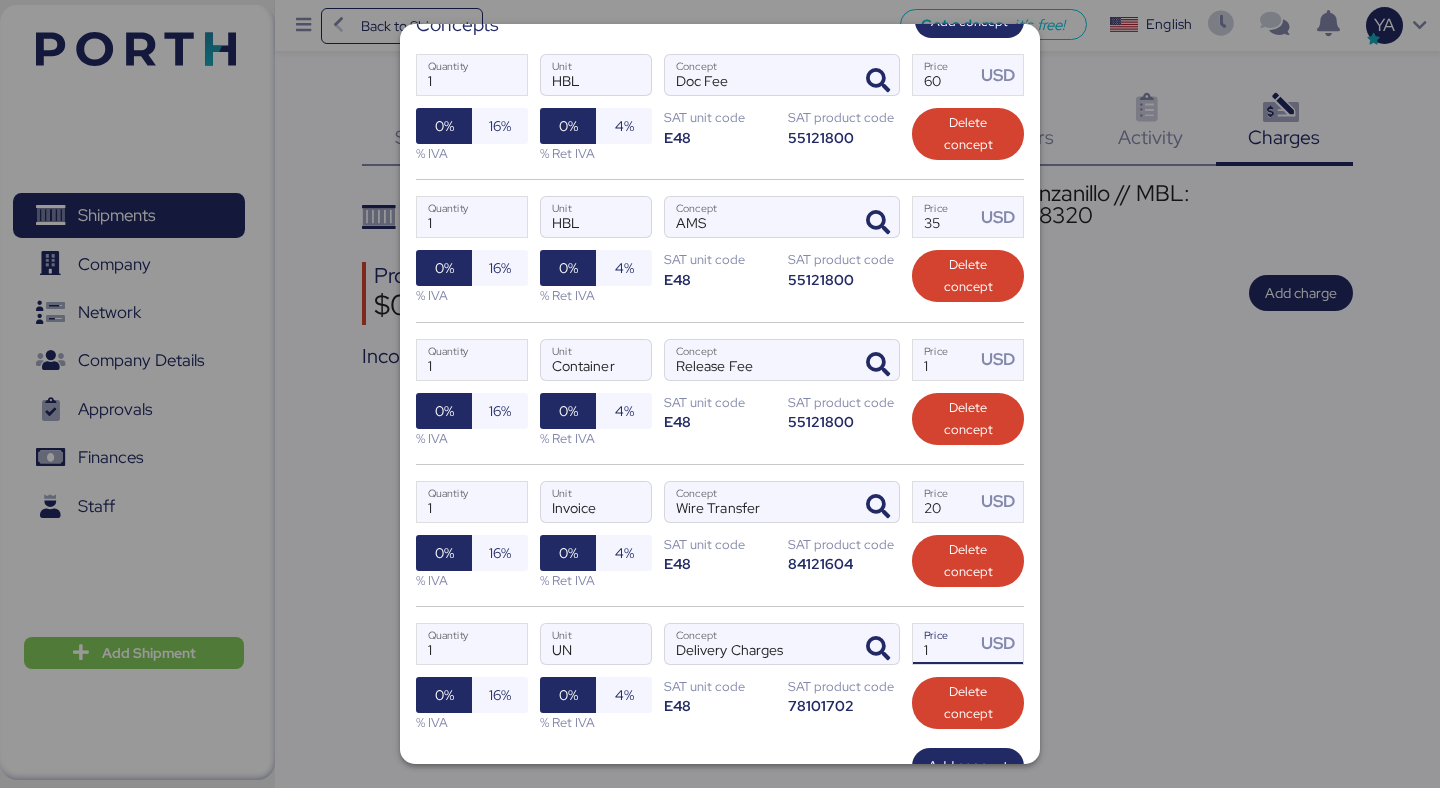 paste on "3175" 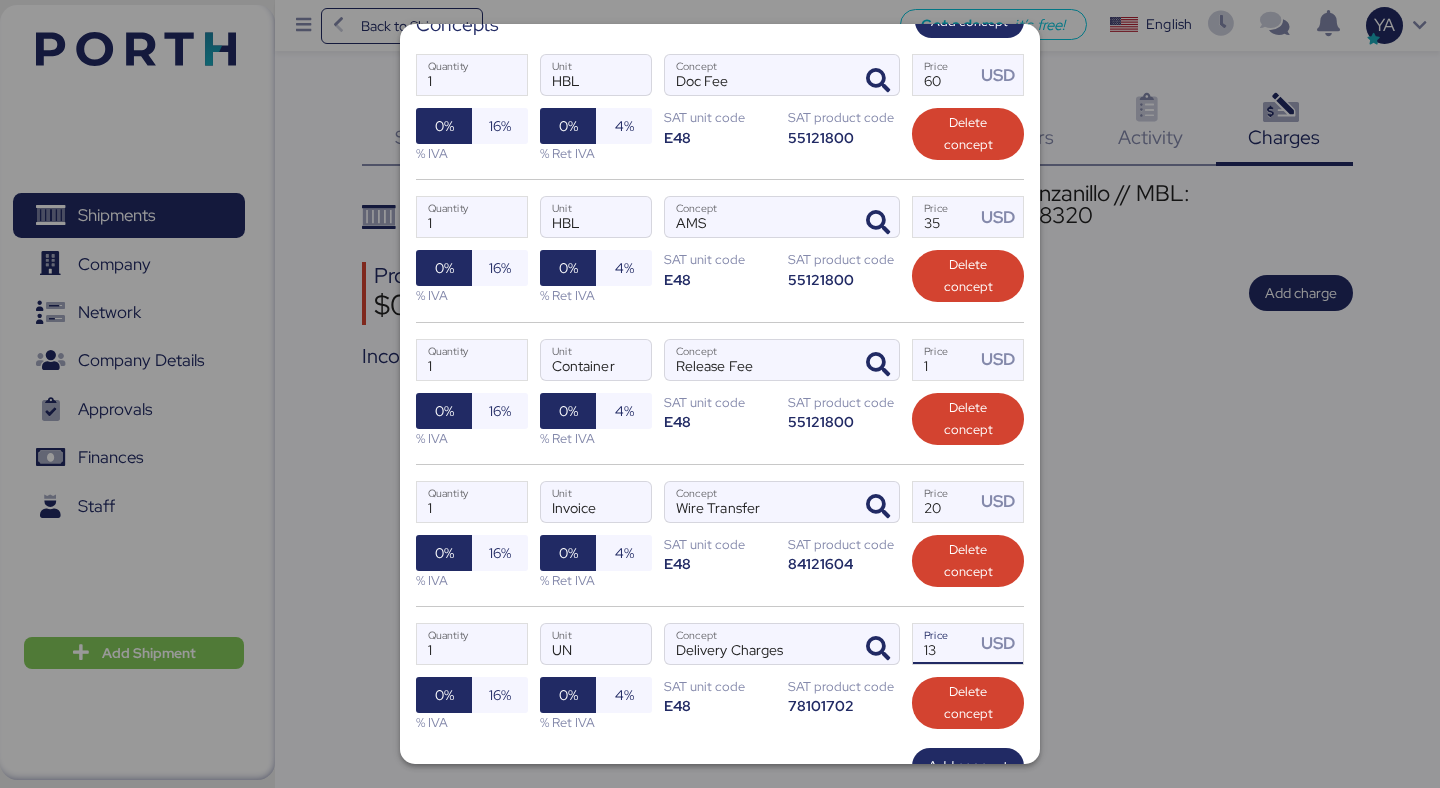type on "1" 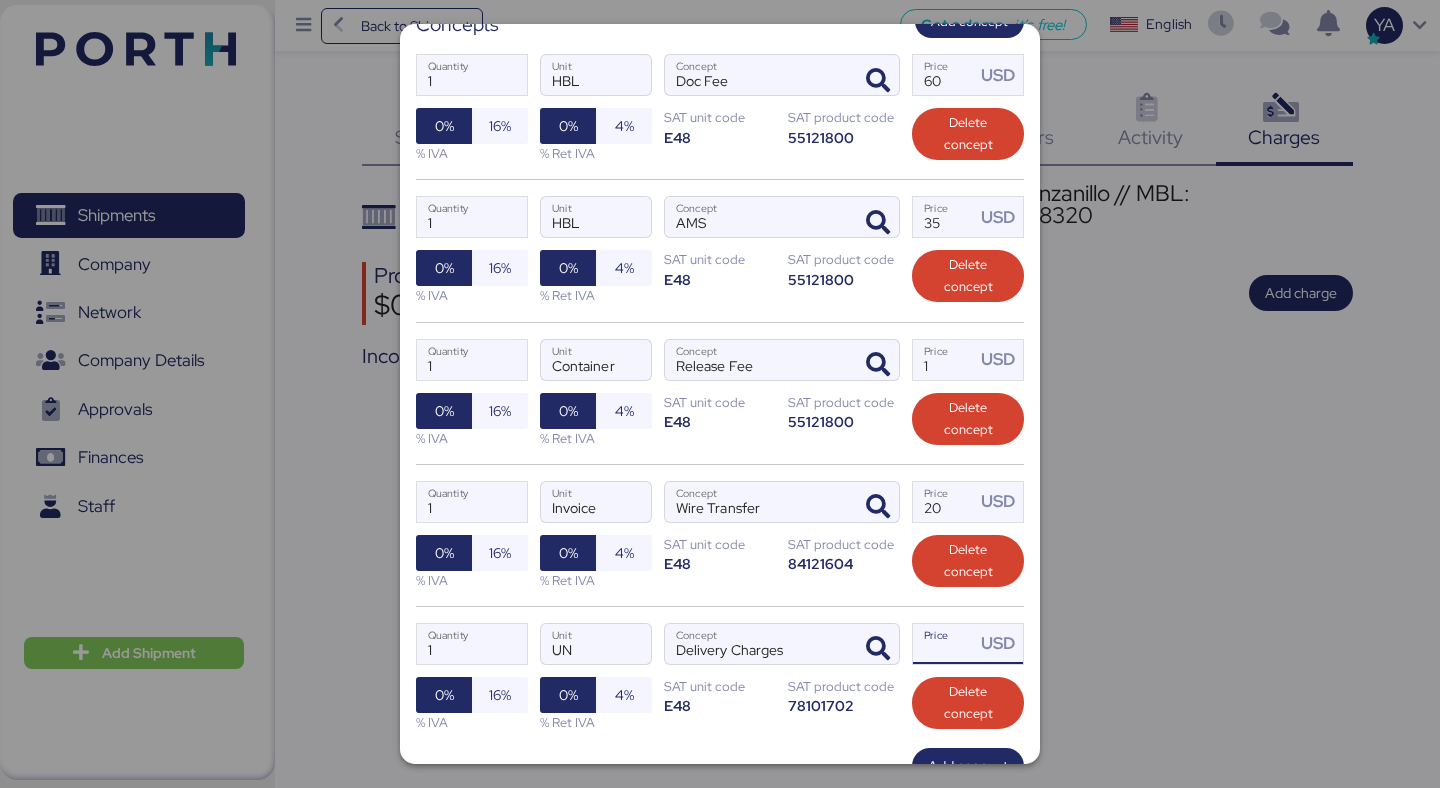 paste on "3175" 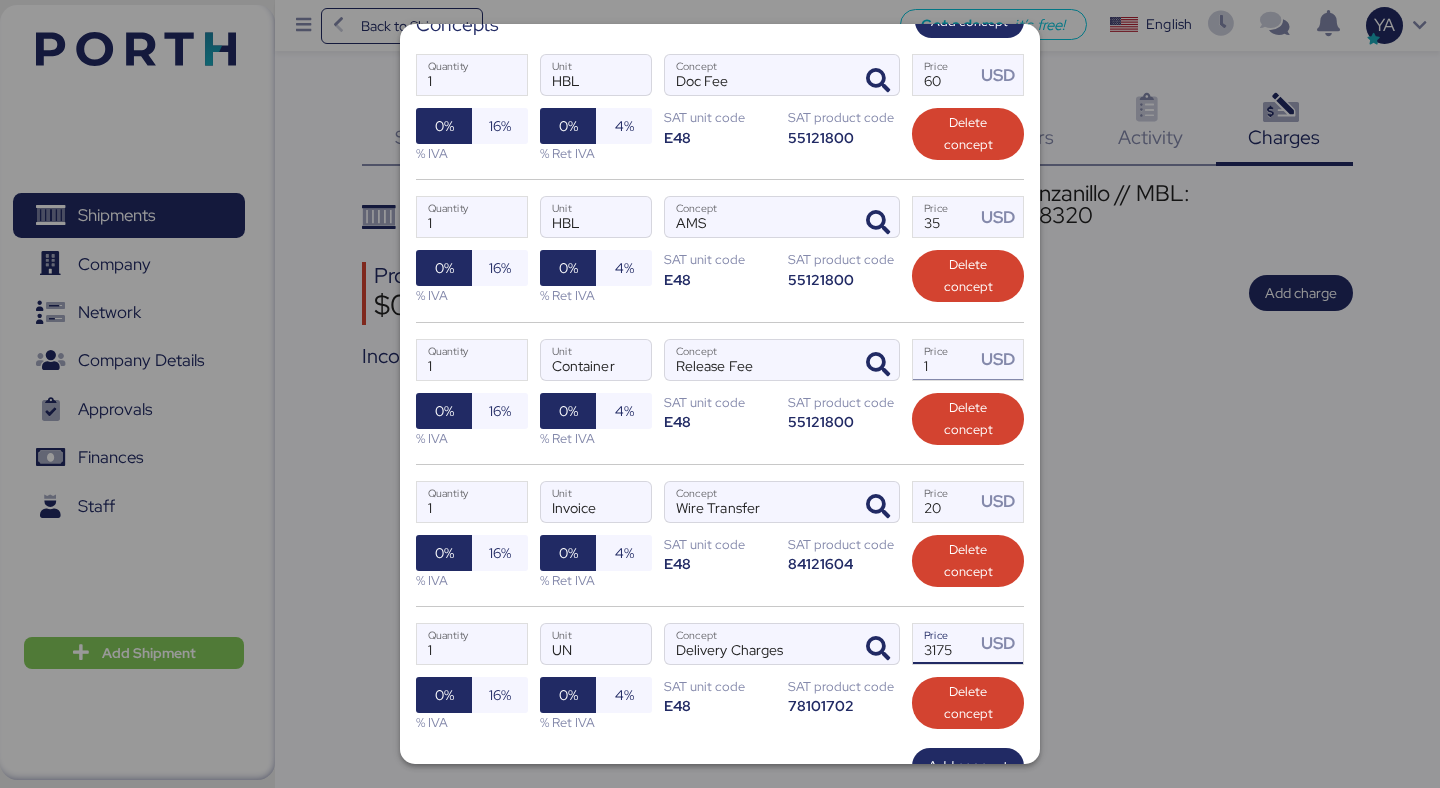 type on "3175" 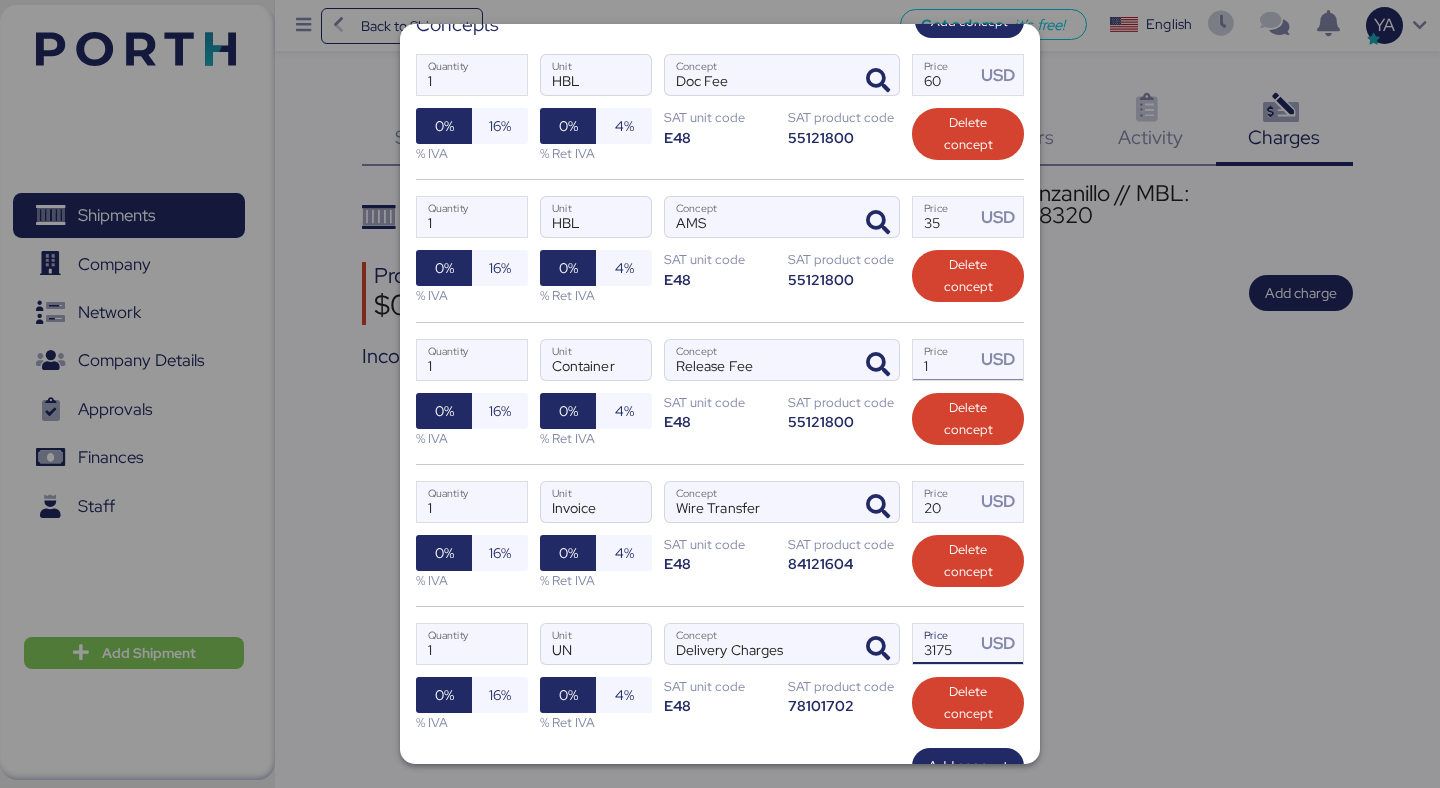 click on "1" at bounding box center (944, 360) 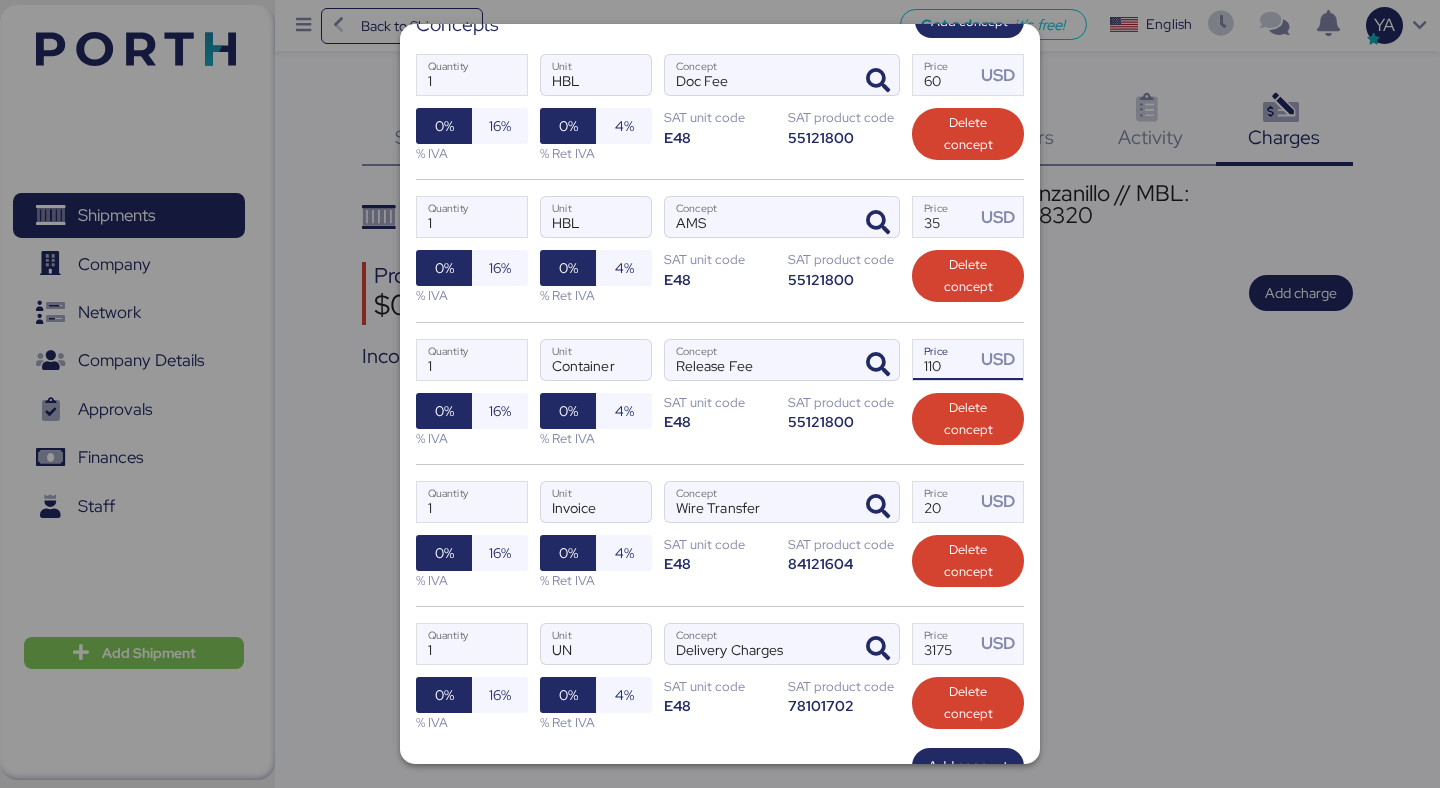 type on "110" 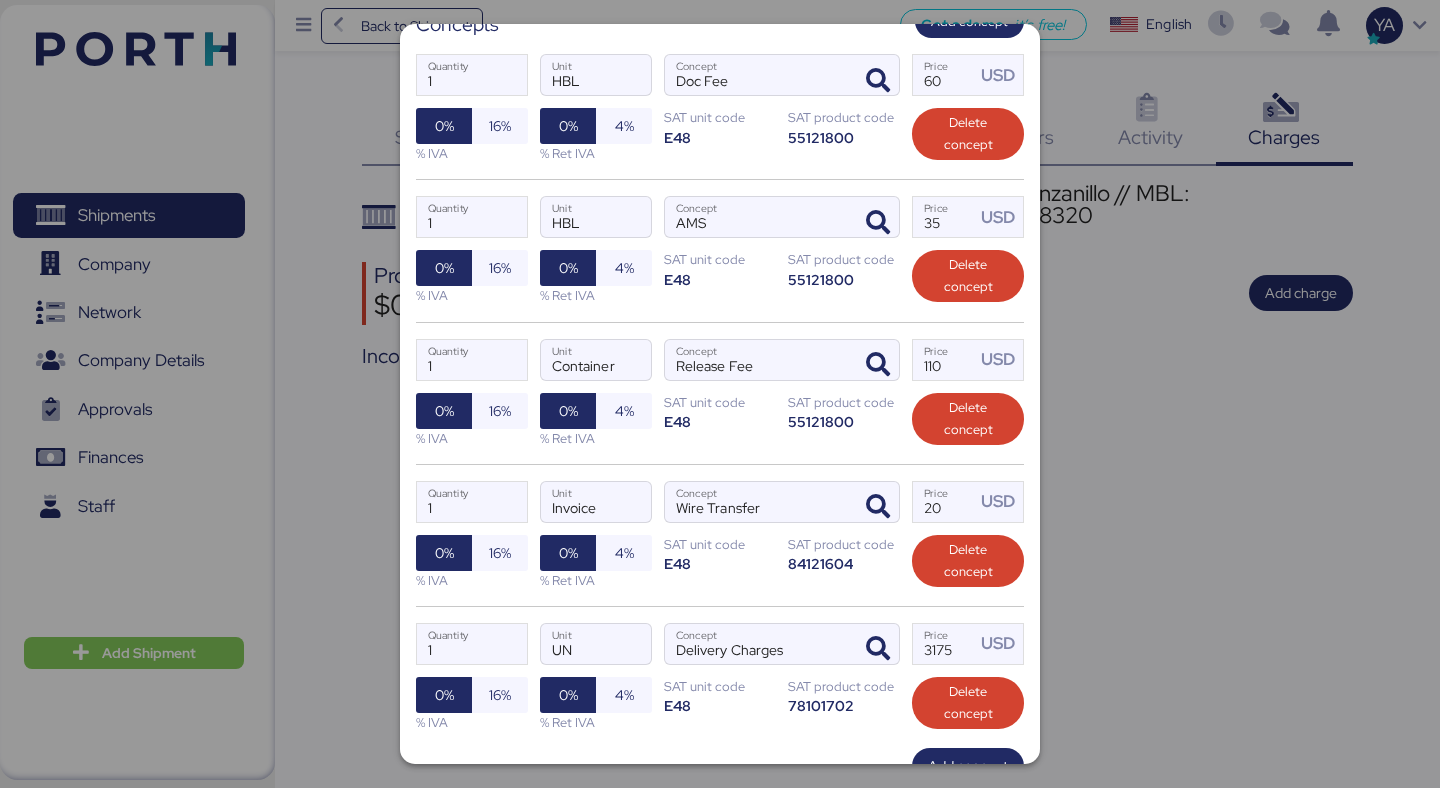 click on "1 Quantity Container Unit Release Fee Concept   110 Price USD 0% 16% % IVA 0% 4% % Ret IVA SAT unit code E48 SAT product code 55121800 Delete concept" at bounding box center [720, 393] 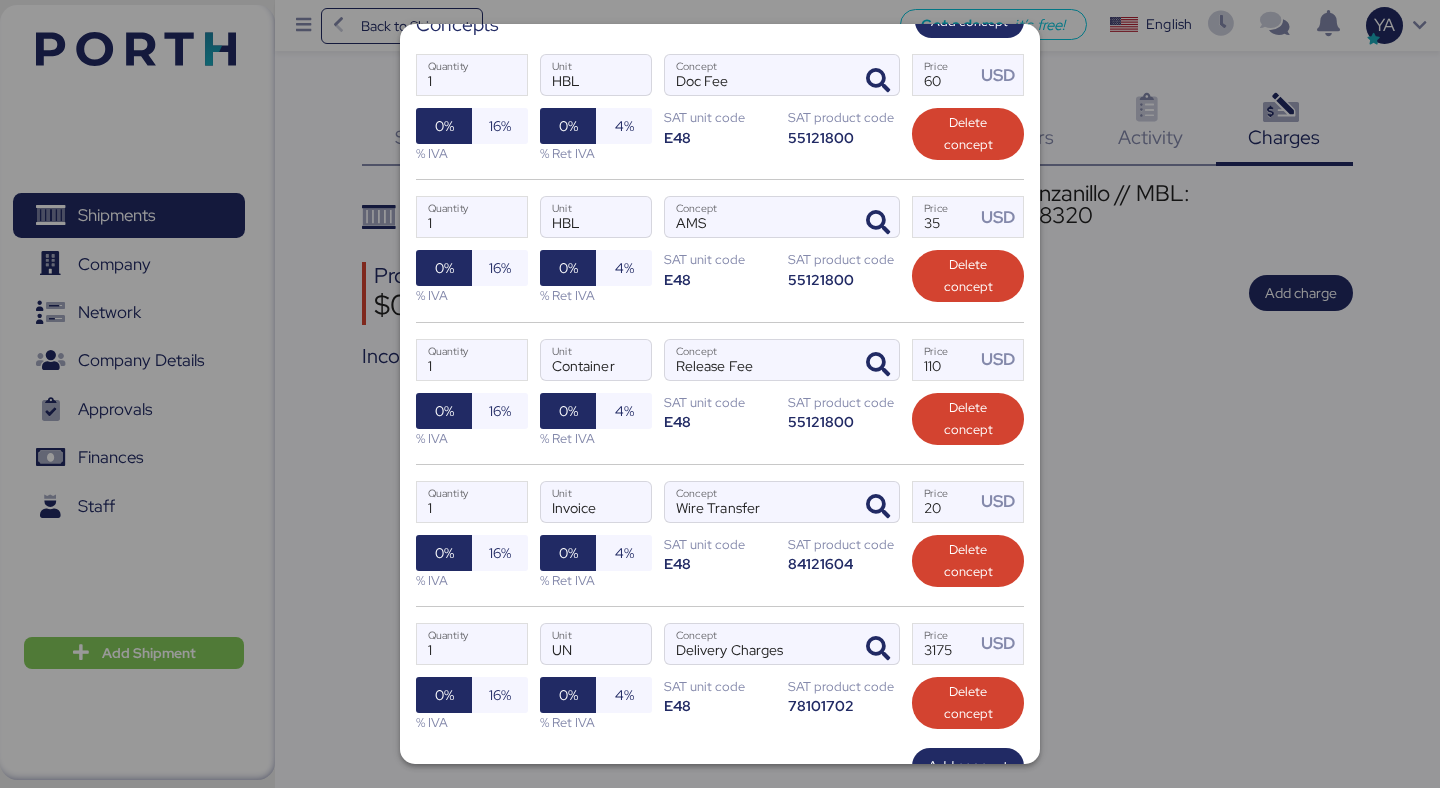 scroll, scrollTop: 501, scrollLeft: 0, axis: vertical 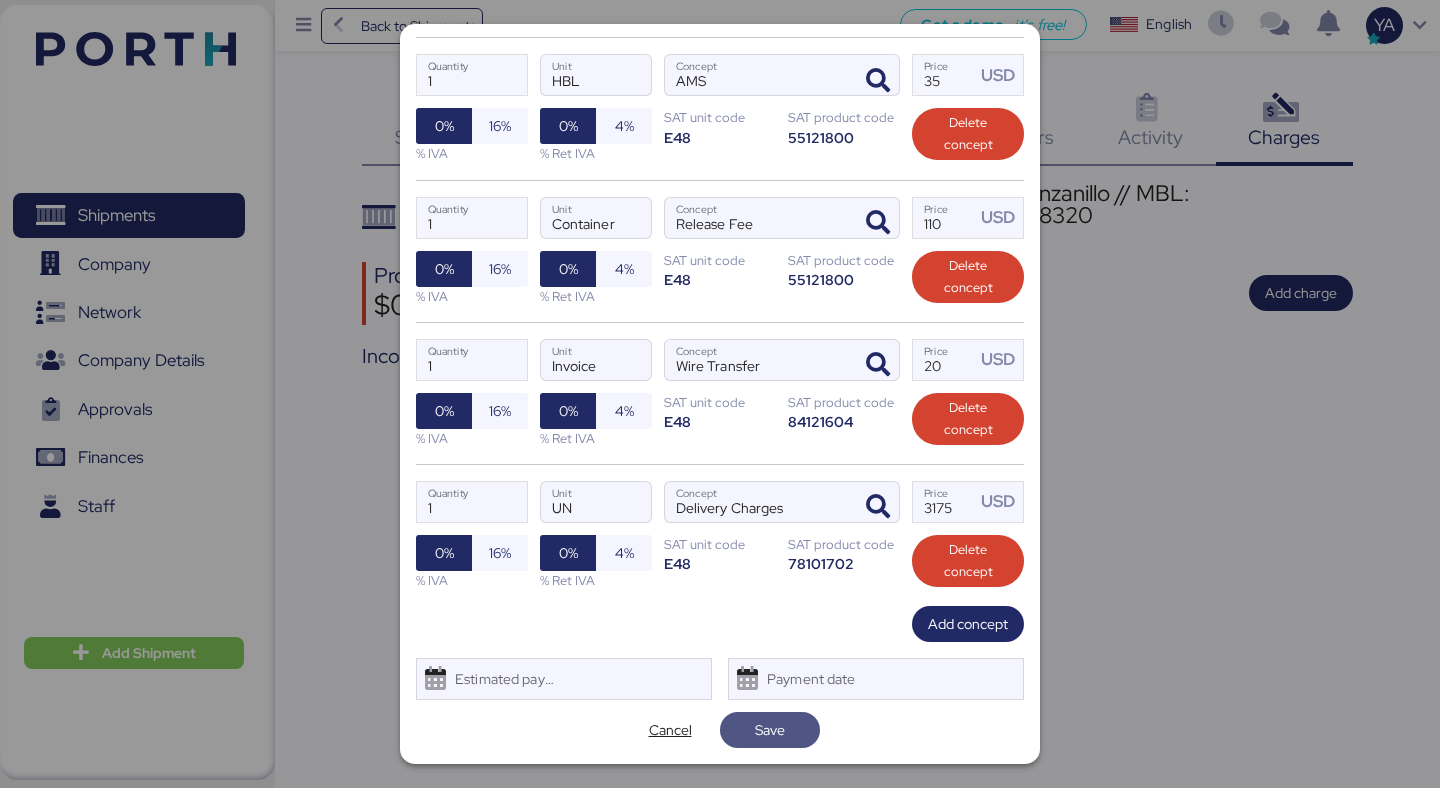click on "Save" at bounding box center [770, 730] 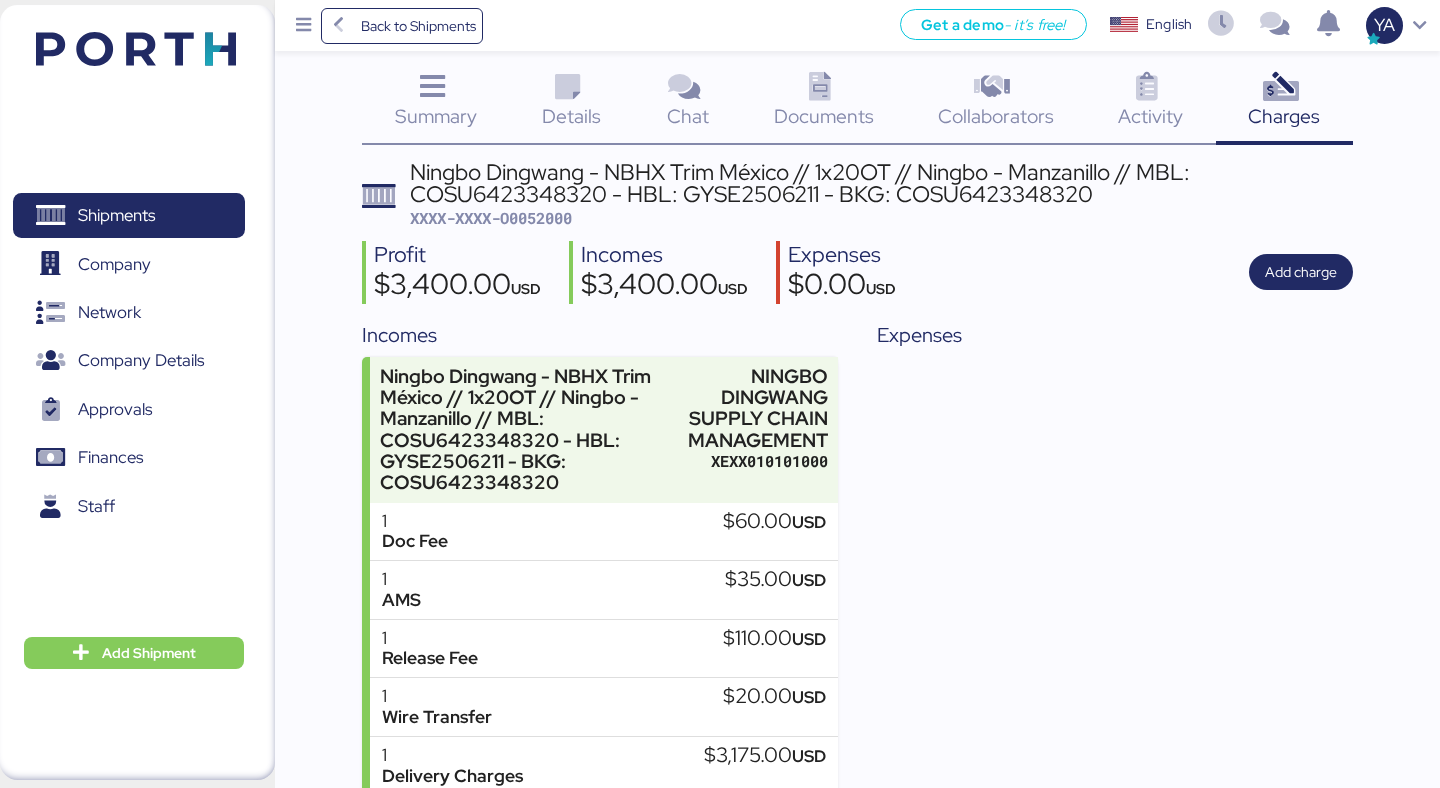scroll, scrollTop: 0, scrollLeft: 0, axis: both 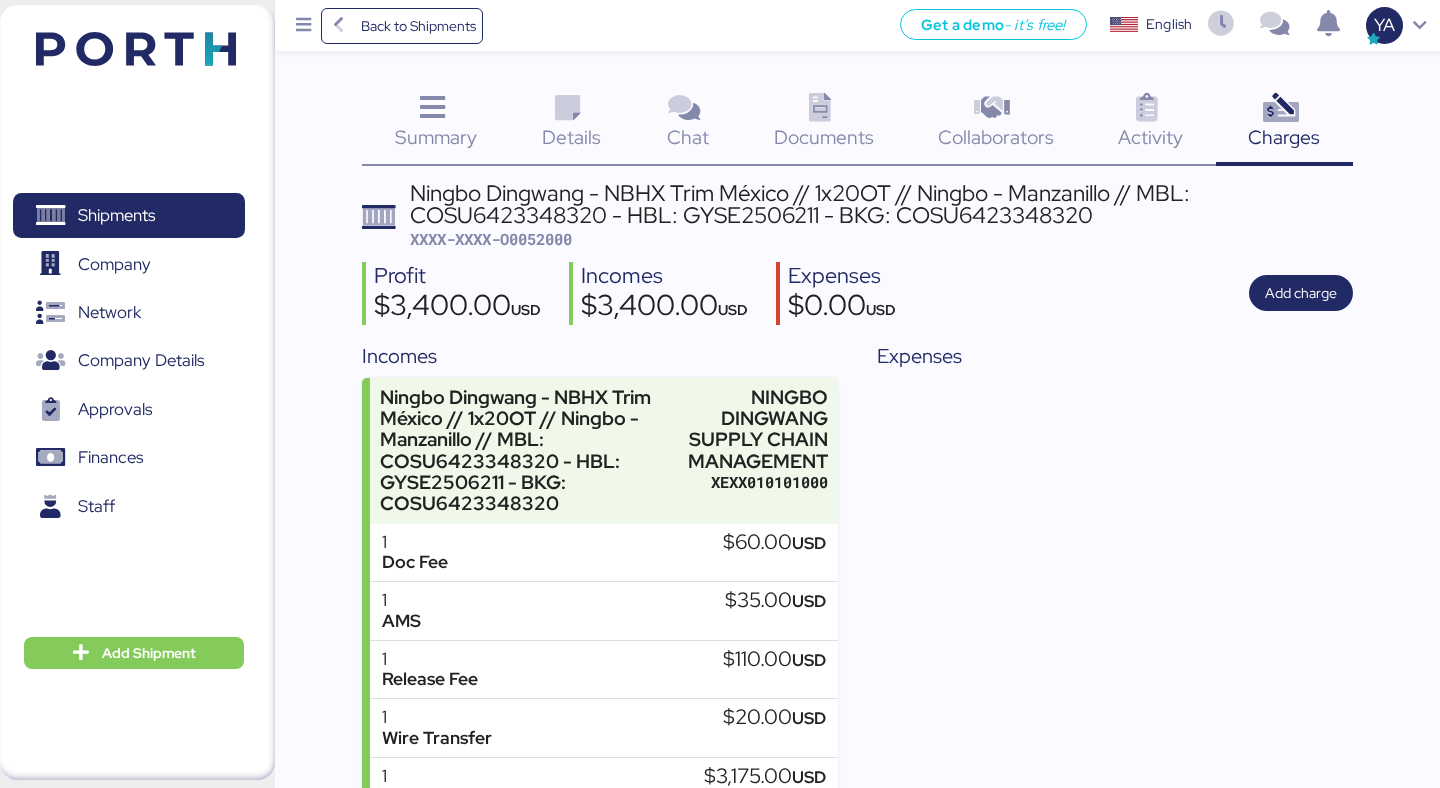 click on "Ningbo Dingwang - NBHX Trim México // 1x20OT // Ningbo - Manzanillo // MBL: COSU6423348320 - HBL: GYSE2506211 - BKG: COSU6423348320" at bounding box center (881, 204) 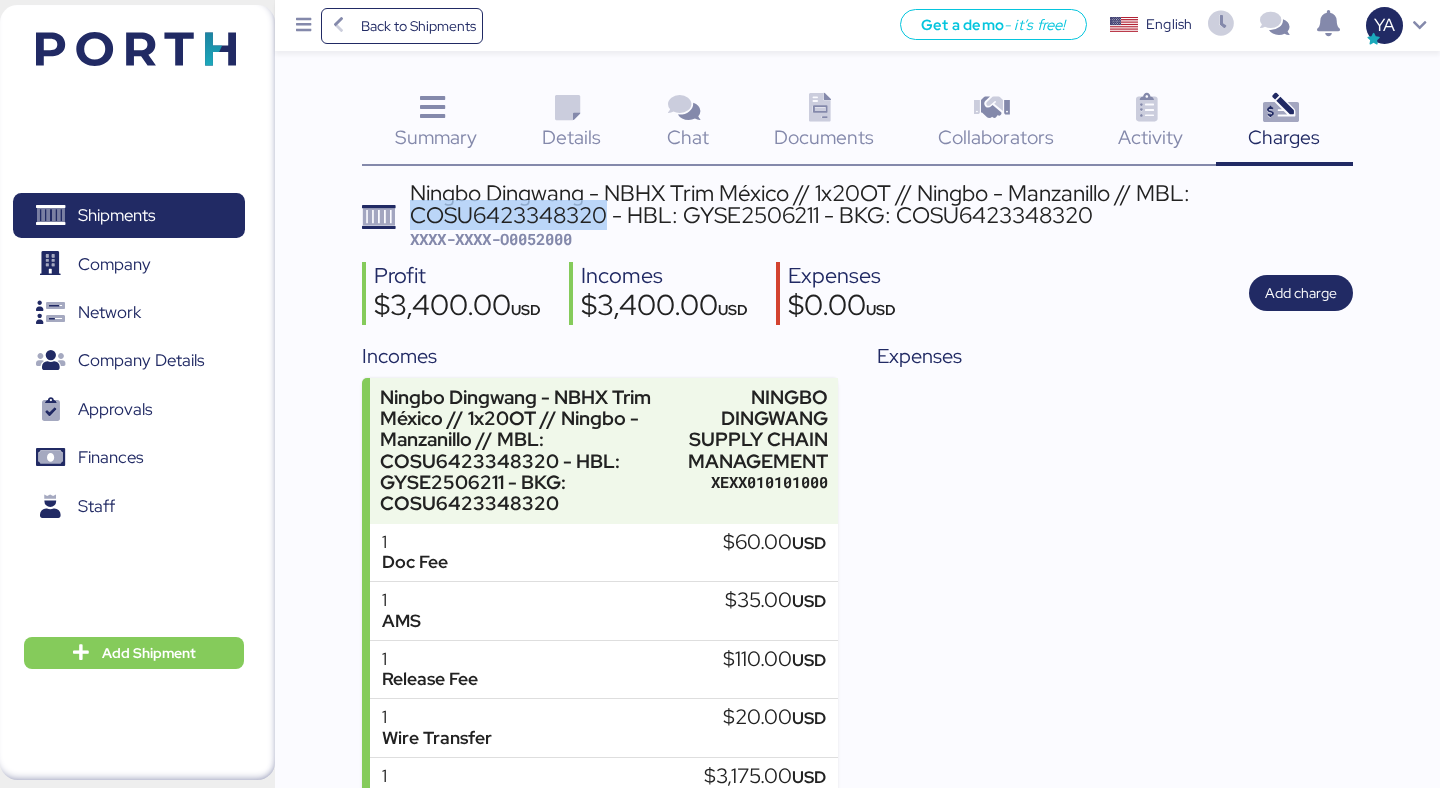 click on "Ningbo Dingwang - NBHX Trim México // 1x20OT // Ningbo - Manzanillo // MBL: COSU6423348320 - HBL: GYSE2506211 - BKG: COSU6423348320" at bounding box center [881, 204] 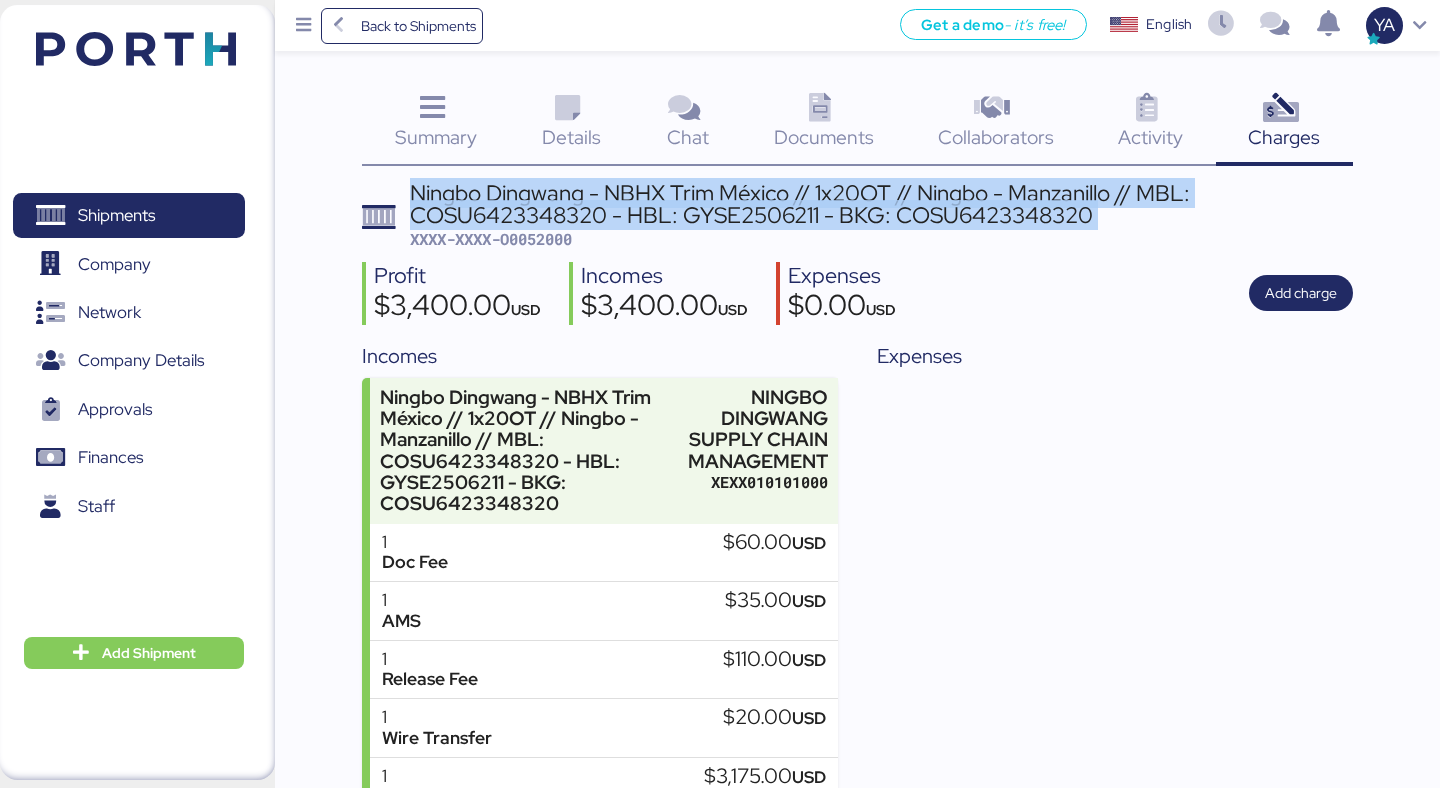 click on "Ningbo Dingwang - NBHX Trim México // 1x20OT // Ningbo - Manzanillo // MBL: COSU6423348320 - HBL: GYSE2506211 - BKG: COSU6423348320" at bounding box center [881, 204] 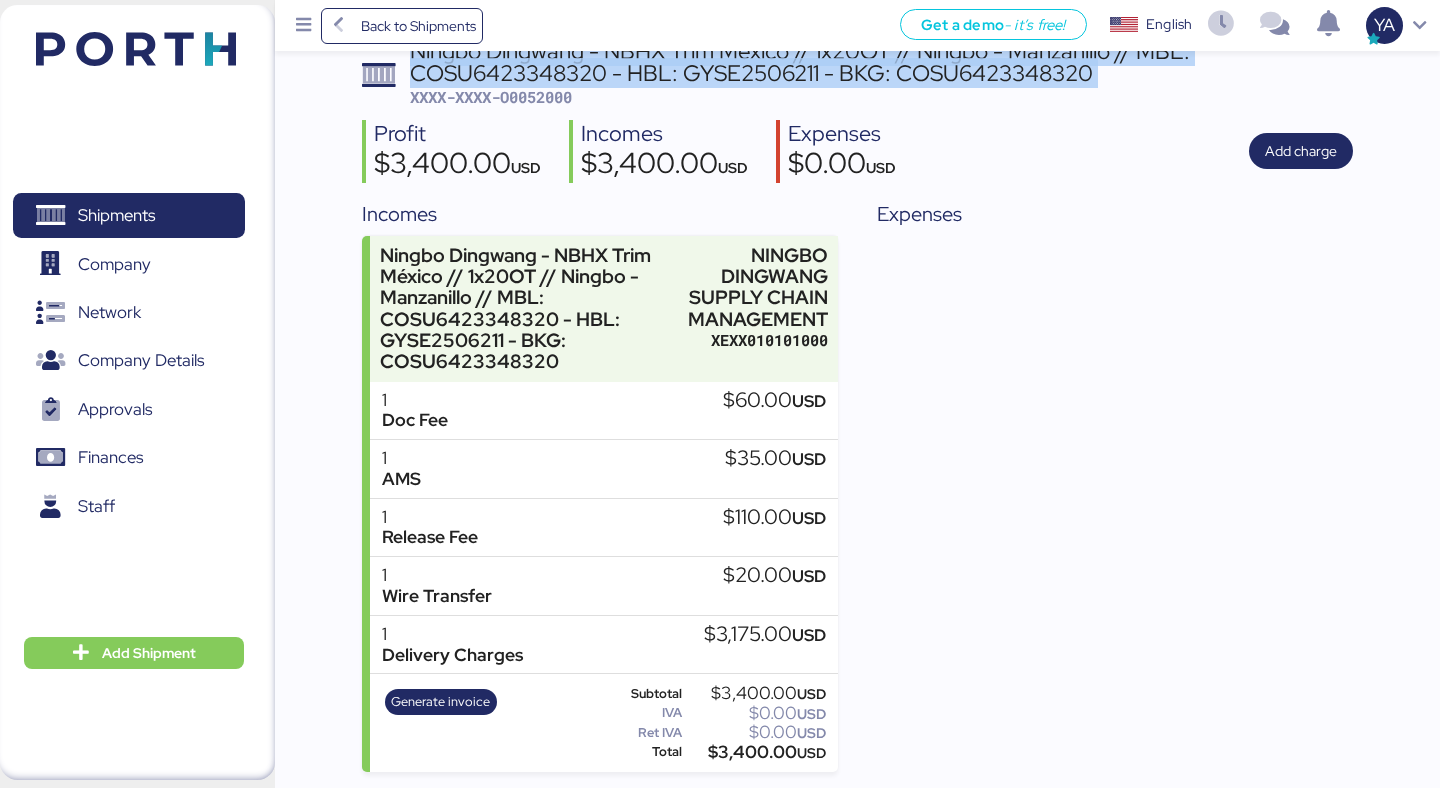 scroll, scrollTop: 0, scrollLeft: 0, axis: both 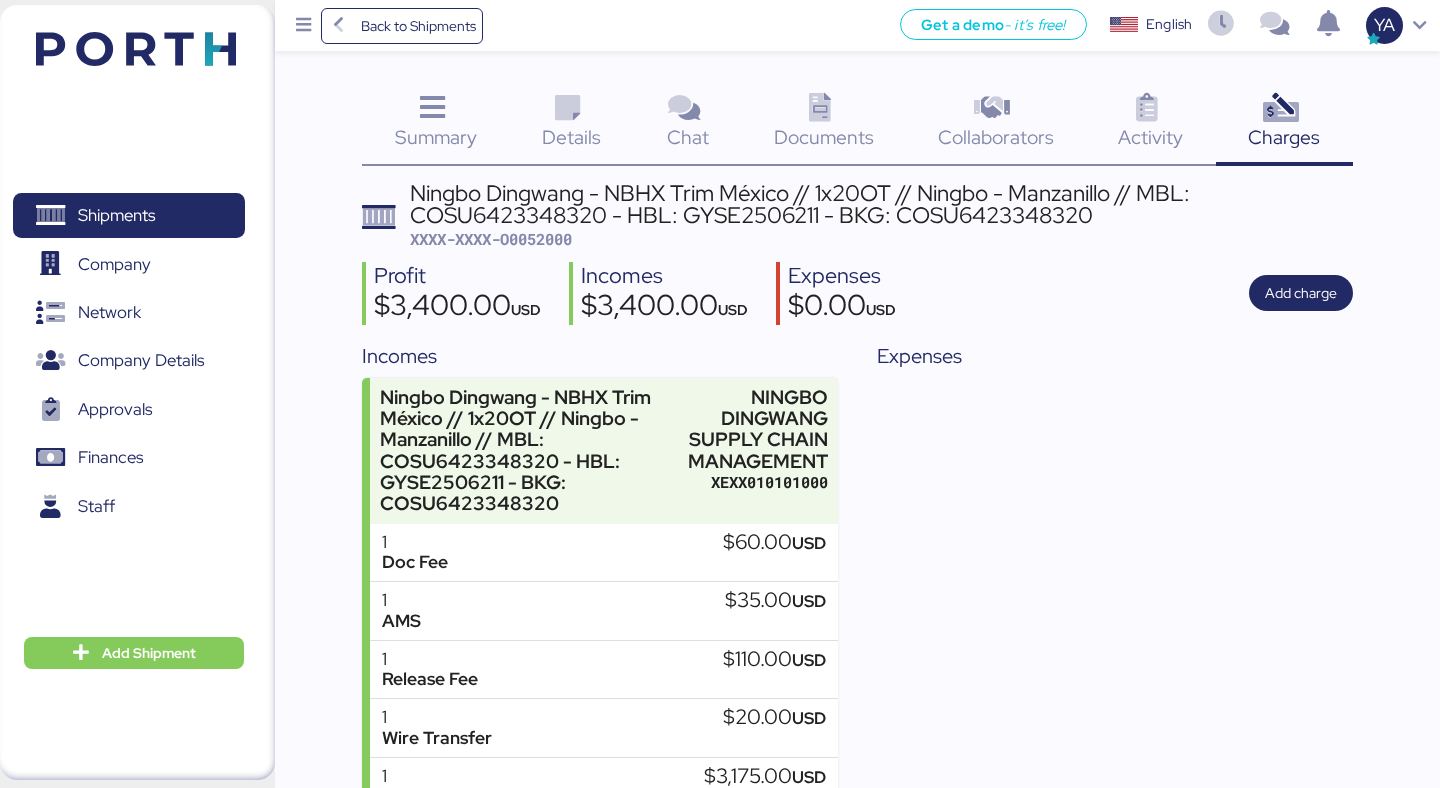 click on "Details 0" at bounding box center (571, 124) 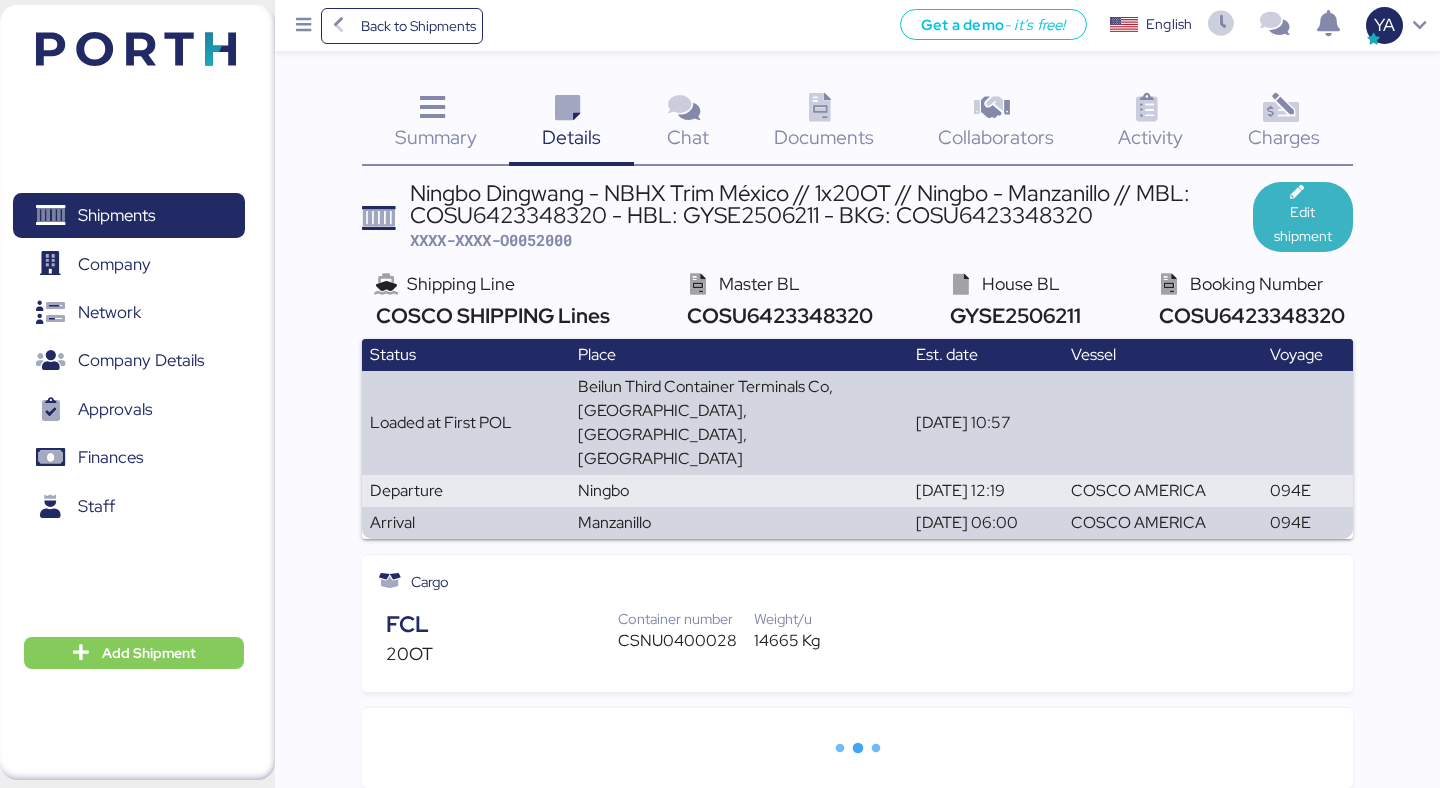 click on "Edit shipment" at bounding box center [1303, 224] 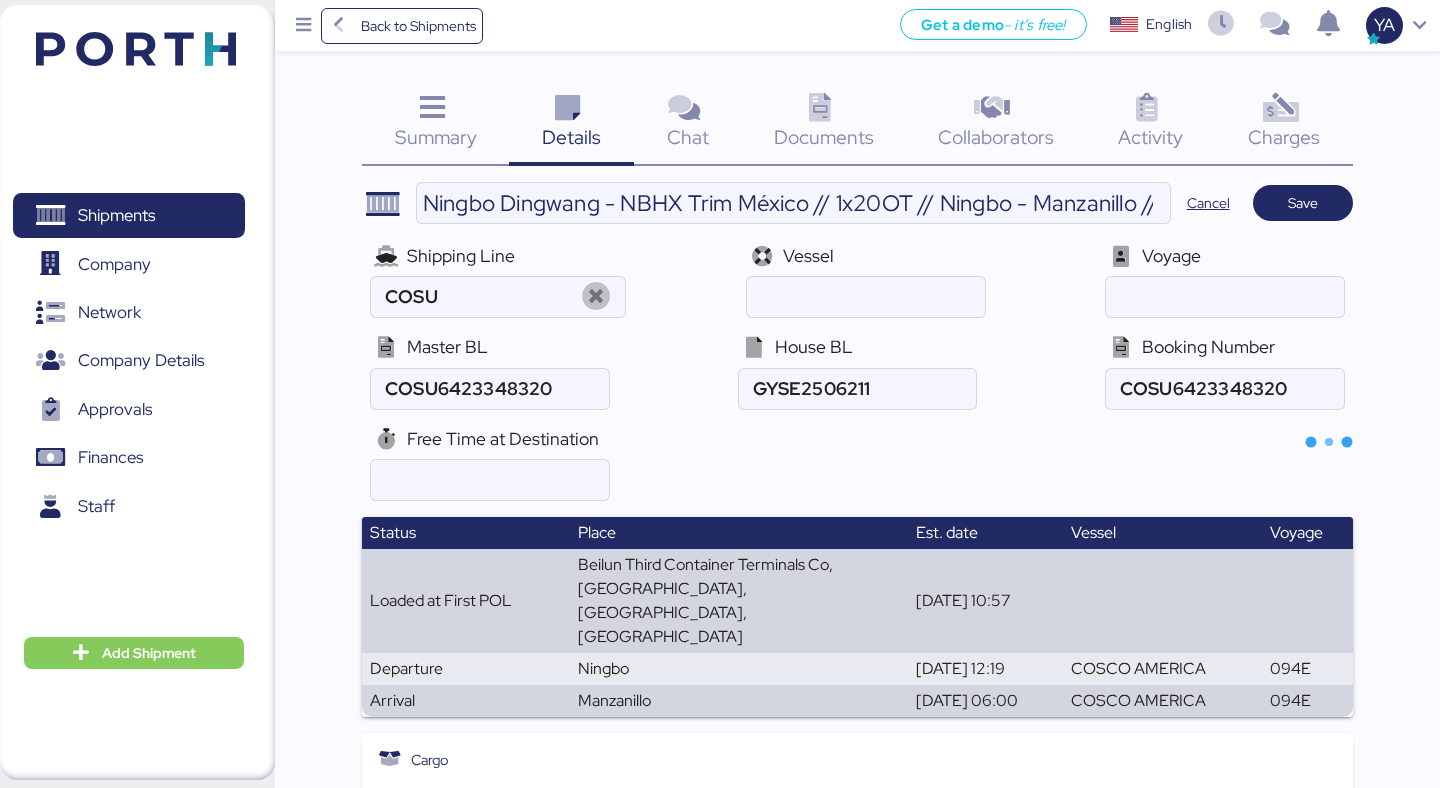 type on "COSCO SHIPPING Lines" 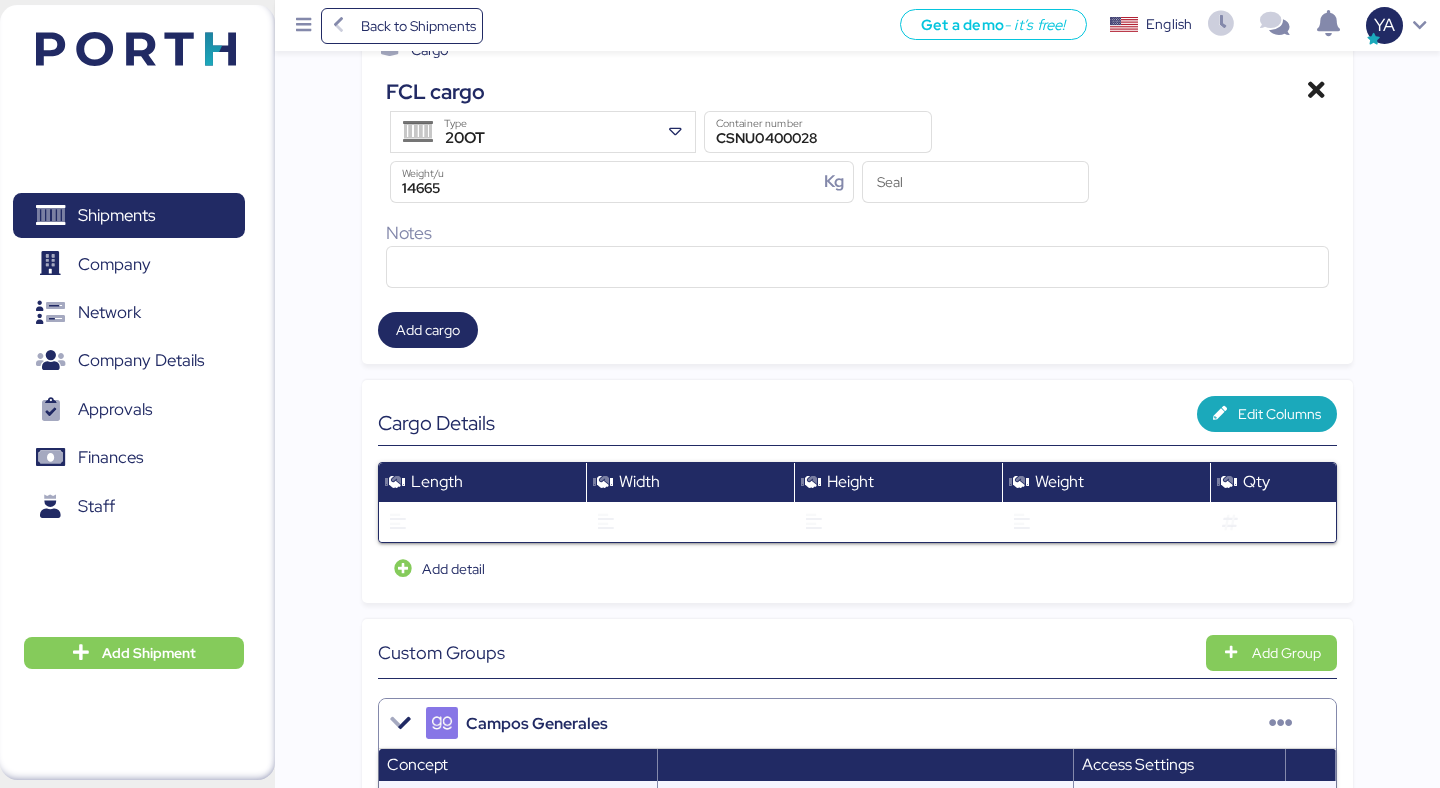 click at bounding box center (865, 765) 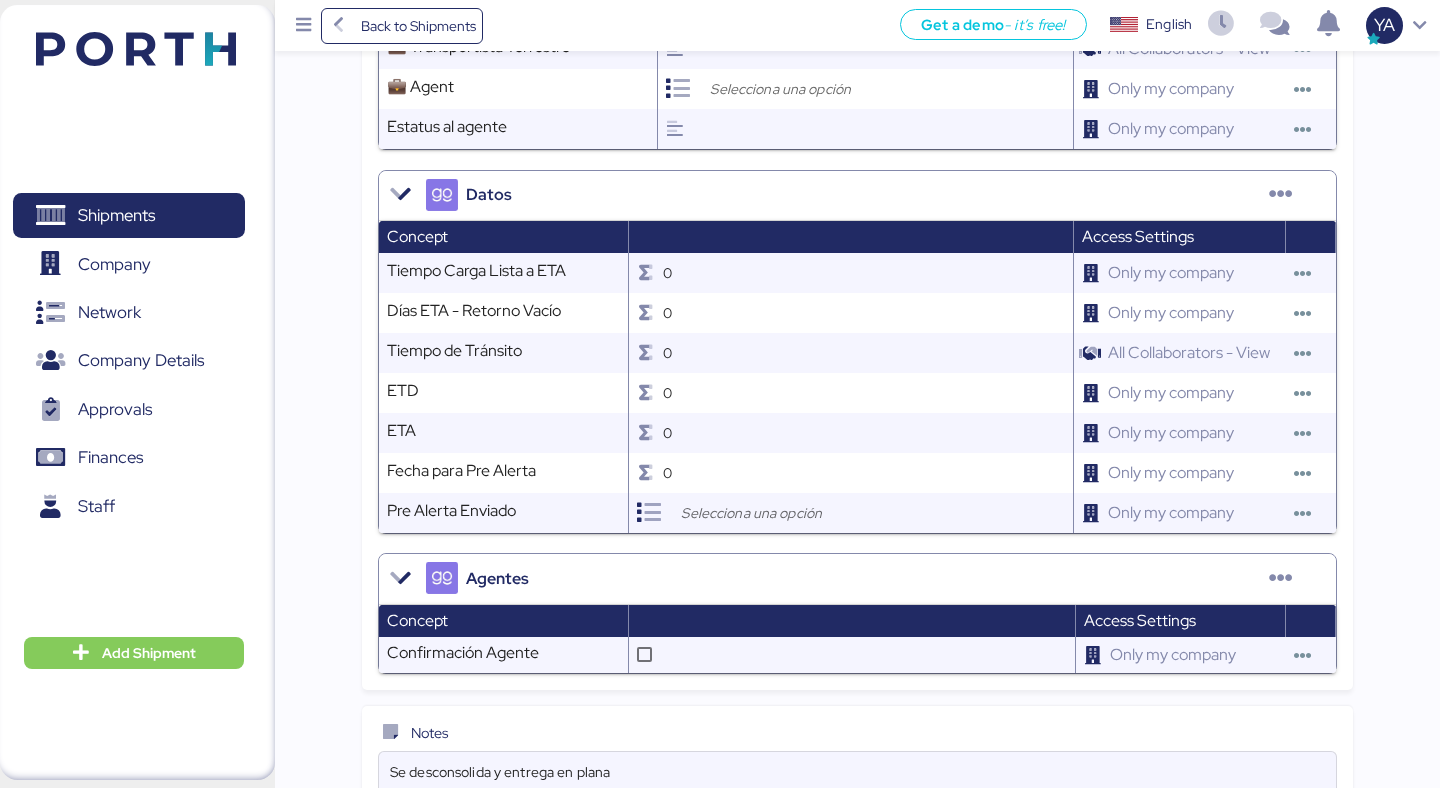 scroll, scrollTop: 2540, scrollLeft: 0, axis: vertical 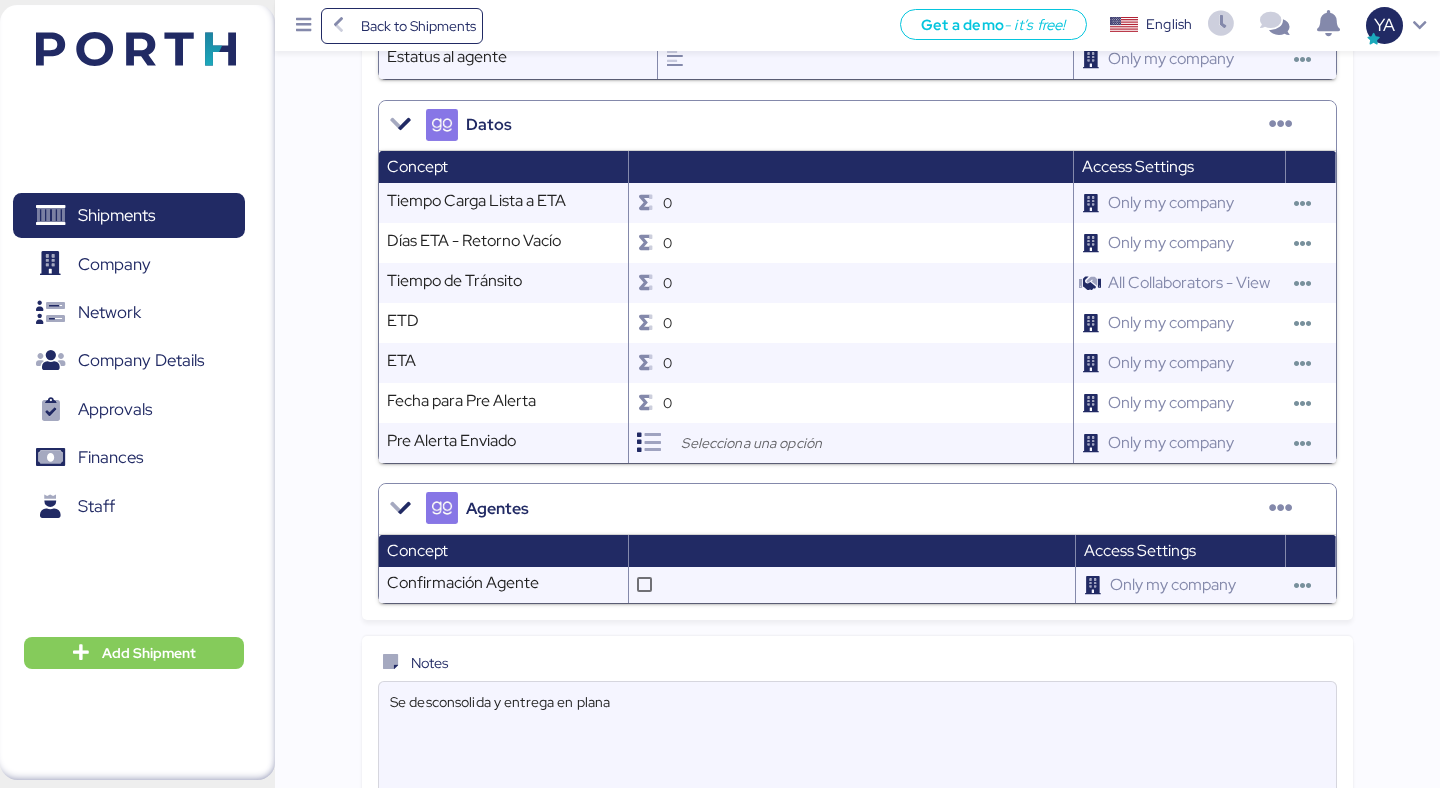 click on "Se desconsolida y entrega en plana" at bounding box center [857, 742] 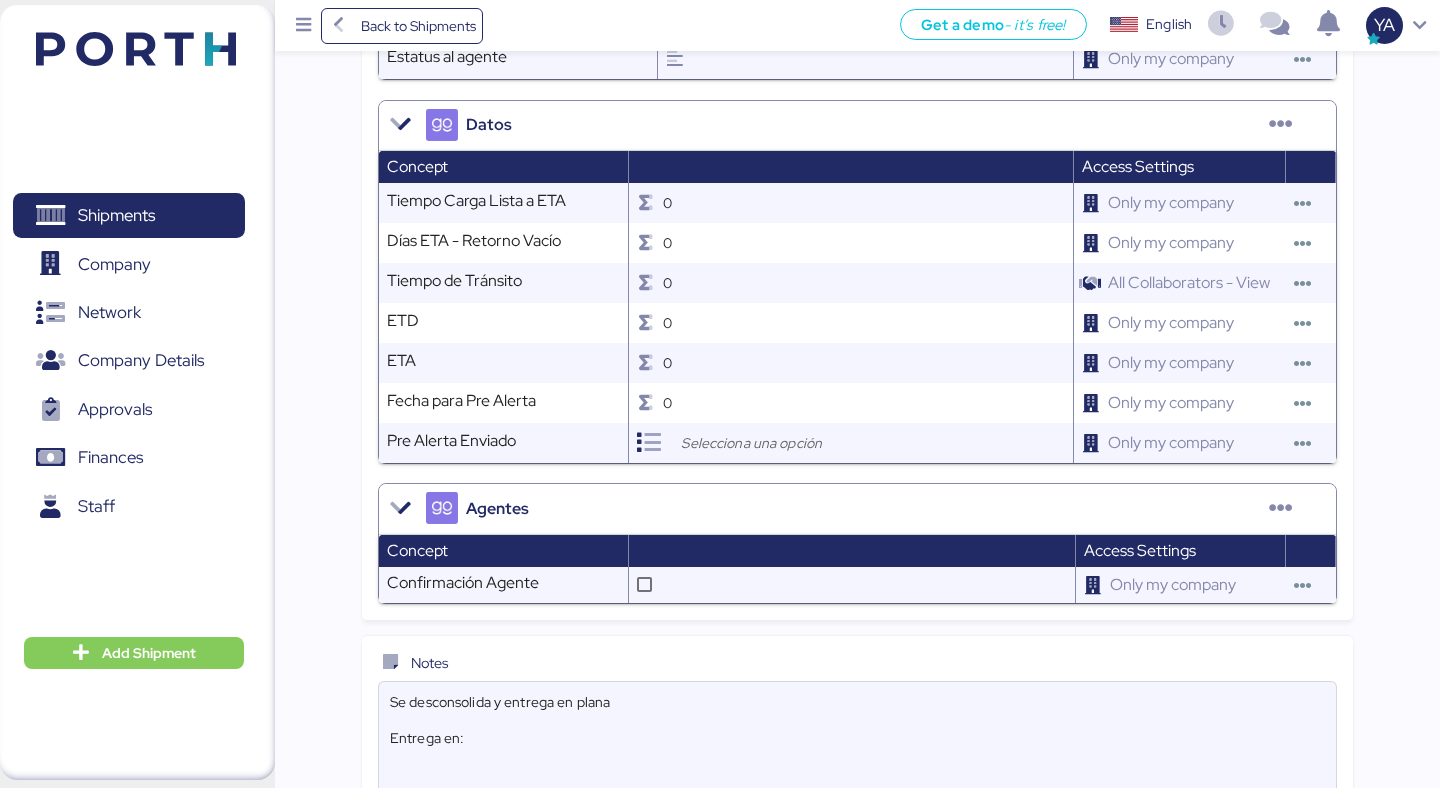 paste on "Aguascalientes Plant, NBHX Trim México
Parque Industrial FINSA.Aguascalientes, ,C.P. 30393" 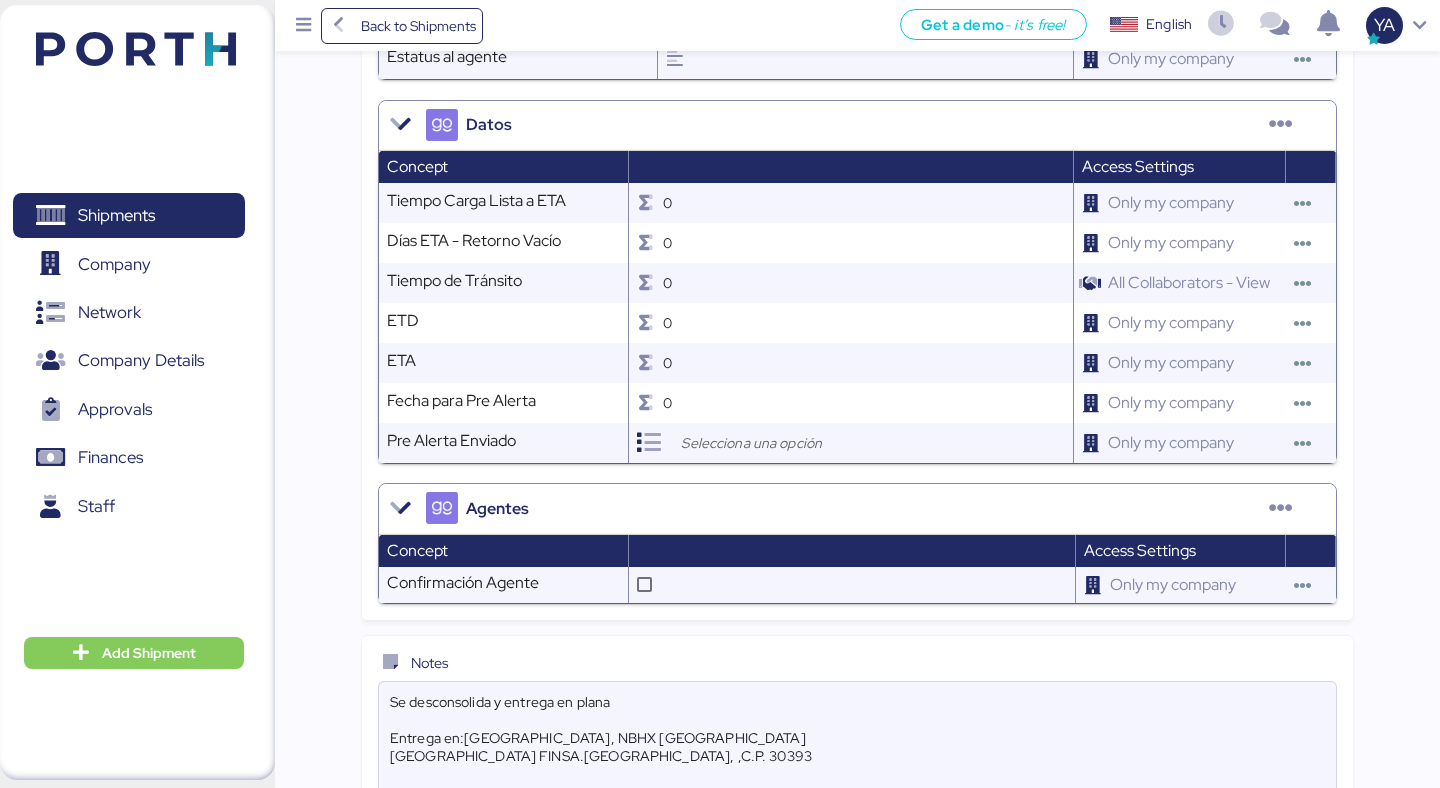 click on "Se desconsolida y entrega en plana
Entrega en:Aguascalientes Plant, NBHX Trim México
Parque Industrial FINSA.Aguascalientes, ,C.P. 30393" at bounding box center [857, 742] 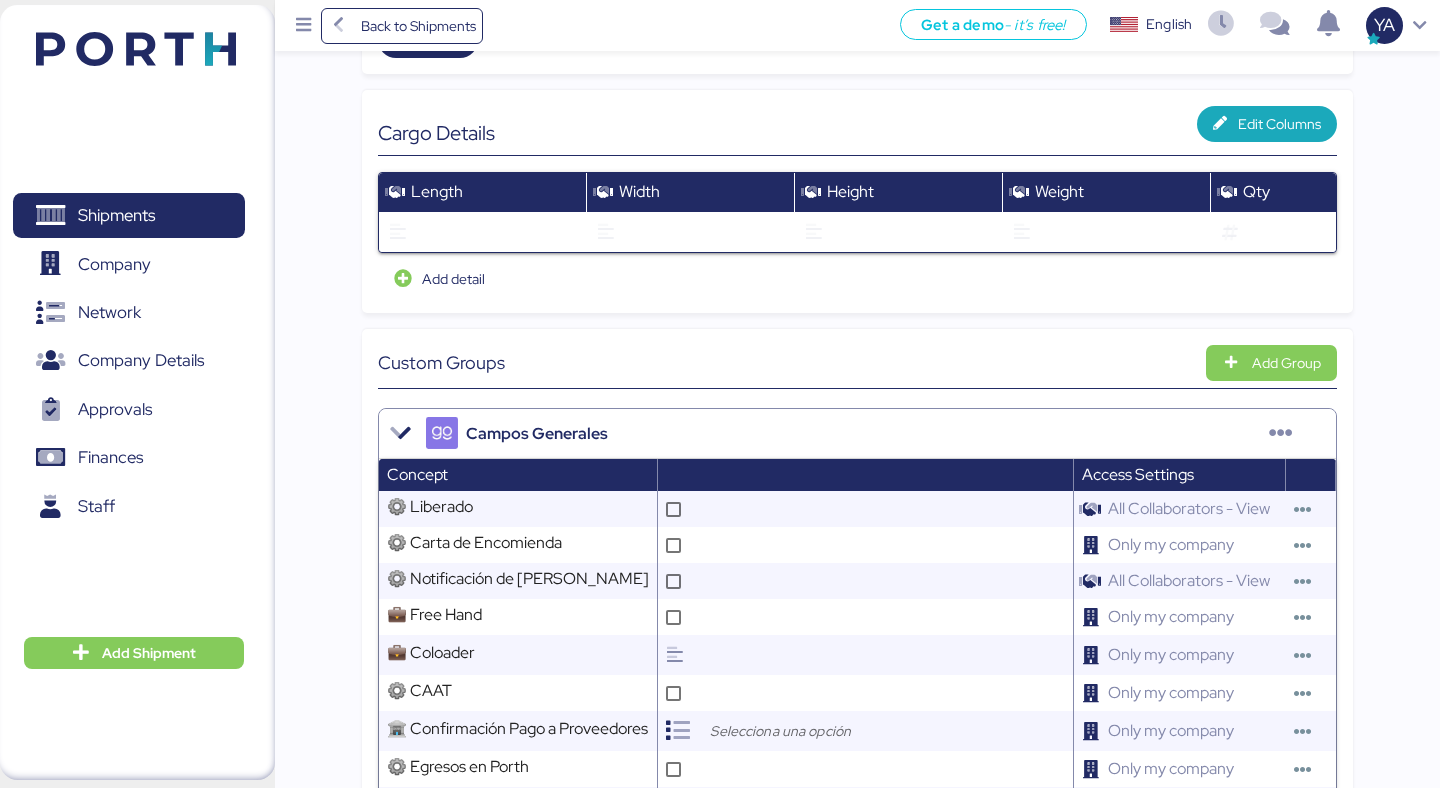 scroll, scrollTop: 0, scrollLeft: 0, axis: both 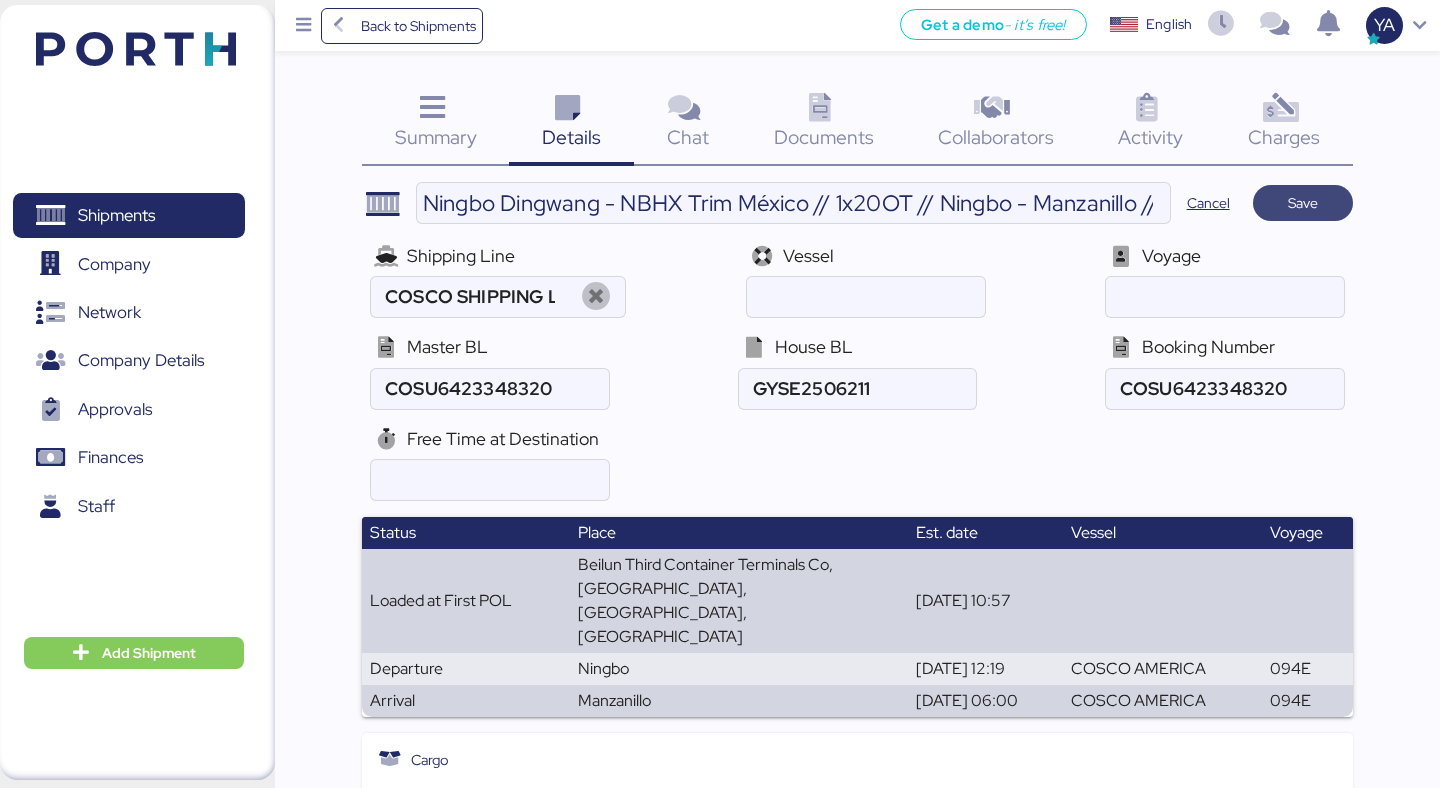 type on "Se desconsolida y entrega en plana
Entrega en:
Aguascalientes Plant, NBHX Trim México
Parque Industrial FINSA.Aguascalientes, ,C.P. 30393" 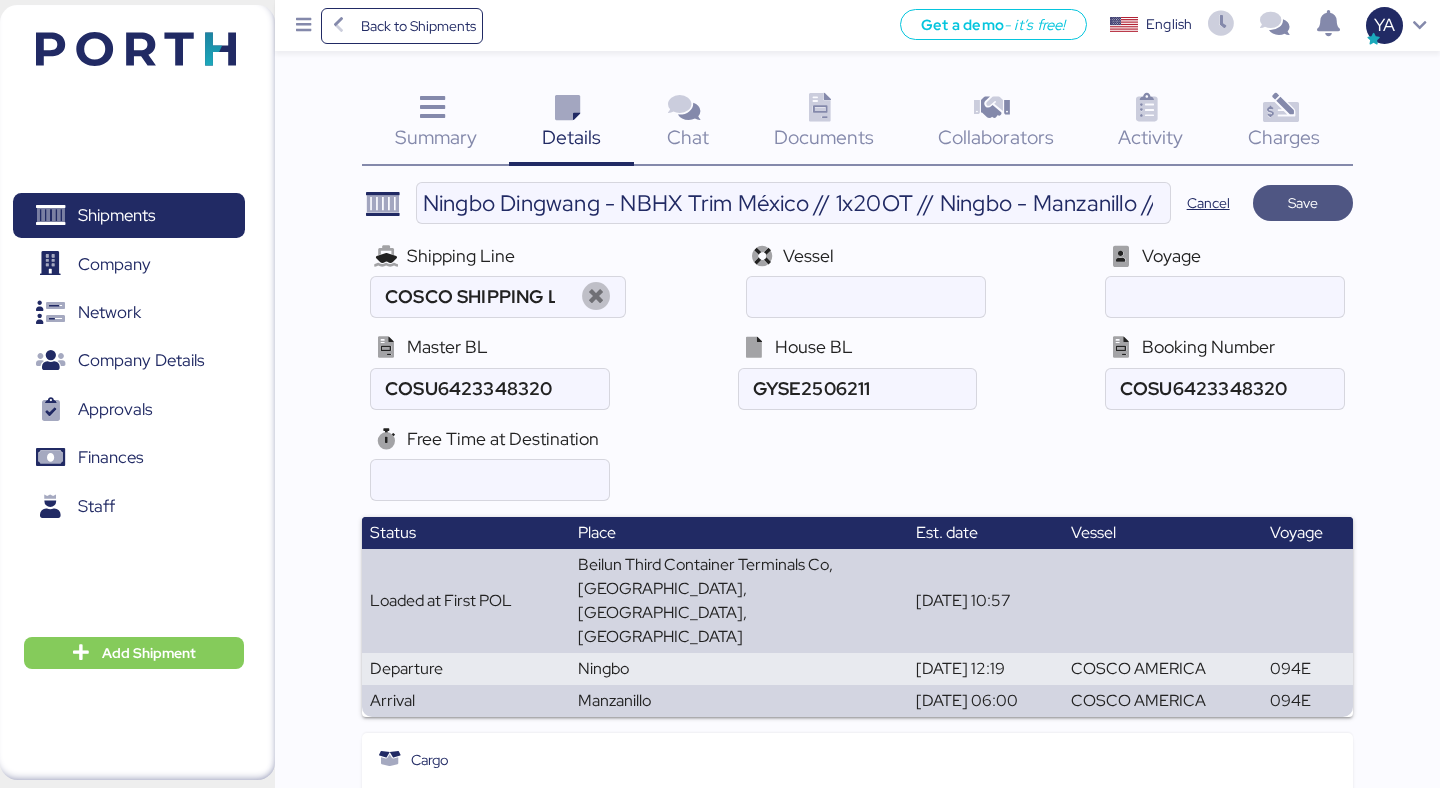 click on "Save" at bounding box center [1303, 203] 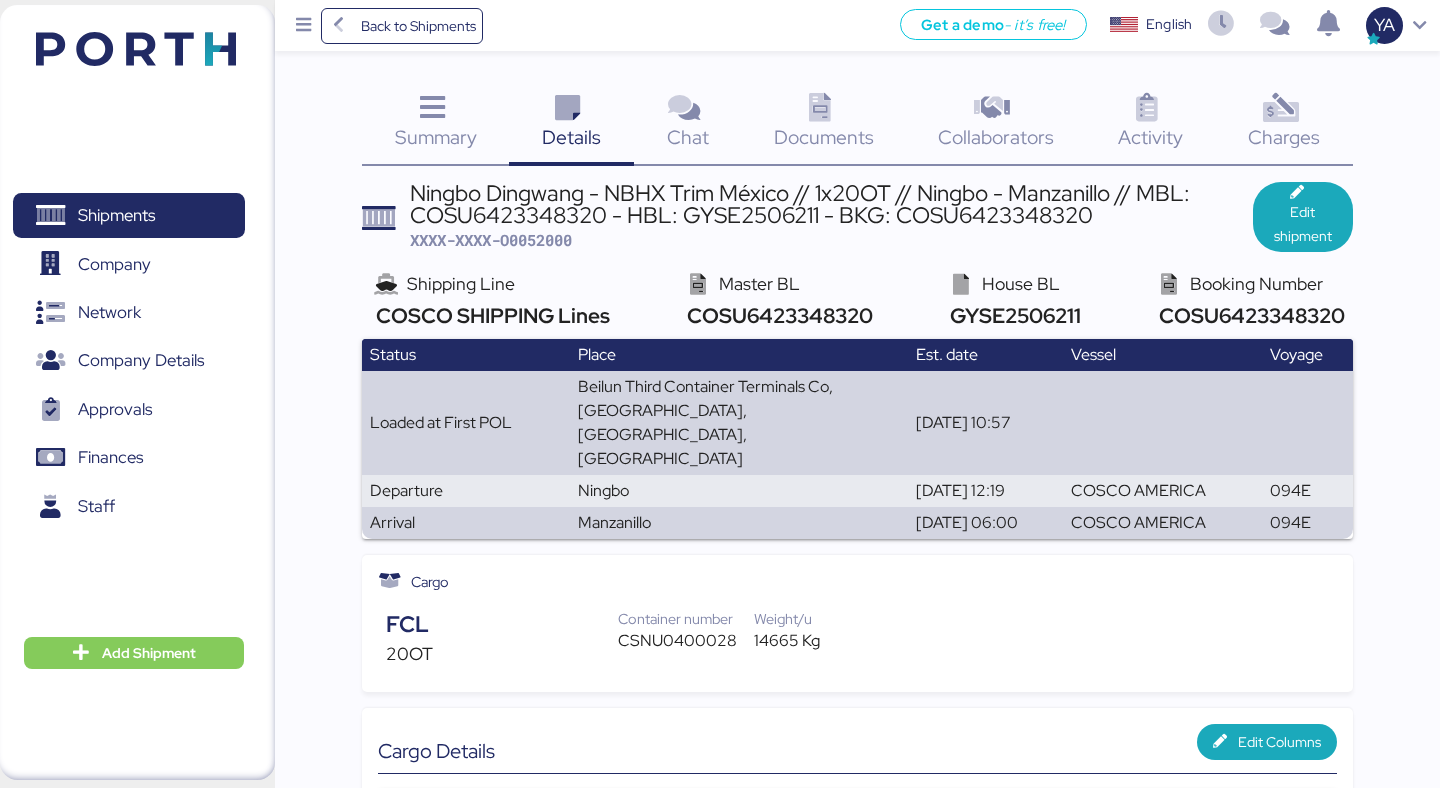 click on "XXXX-XXXX-O0052000" at bounding box center [491, 240] 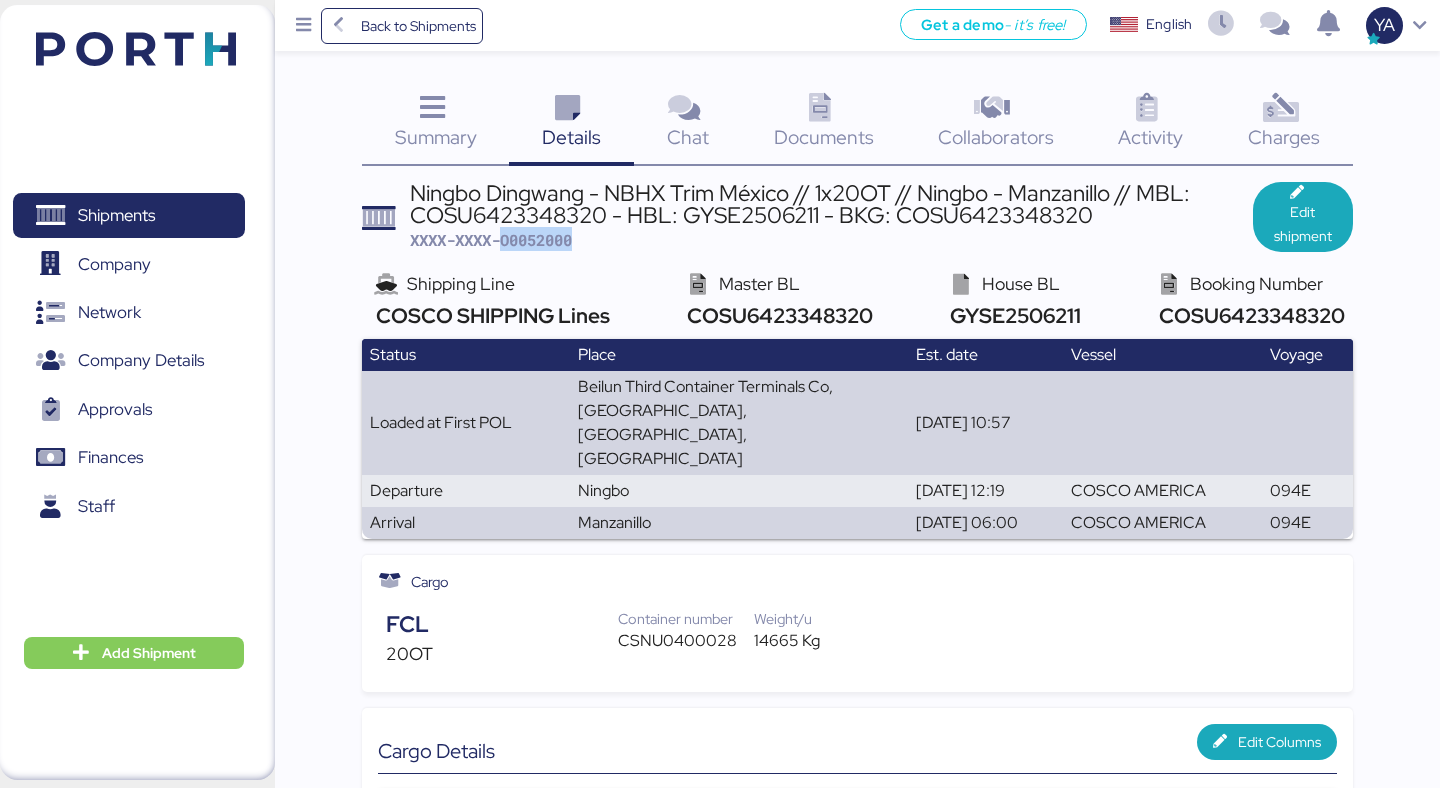 click on "XXXX-XXXX-O0052000" at bounding box center (491, 240) 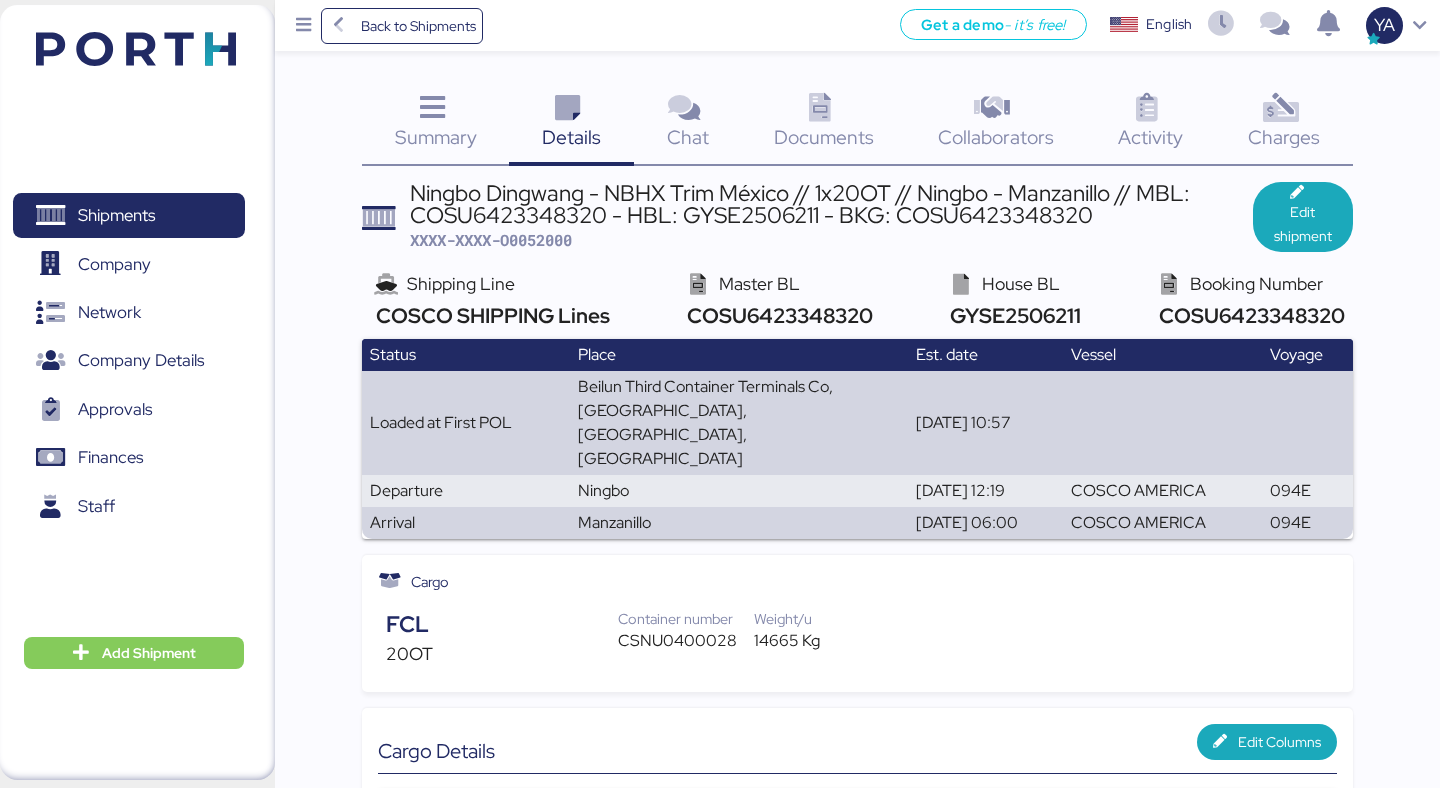 click on "Ningbo Dingwang - NBHX Trim México // 1x20OT // Ningbo - Manzanillo // MBL: COSU6423348320 - HBL: GYSE2506211 - BKG: COSU6423348320" at bounding box center [831, 204] 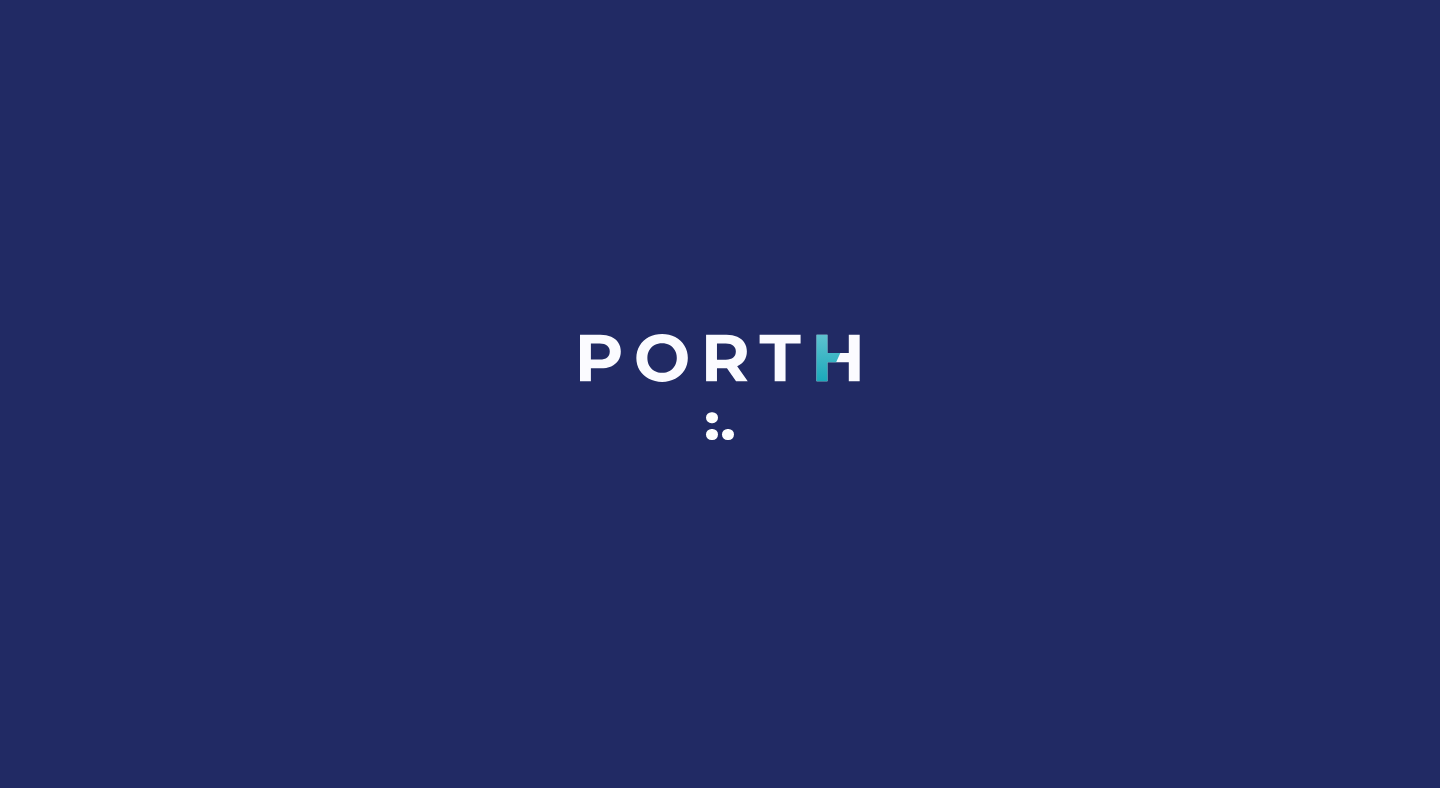 scroll, scrollTop: 0, scrollLeft: 0, axis: both 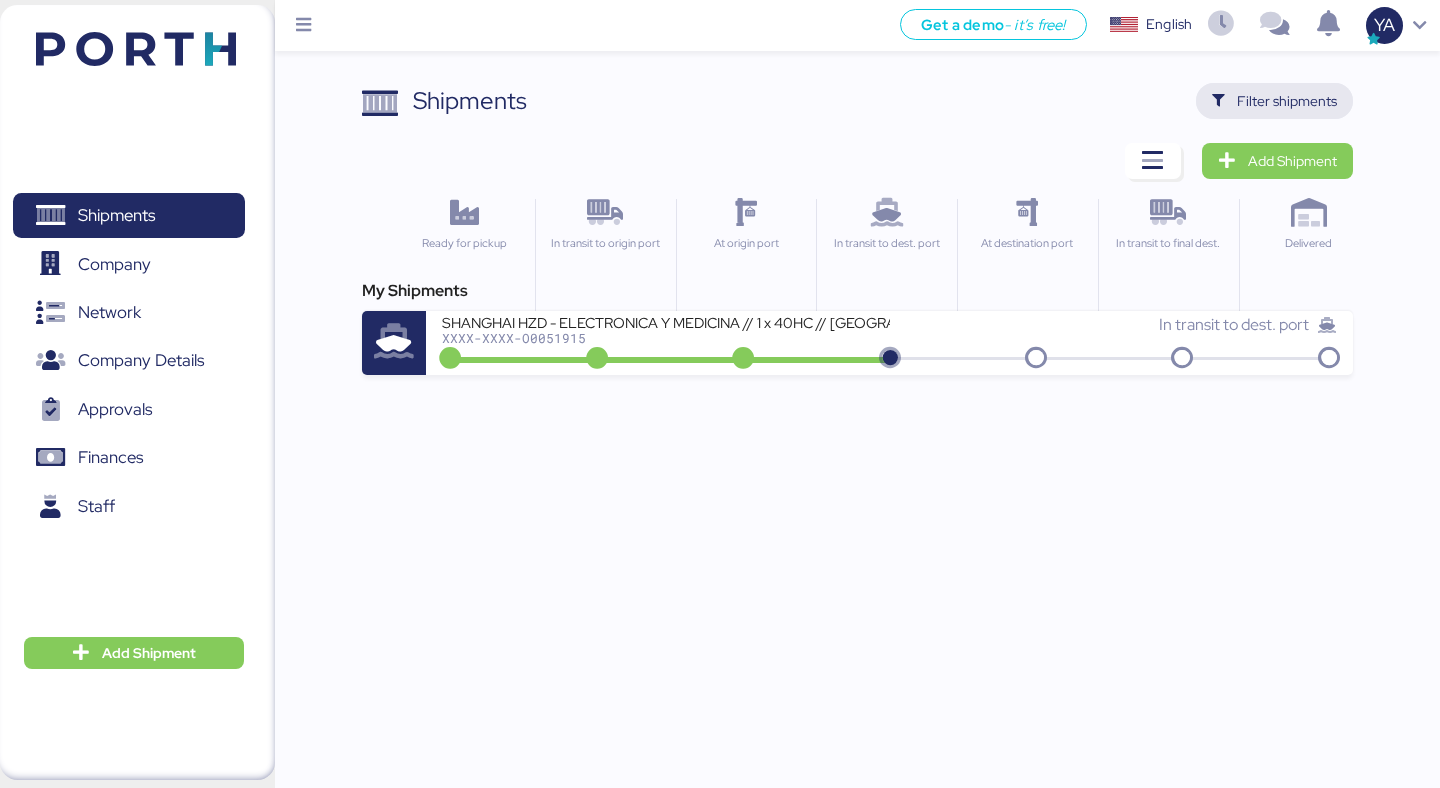 click on "Filter shipments" at bounding box center (1287, 101) 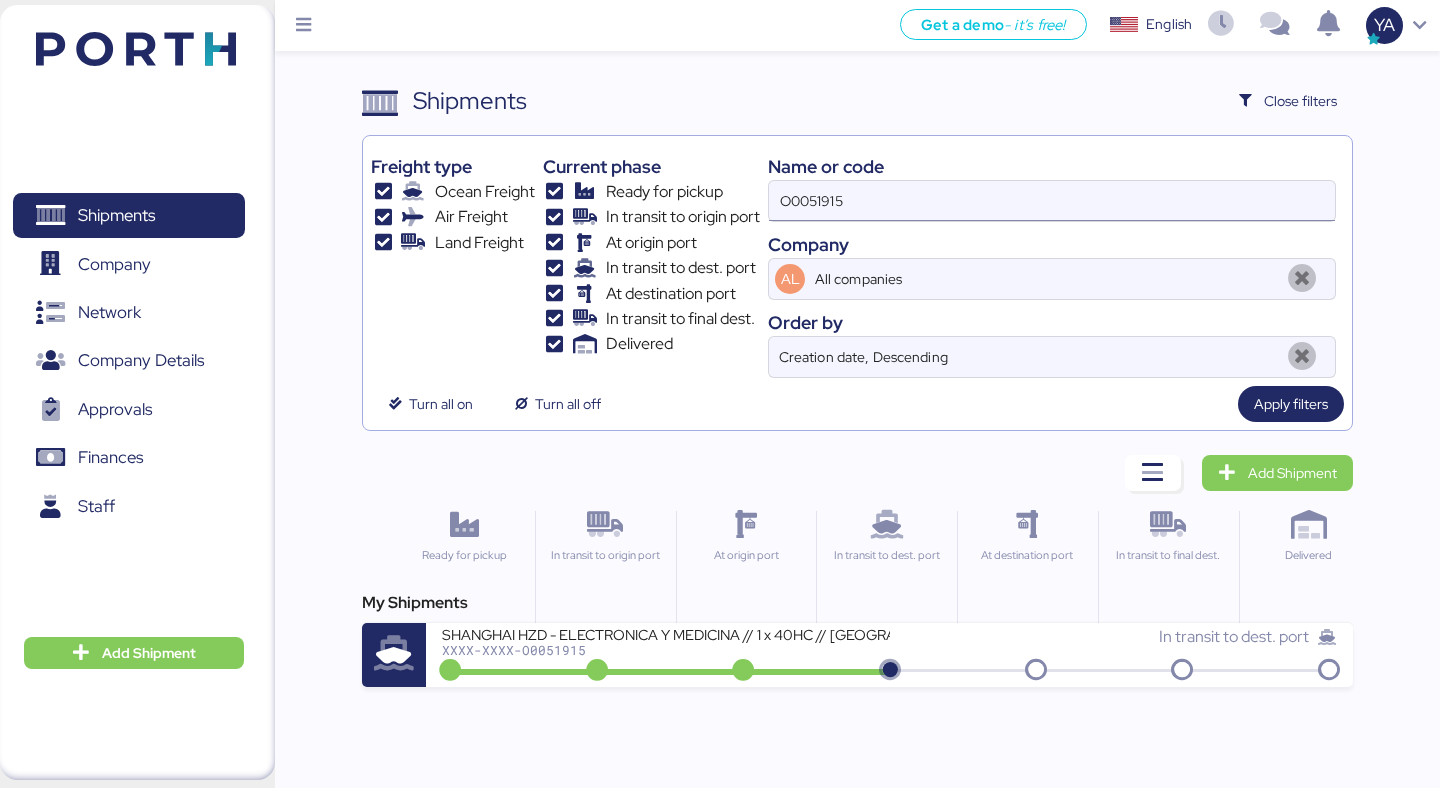 click on "O0051915" at bounding box center (1052, 201) 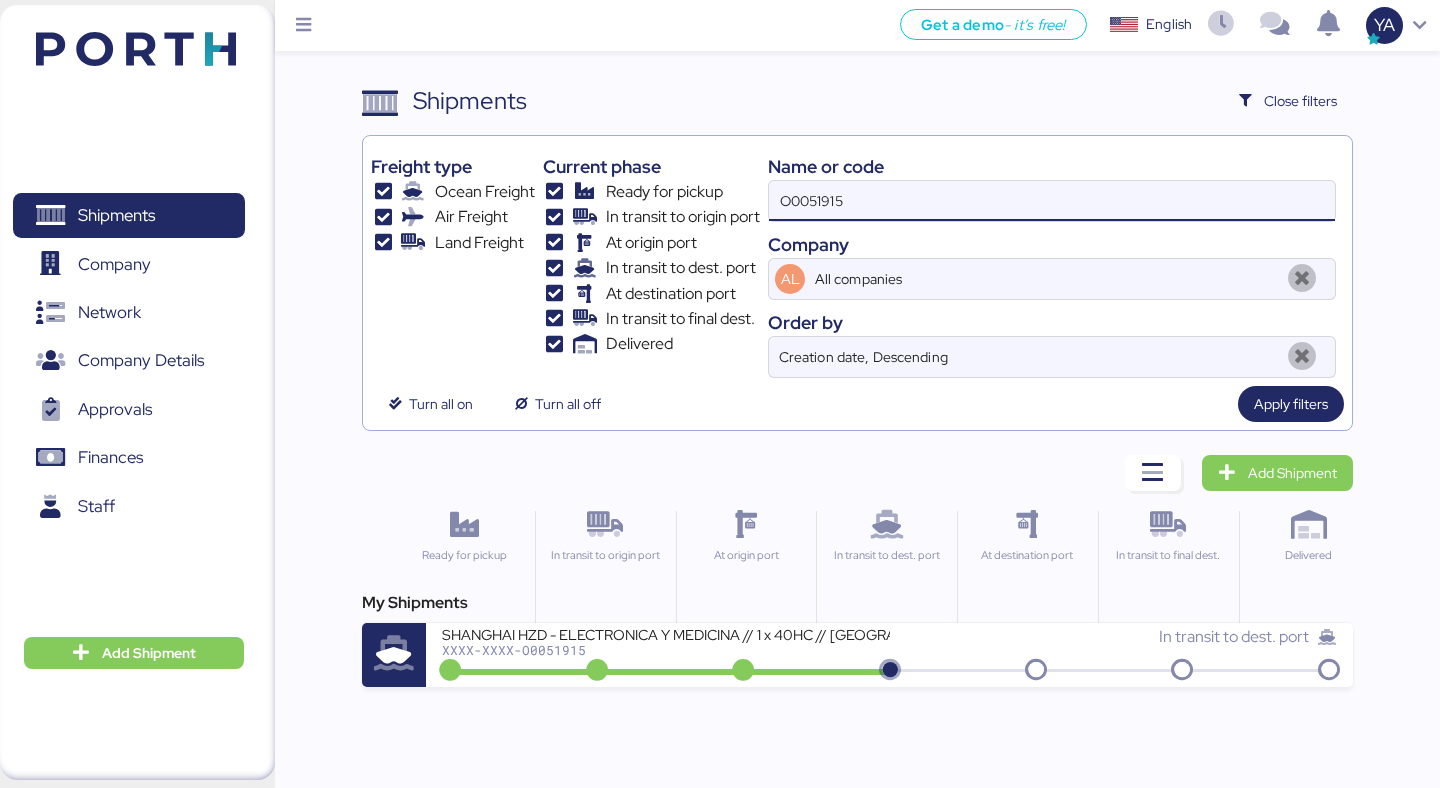click on "O0051915" at bounding box center [1052, 201] 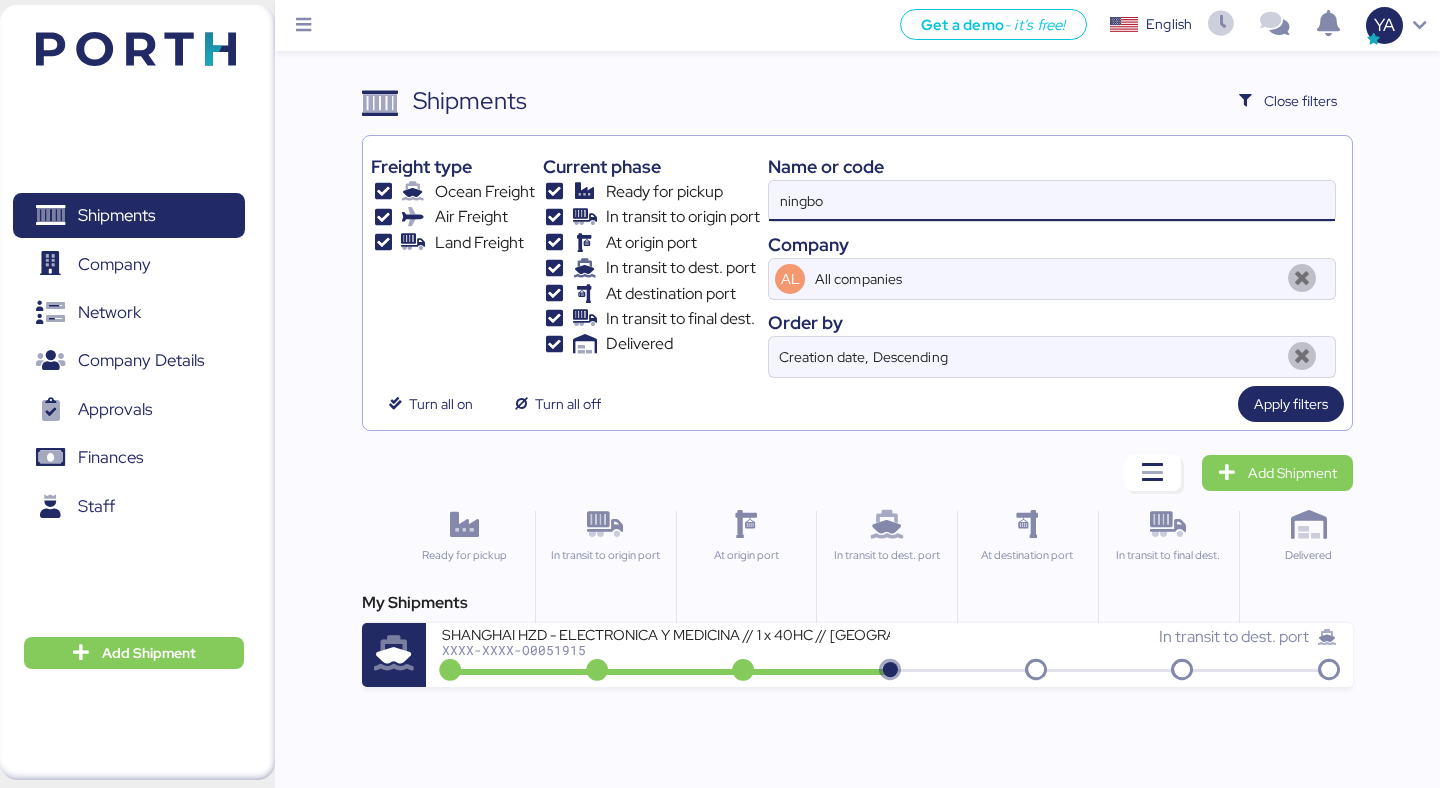 type on "ningbo" 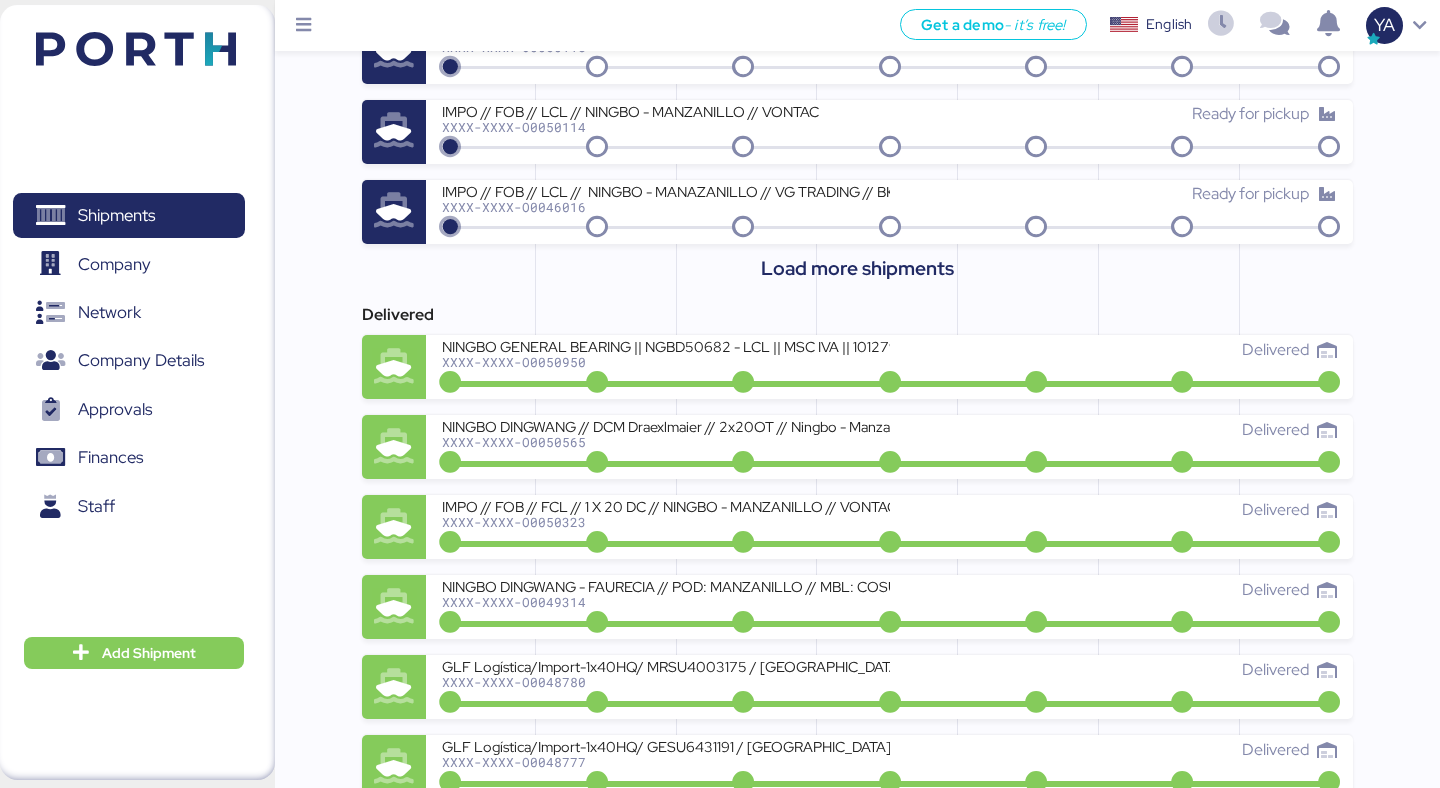 scroll, scrollTop: 1177, scrollLeft: 0, axis: vertical 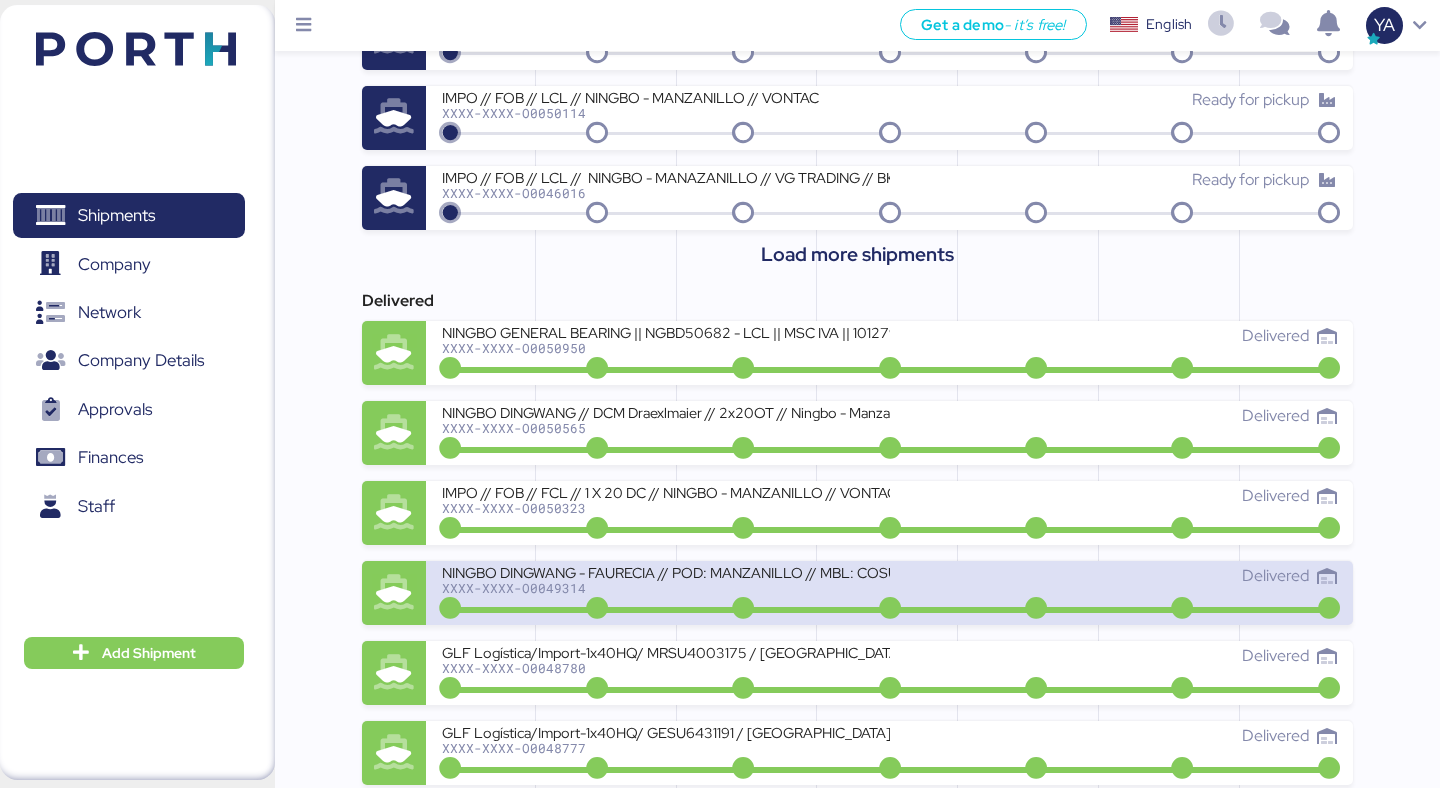 click on "XXXX-XXXX-O0049314" at bounding box center [665, 588] 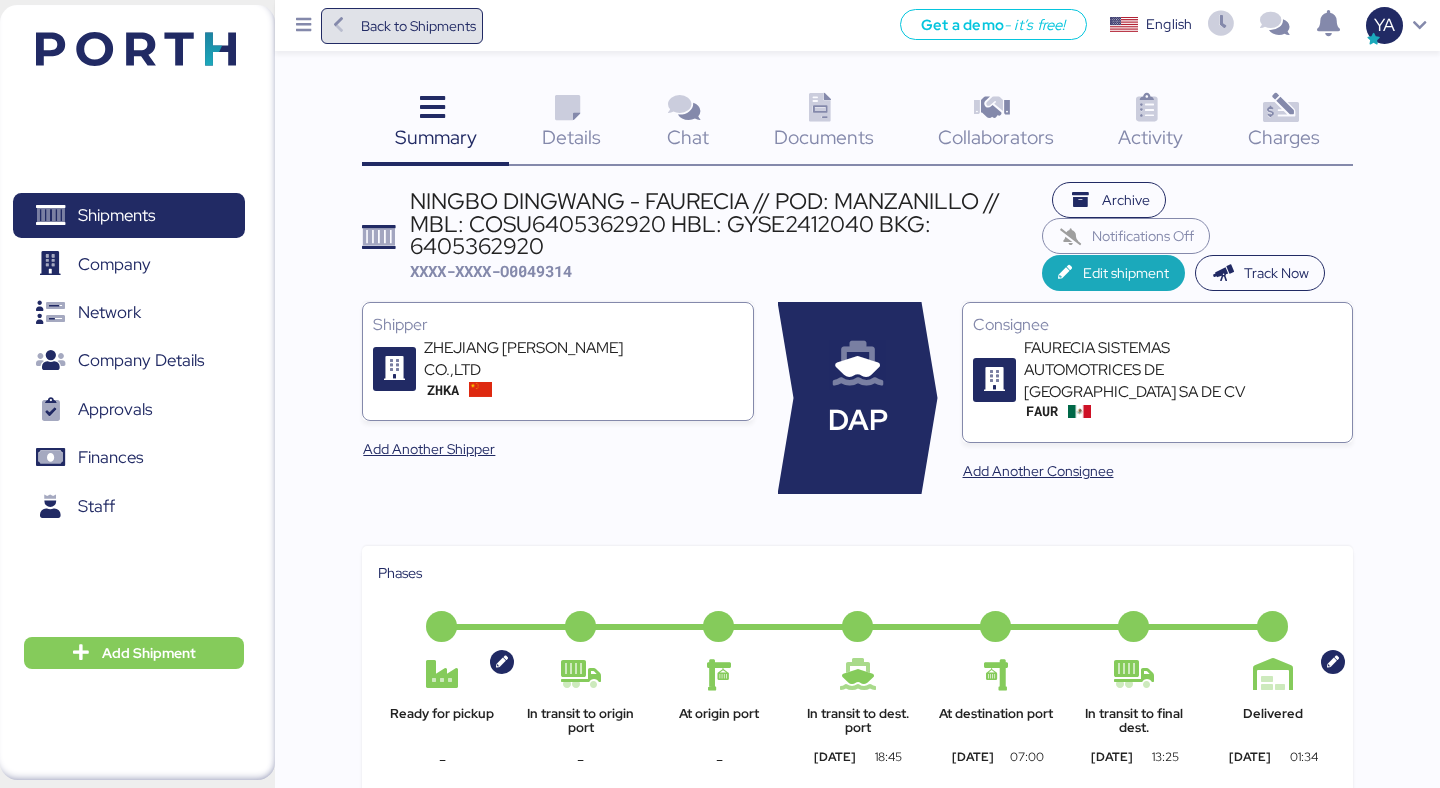 click on "Back to Shipments" at bounding box center (418, 26) 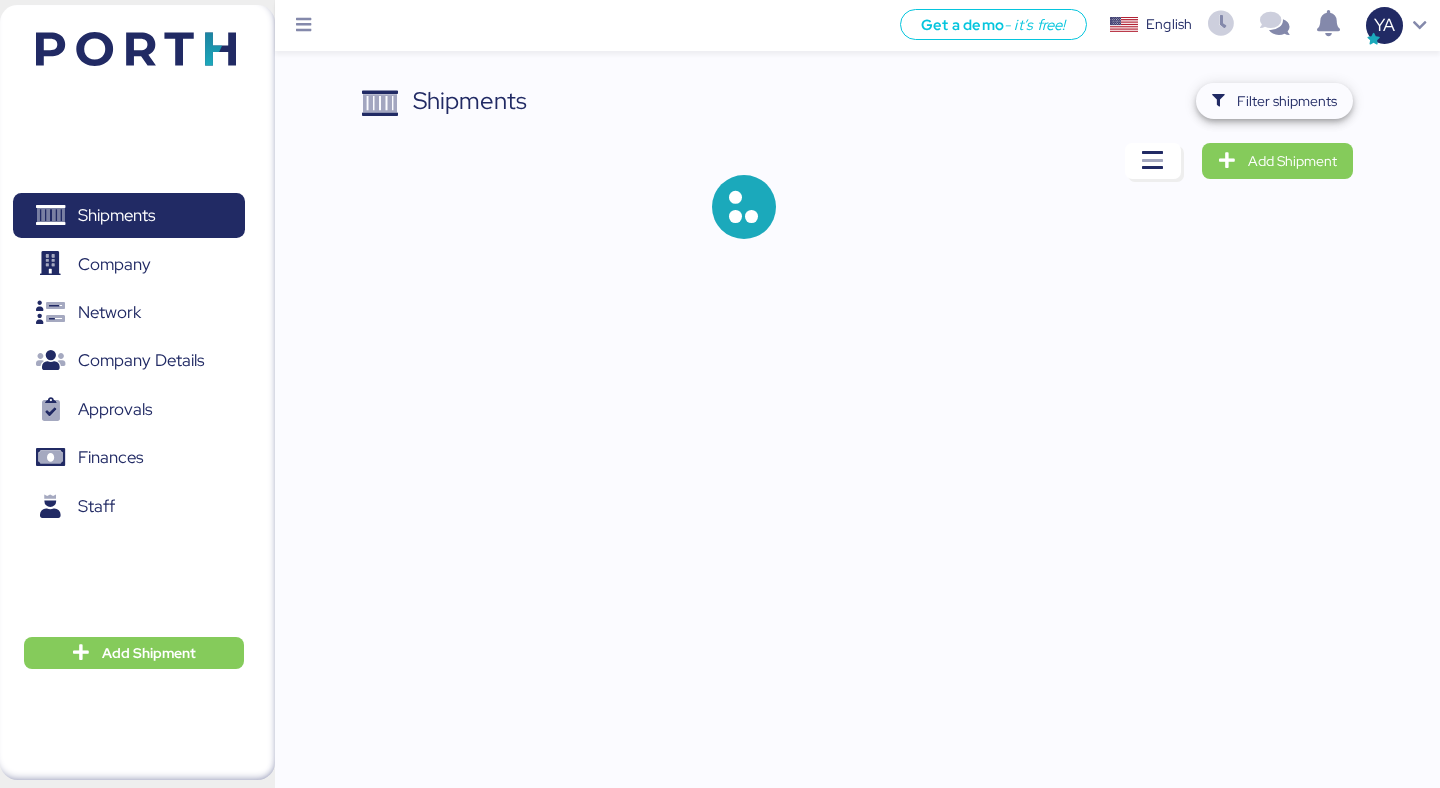 click on "Filter shipments" at bounding box center (1287, 101) 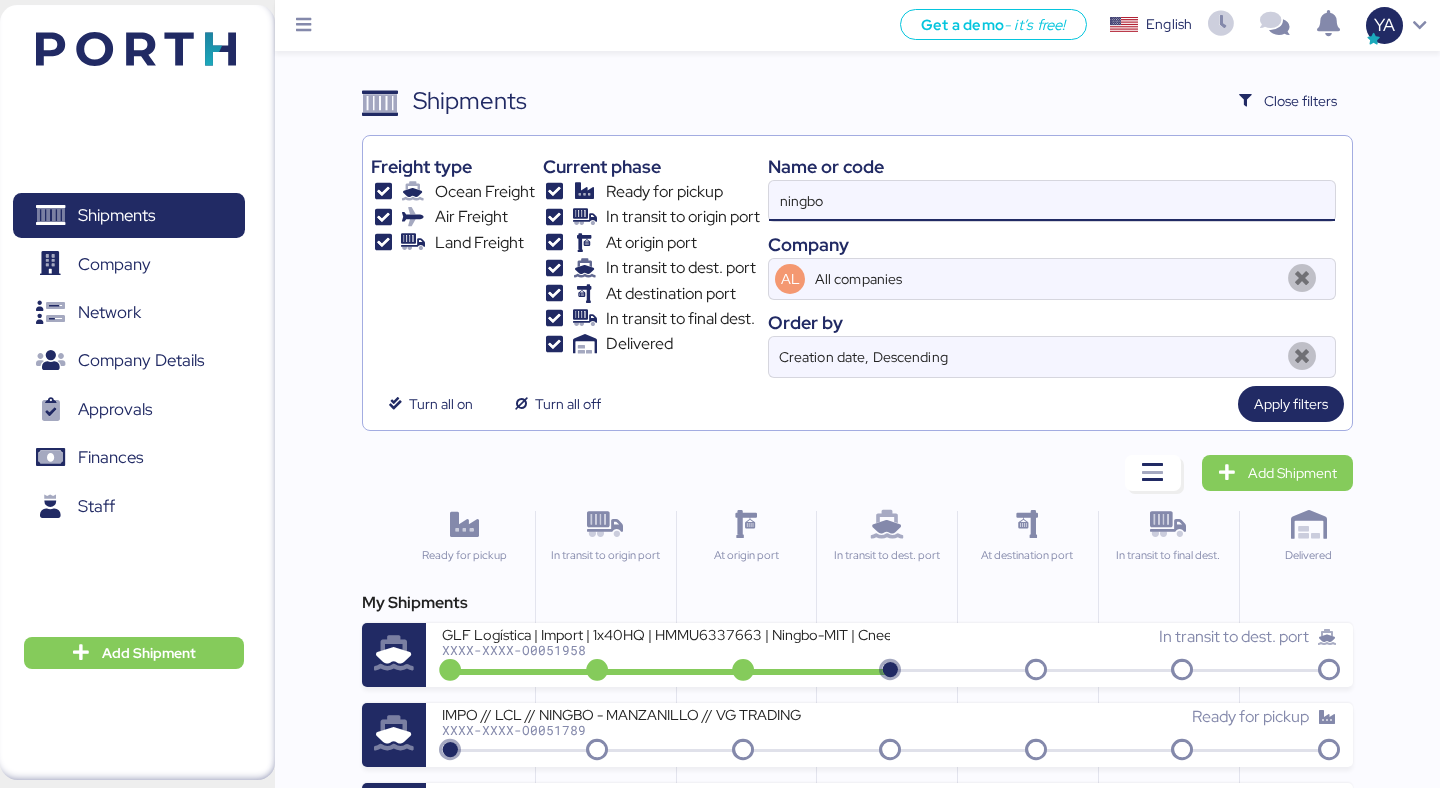 click on "ningbo" at bounding box center (1052, 201) 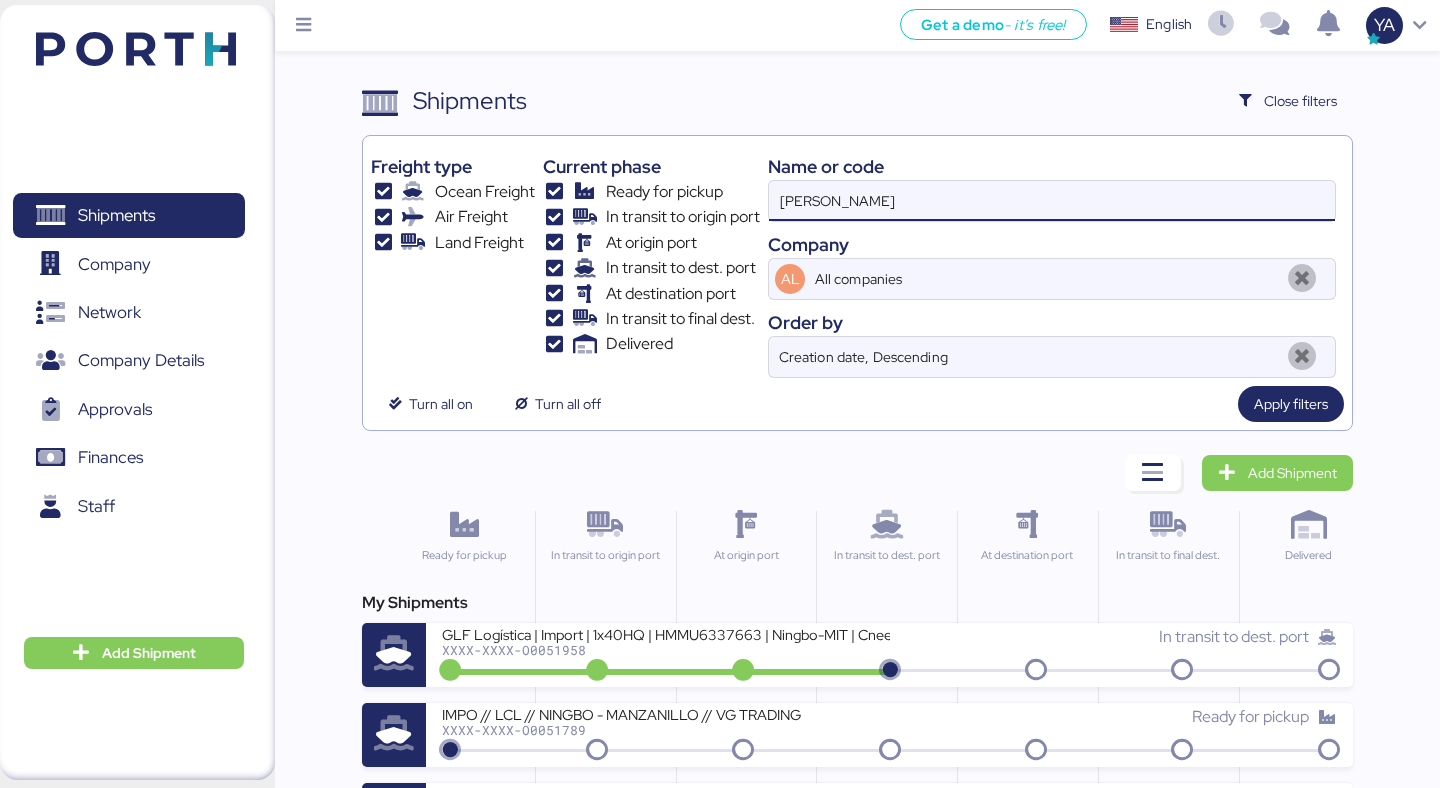 type on "ningbo dingwang" 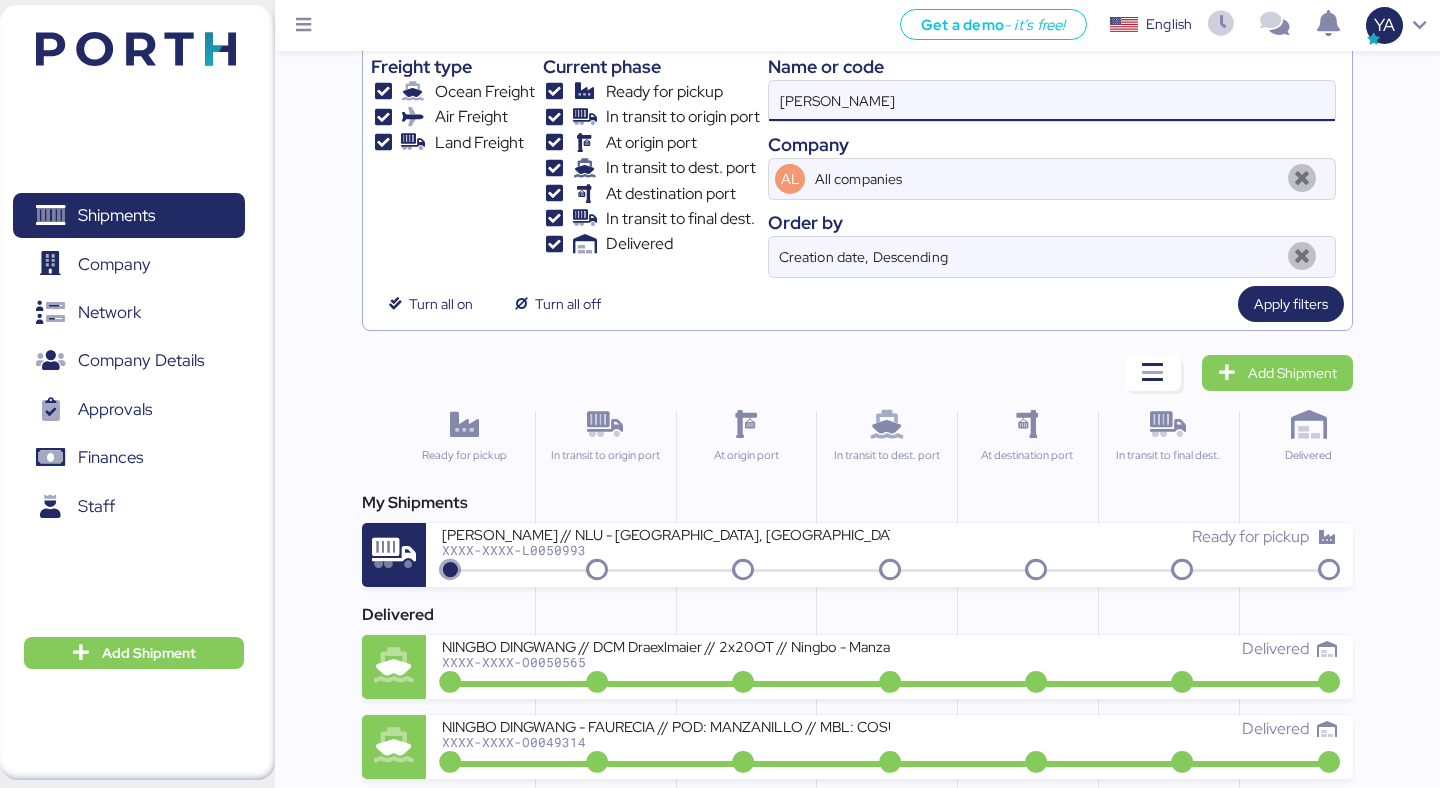 scroll, scrollTop: 134, scrollLeft: 0, axis: vertical 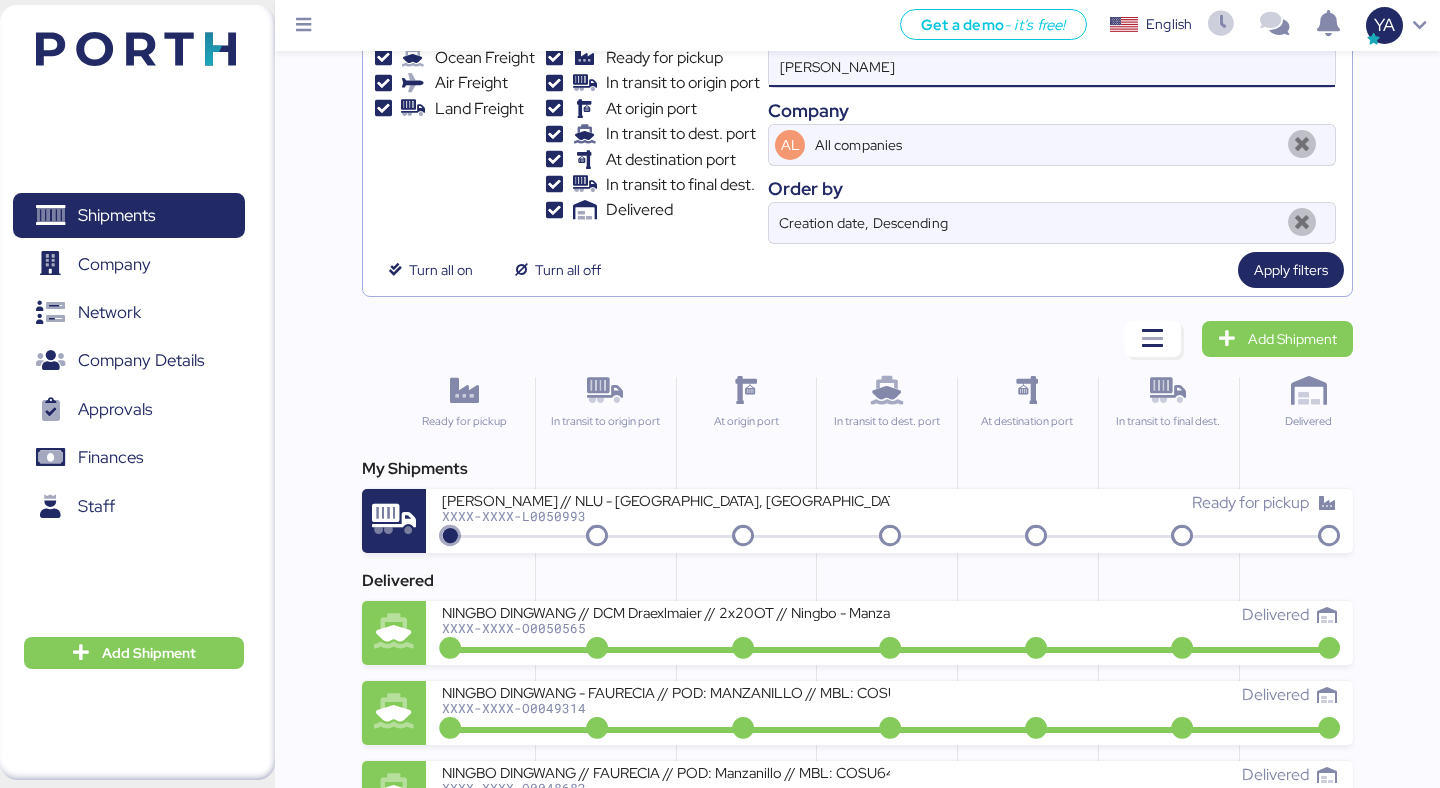 click on "At origin port" at bounding box center (746, 745) 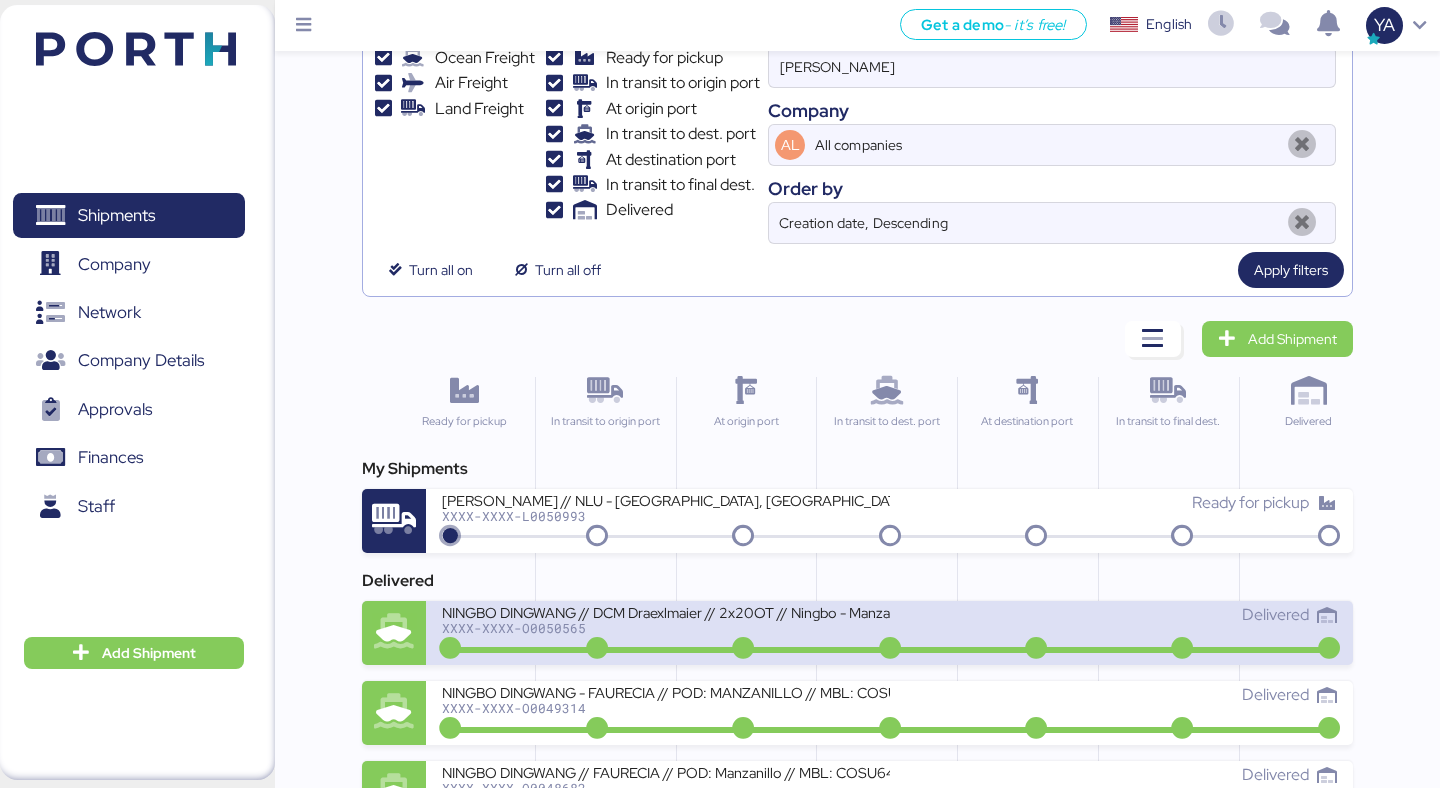 click on "NINGBO DINGWANG // DCM Draexlmaier // 2x20OT // Ningbo - Manzanillo // MBL: COSU6411928720 HBL: GYSE2503042 BKG: 6411928720" at bounding box center [665, 611] 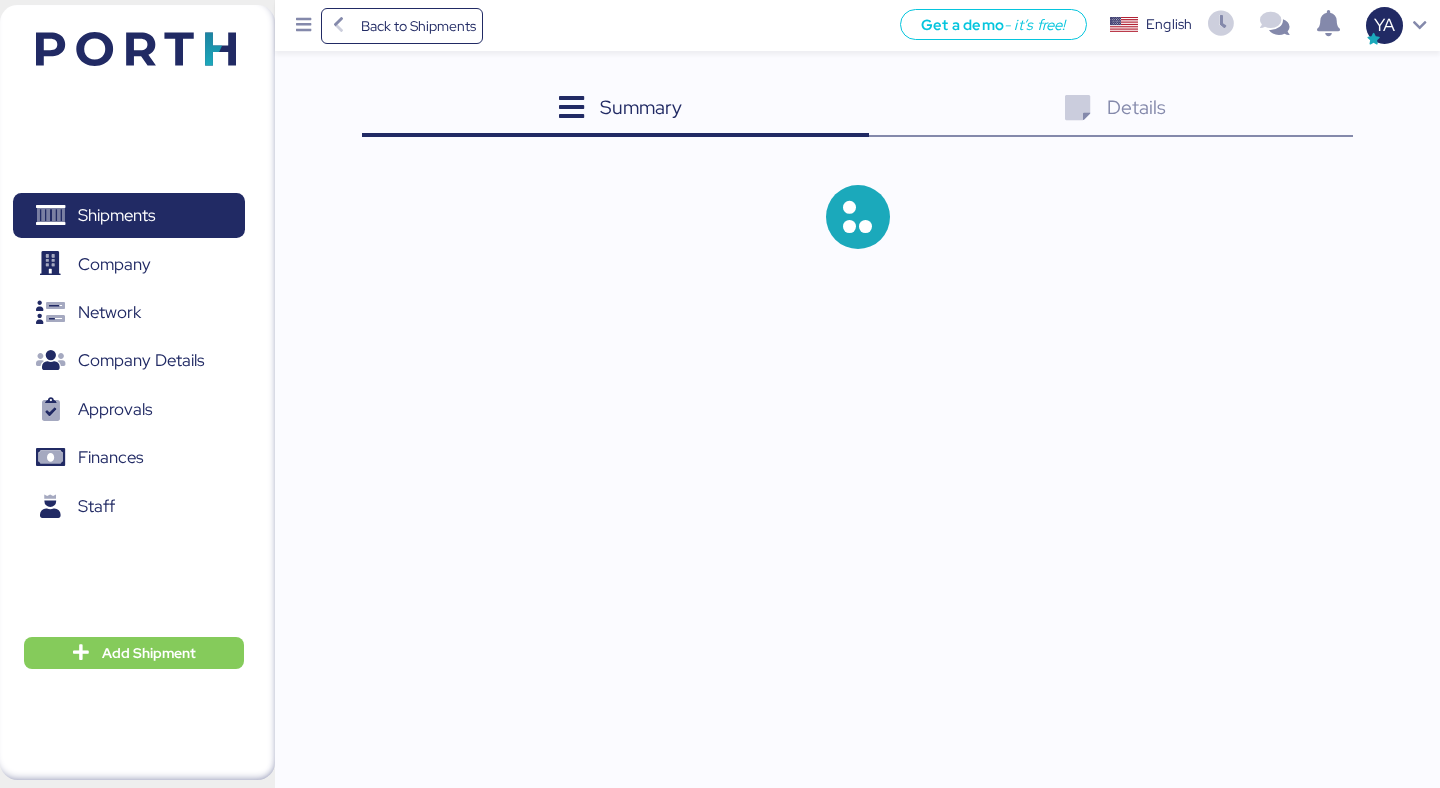scroll, scrollTop: 0, scrollLeft: 0, axis: both 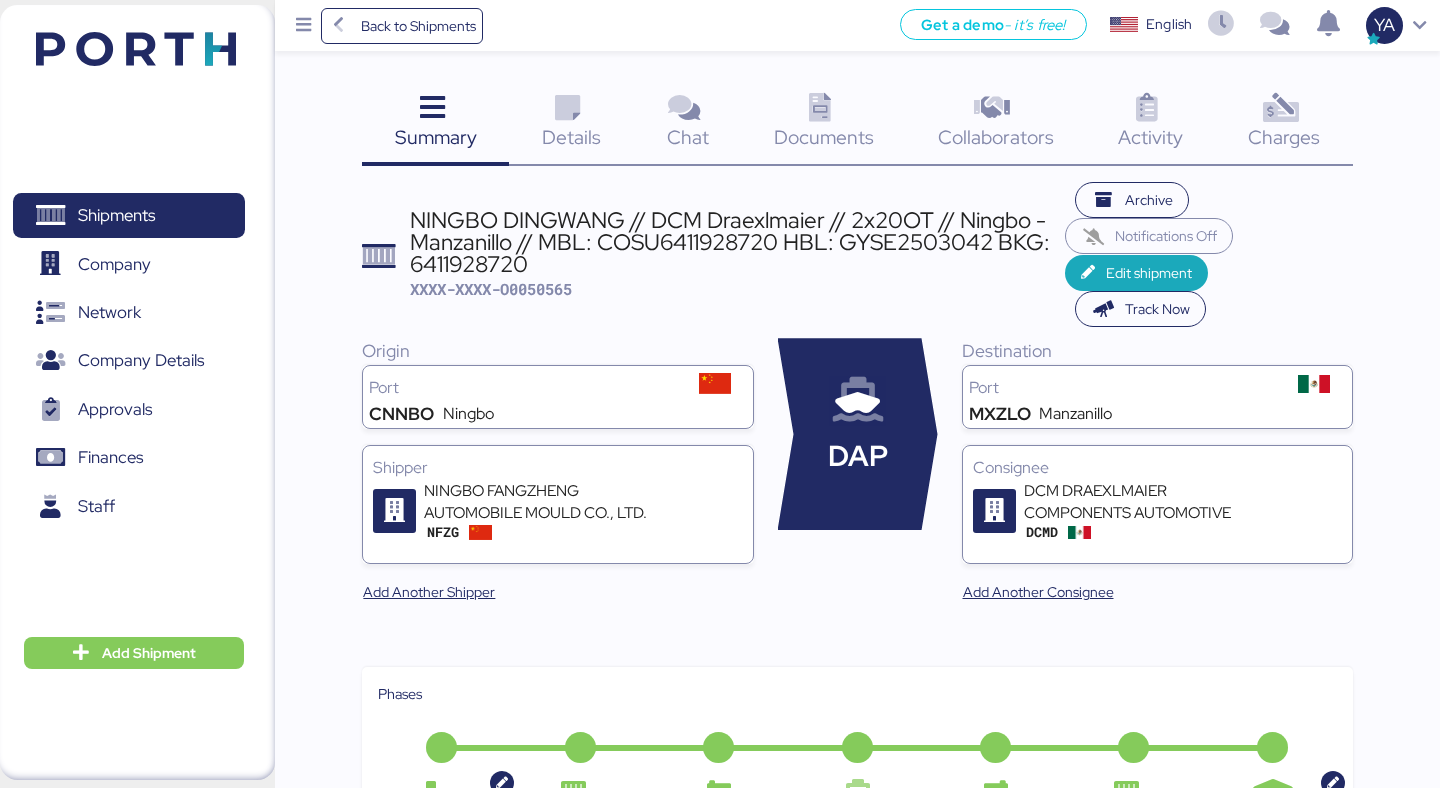 click on "NINGBO DINGWANG // DCM Draexlmaier // 2x20OT // Ningbo - Manzanillo // MBL: COSU6411928720 HBL: GYSE2503042 BKG: 6411928720" at bounding box center [737, 242] 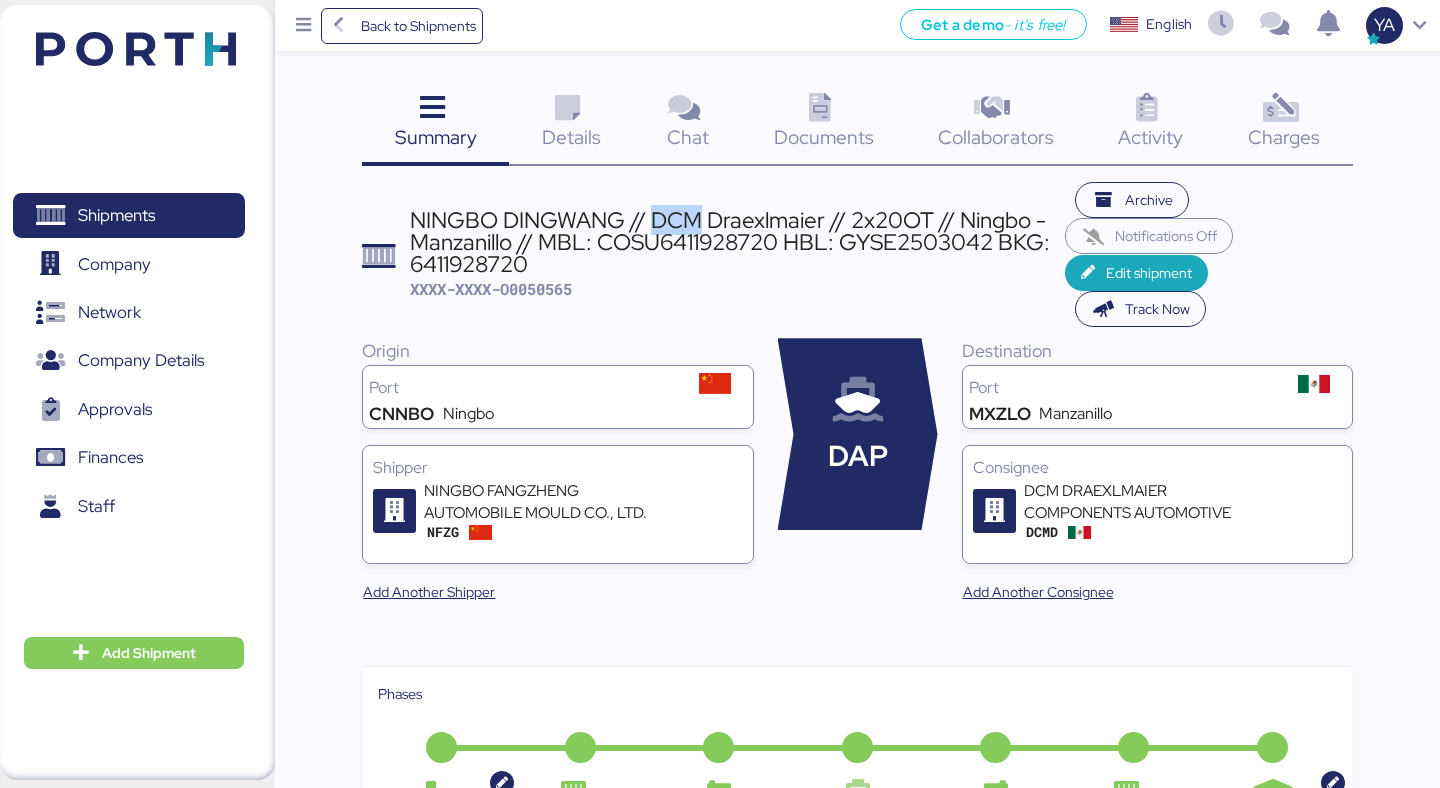 click on "NINGBO DINGWANG // DCM Draexlmaier // 2x20OT // Ningbo - Manzanillo // MBL: COSU6411928720 HBL: GYSE2503042 BKG: 6411928720" at bounding box center [737, 242] 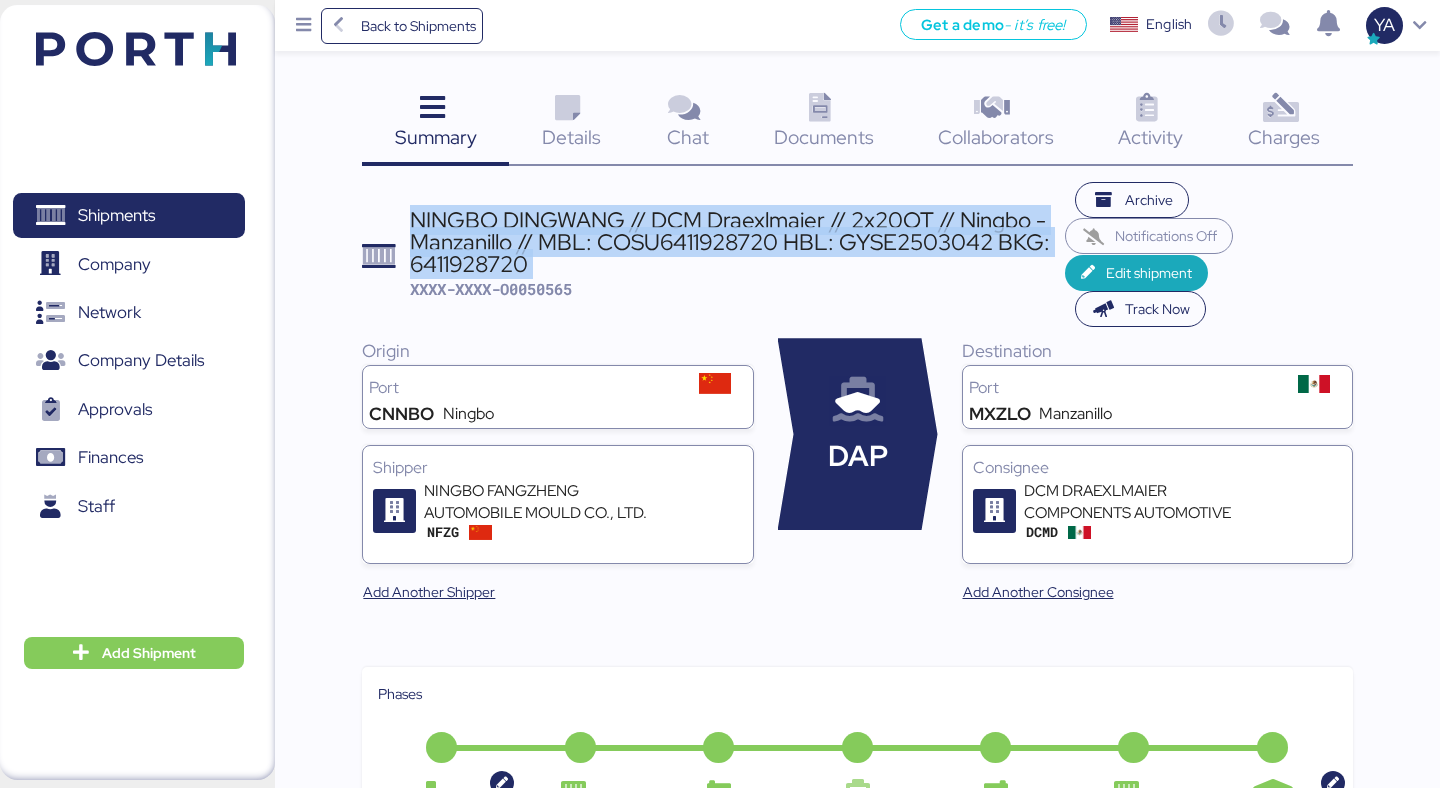 click on "NINGBO DINGWANG // DCM Draexlmaier // 2x20OT // Ningbo - Manzanillo // MBL: COSU6411928720 HBL: GYSE2503042 BKG: 6411928720" at bounding box center [737, 242] 